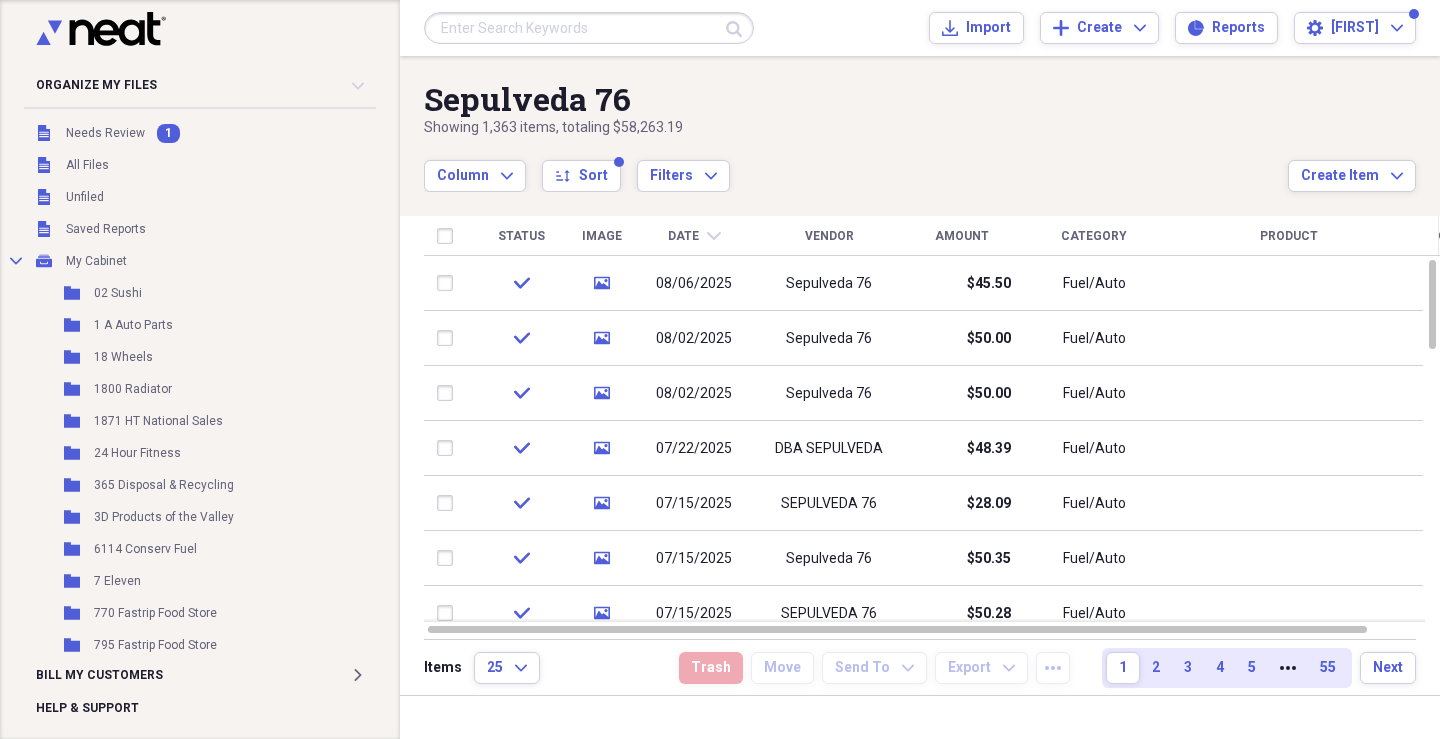 scroll, scrollTop: 0, scrollLeft: 0, axis: both 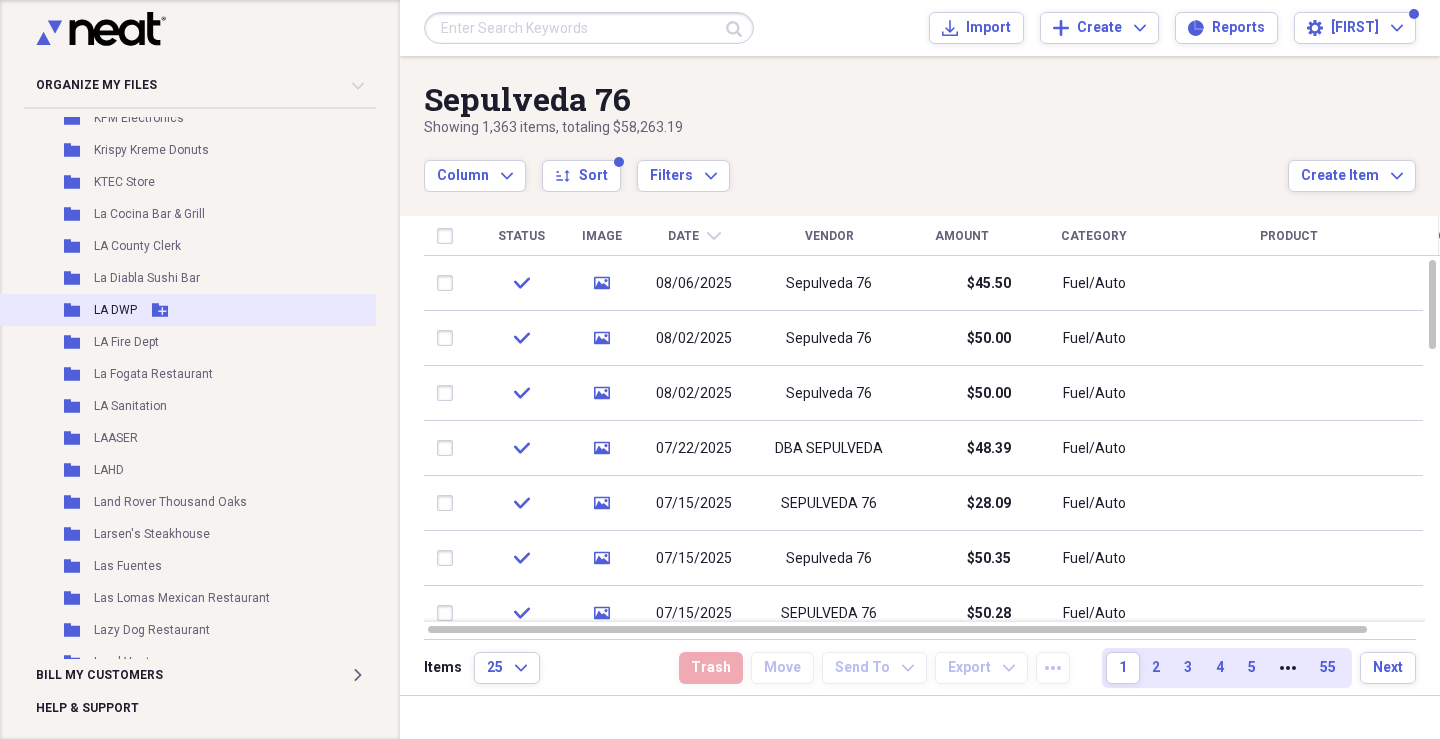 click on "LA DWP" at bounding box center (115, 310) 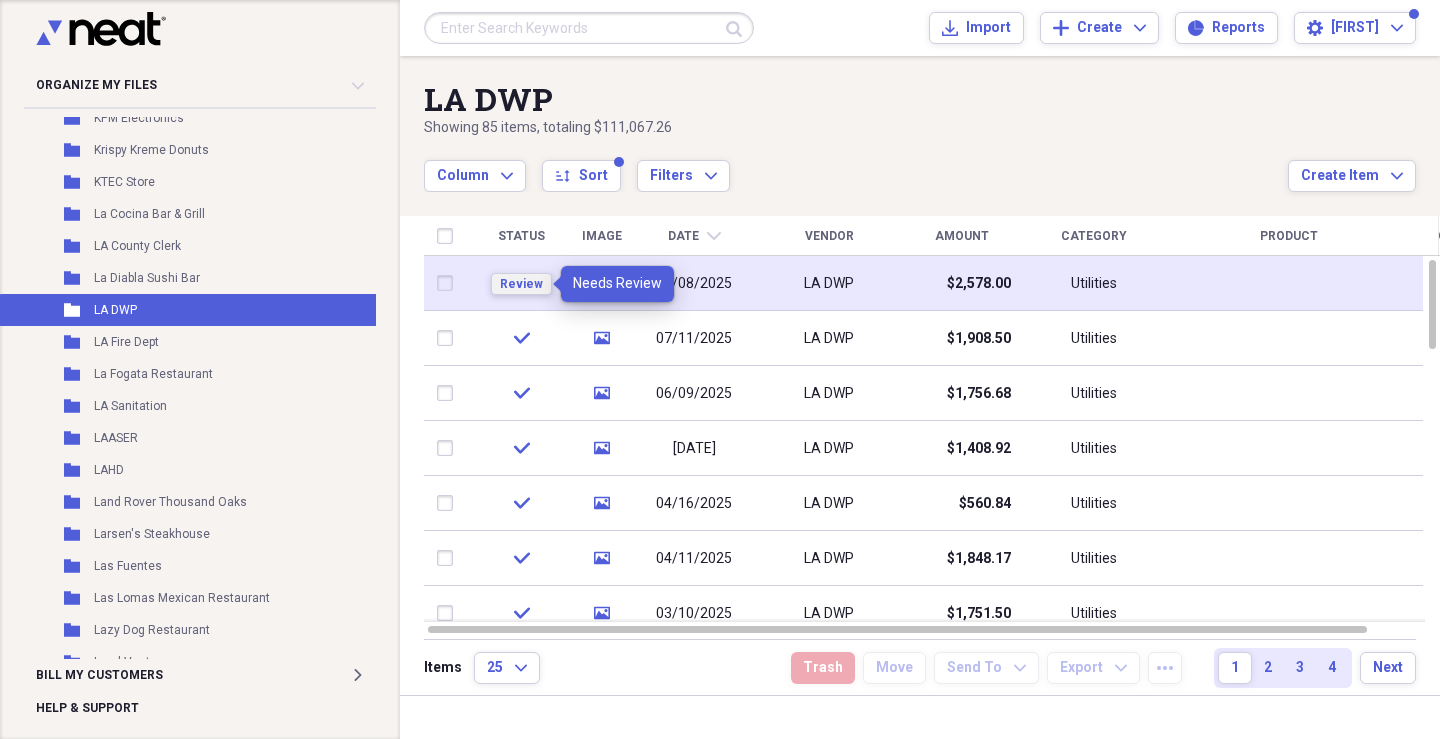 click on "Review" at bounding box center (521, 284) 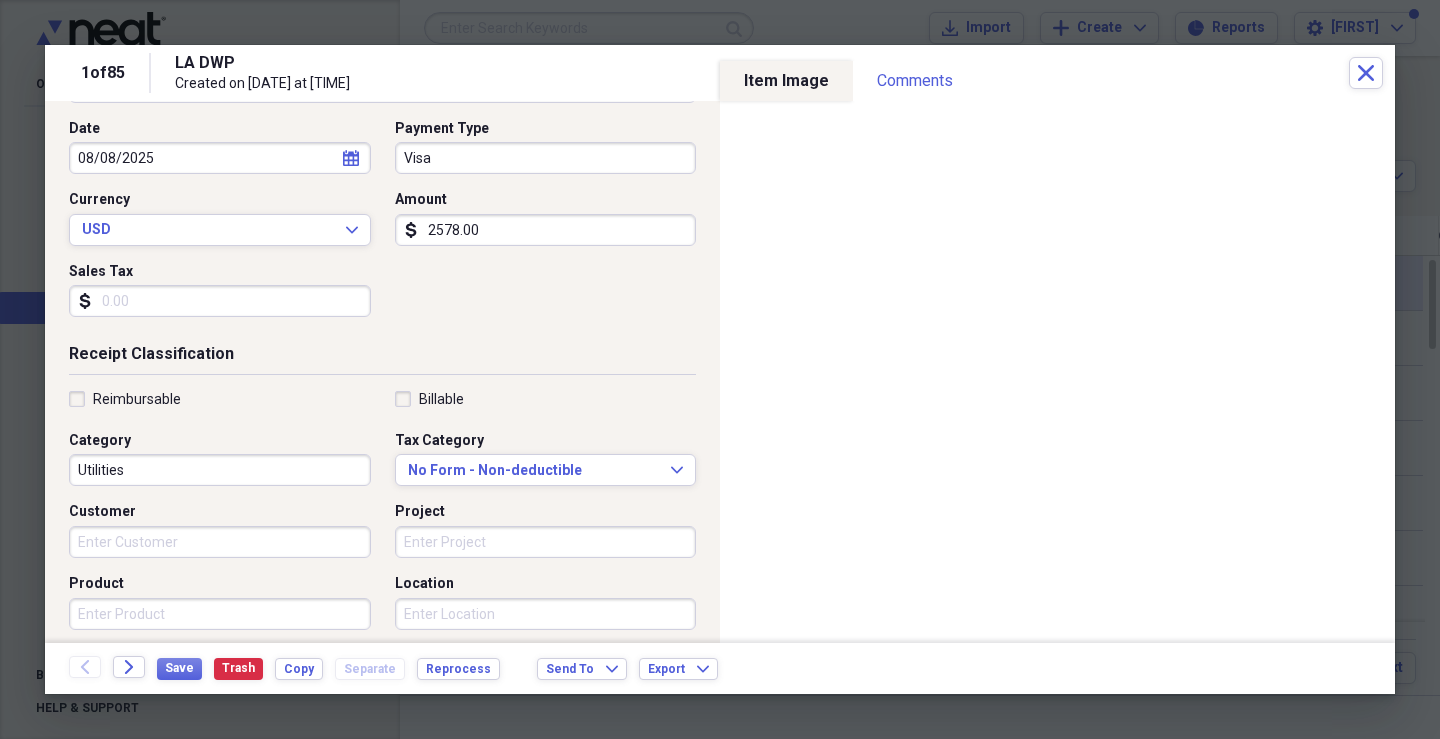 scroll, scrollTop: 200, scrollLeft: 0, axis: vertical 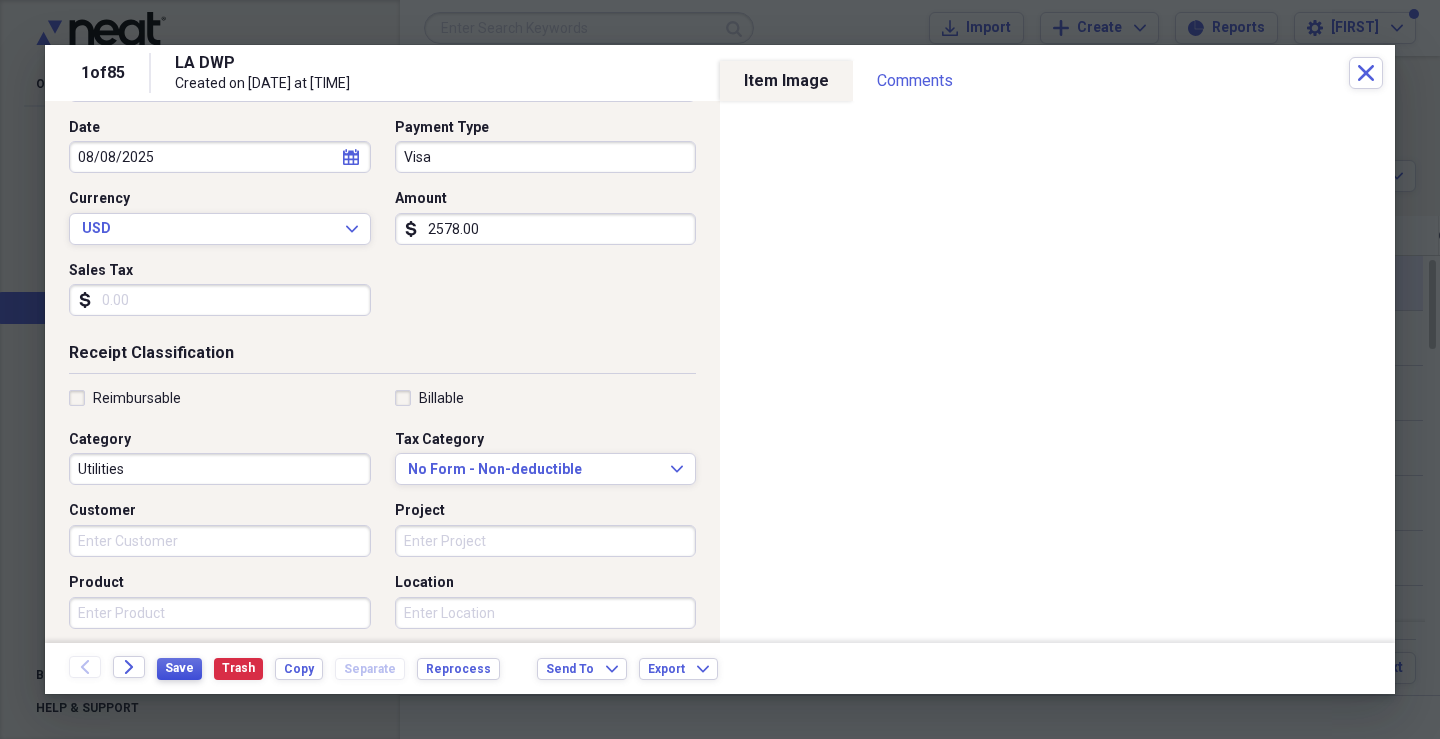 click on "Save" at bounding box center [179, 668] 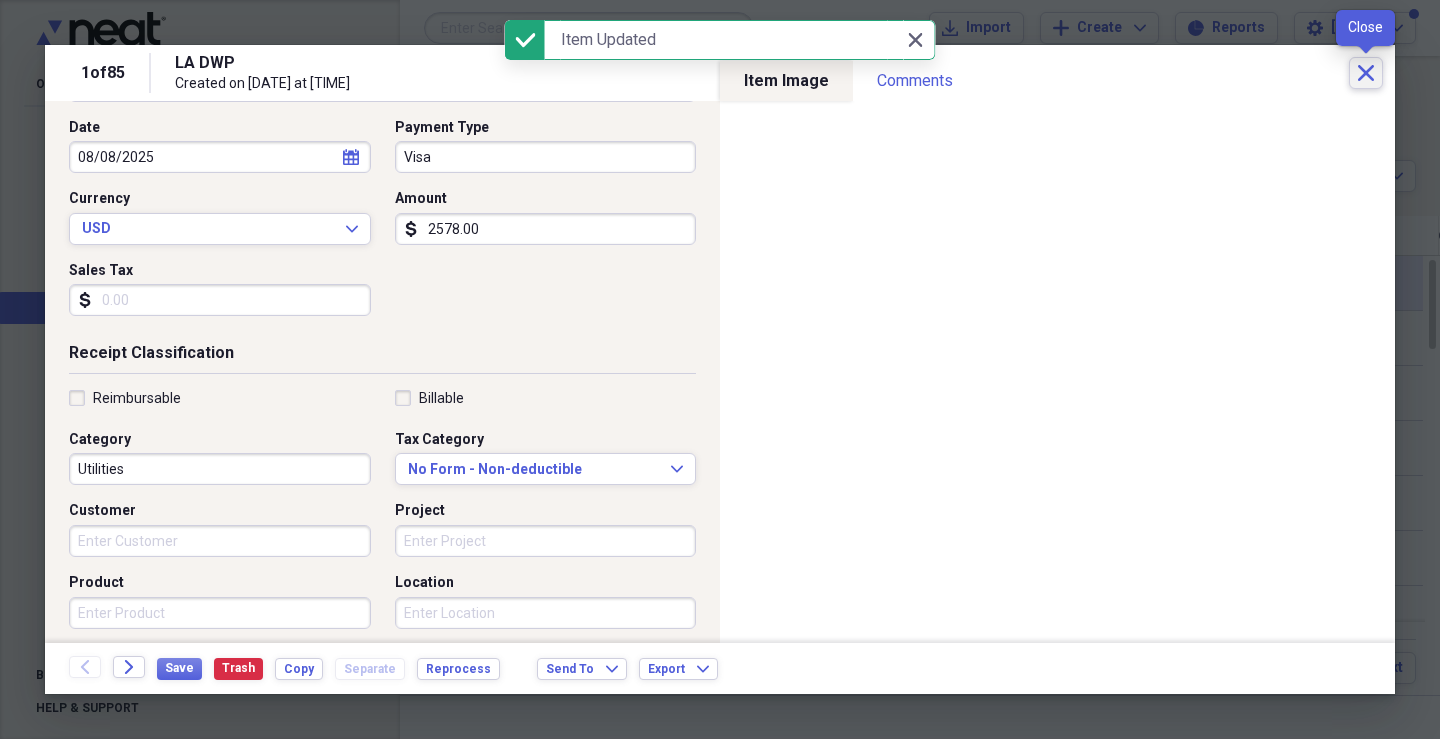 click 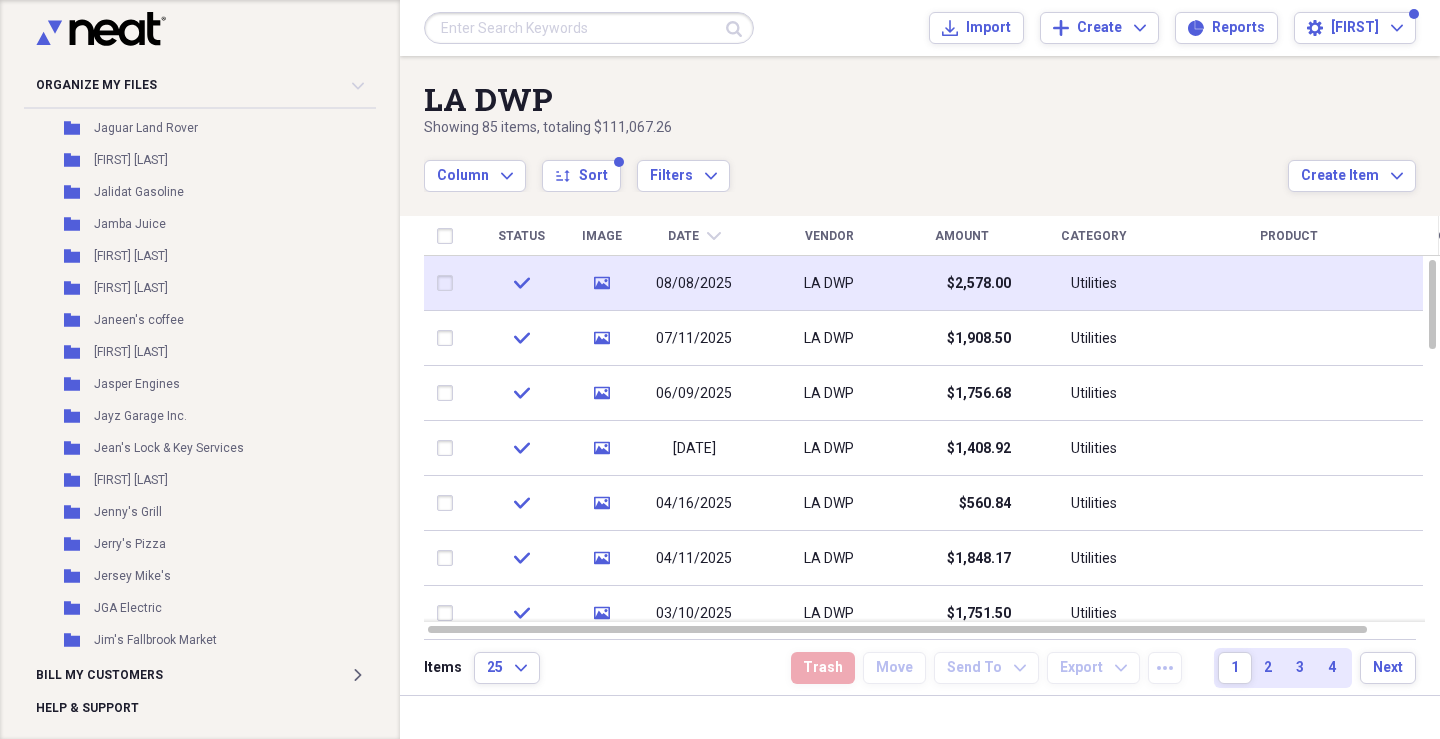 scroll, scrollTop: 12645, scrollLeft: 0, axis: vertical 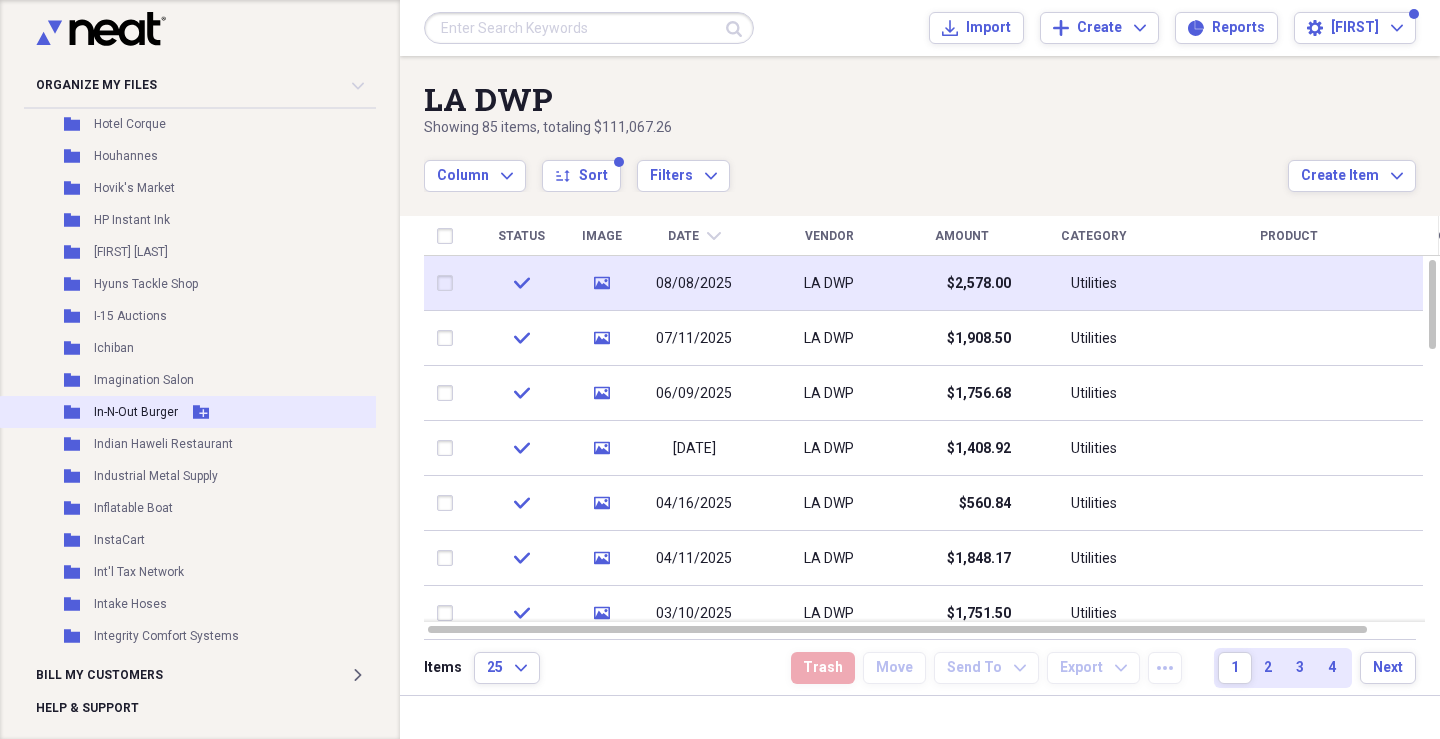 drag, startPoint x: 135, startPoint y: 408, endPoint x: 384, endPoint y: 412, distance: 249.03212 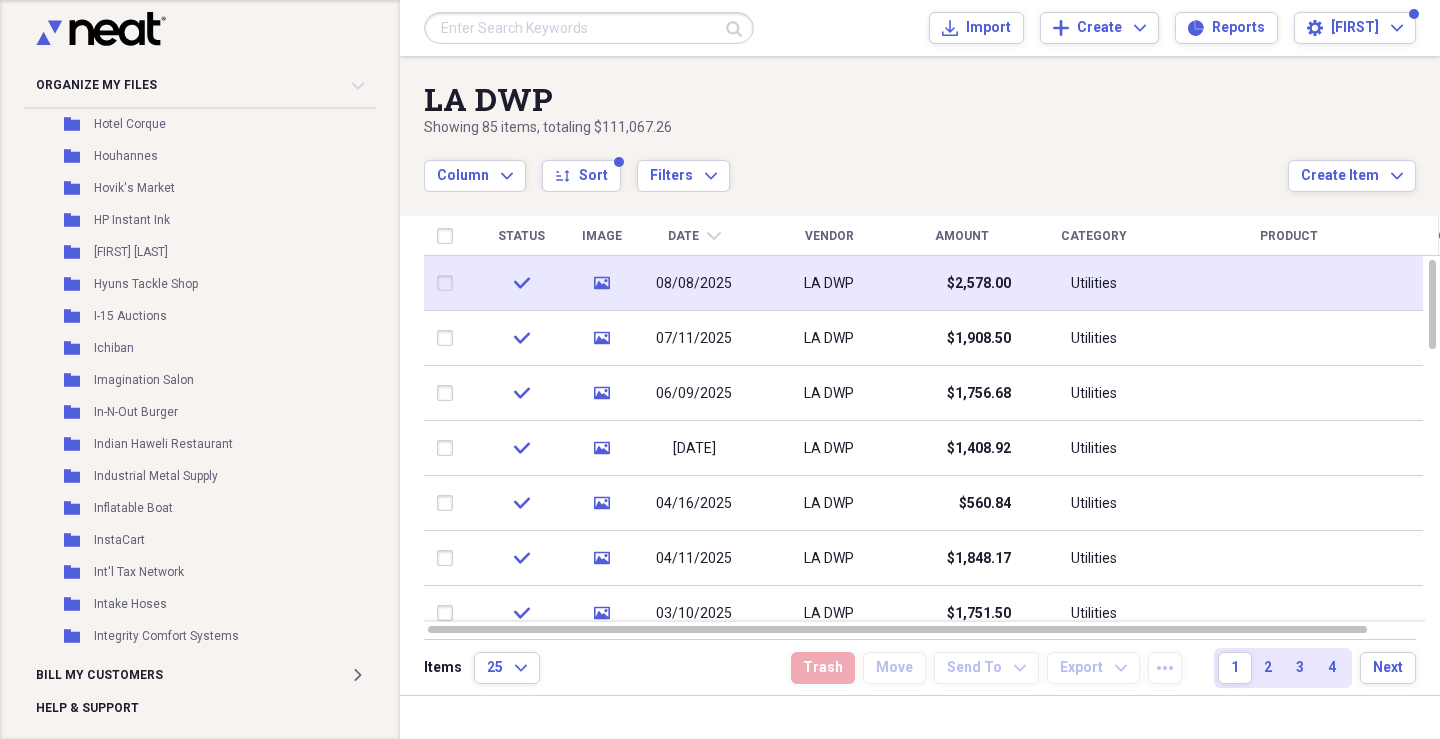 click on "In-N-Out Burger" at bounding box center [136, 412] 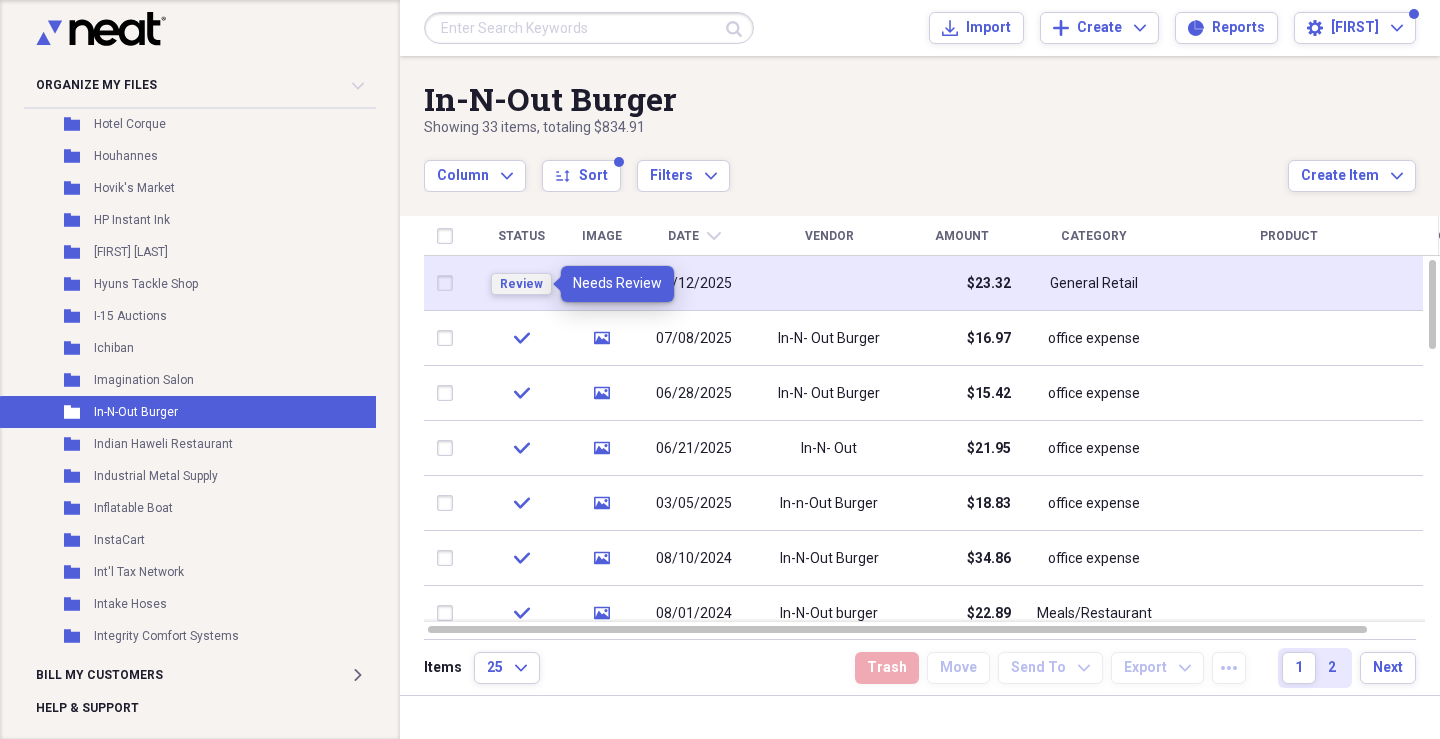 click on "Review" at bounding box center (521, 284) 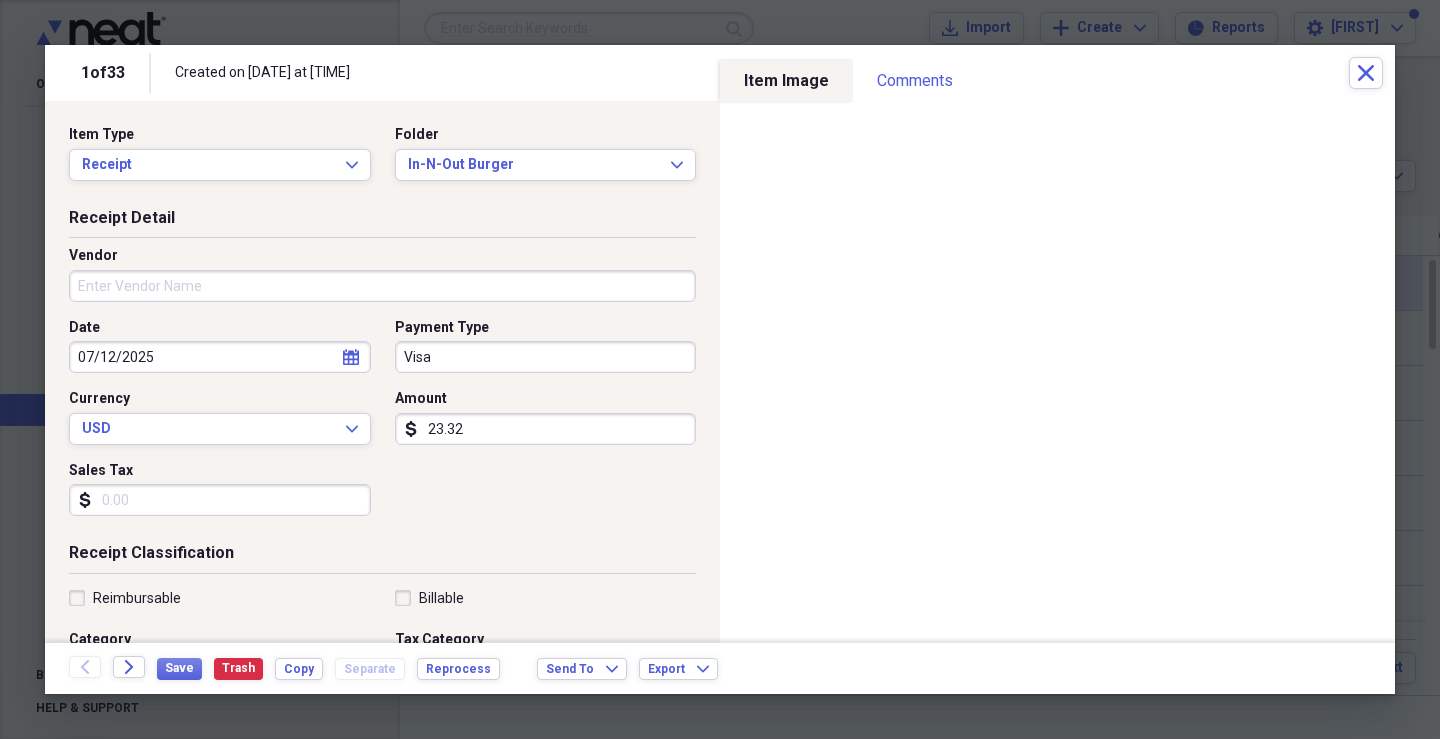 click on "Vendor" at bounding box center [382, 286] 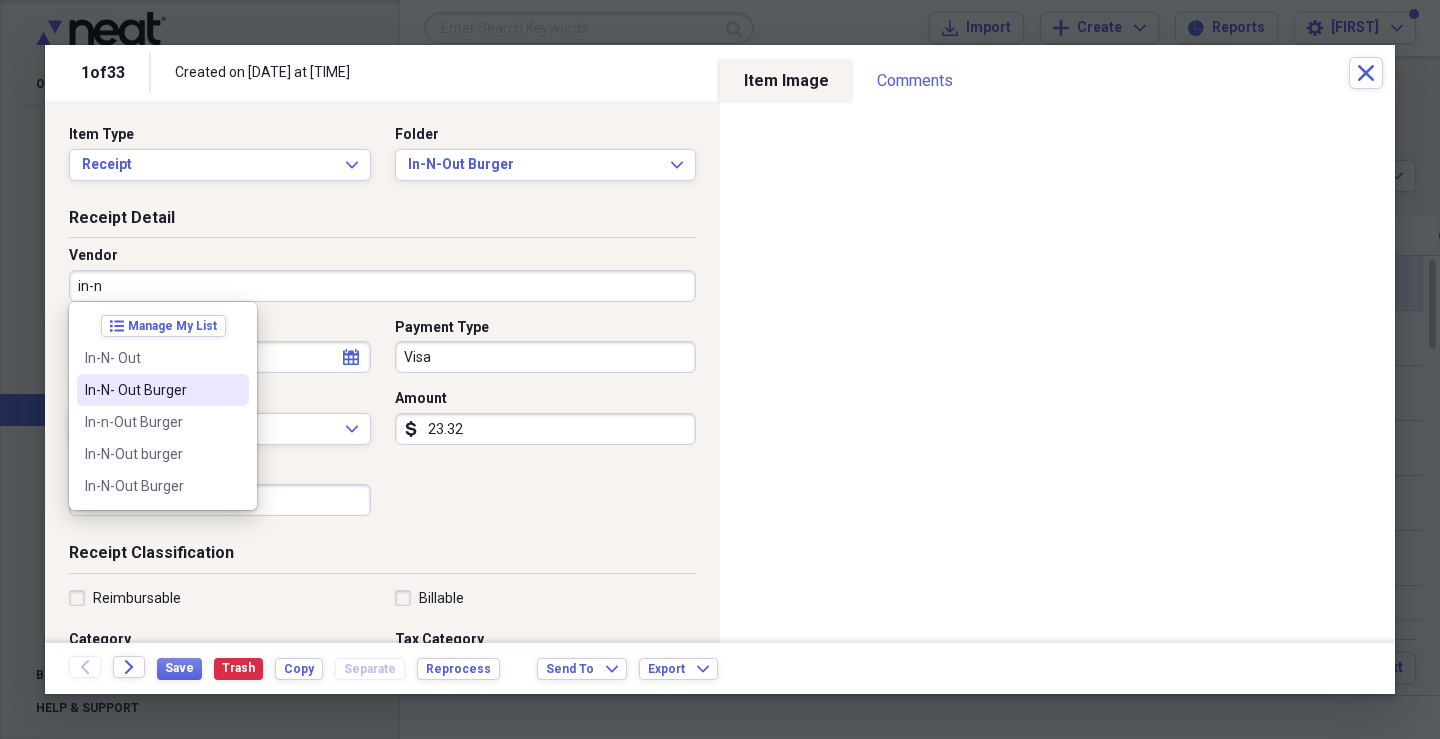 click on "In-N- Out Burger" at bounding box center (151, 390) 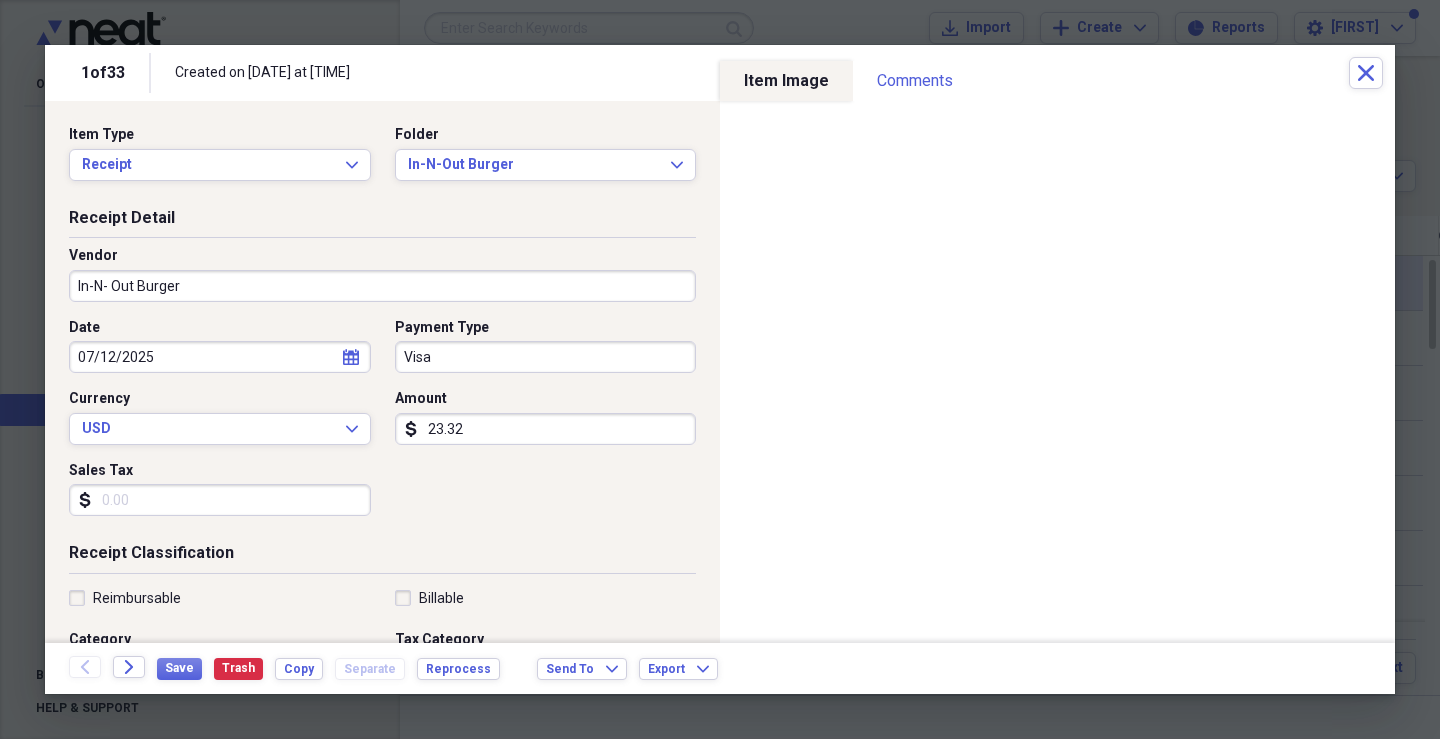 type on "office expense" 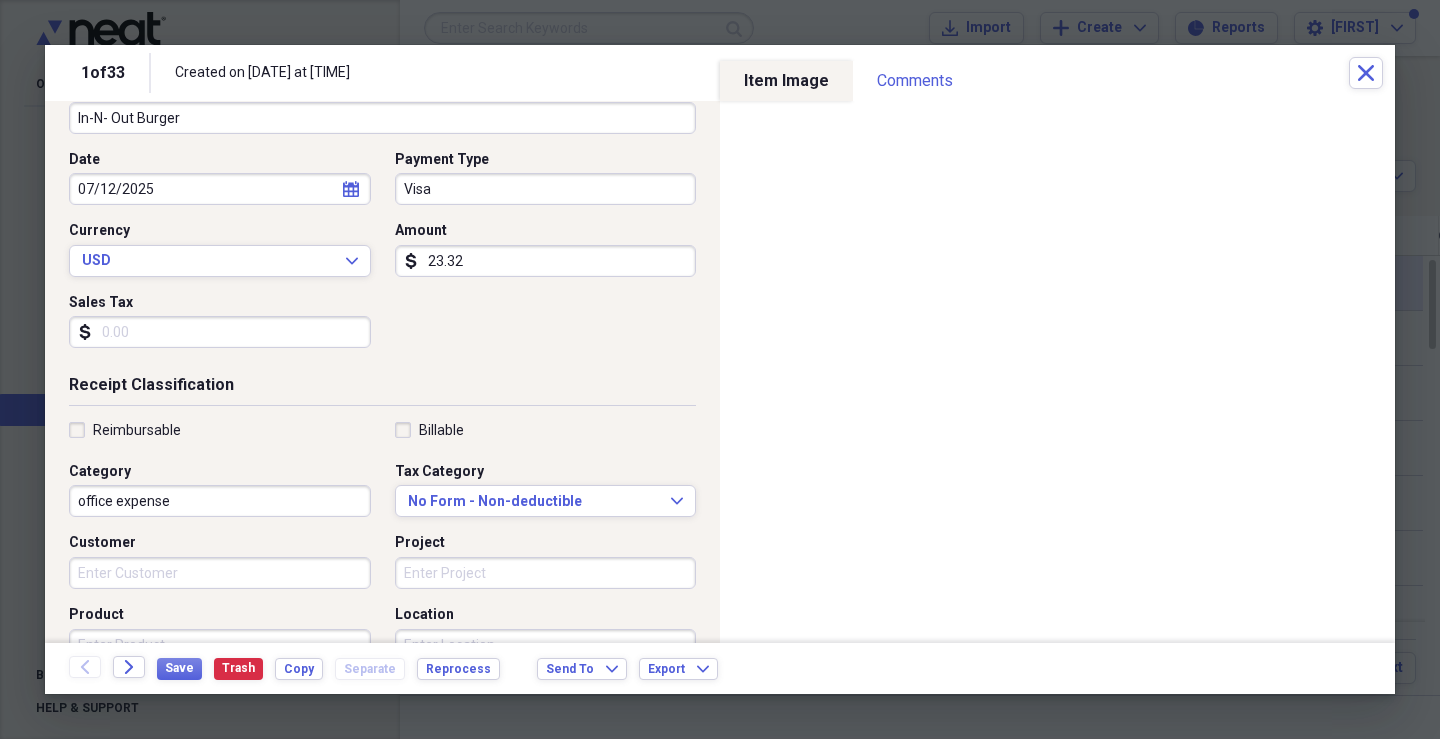 scroll, scrollTop: 200, scrollLeft: 0, axis: vertical 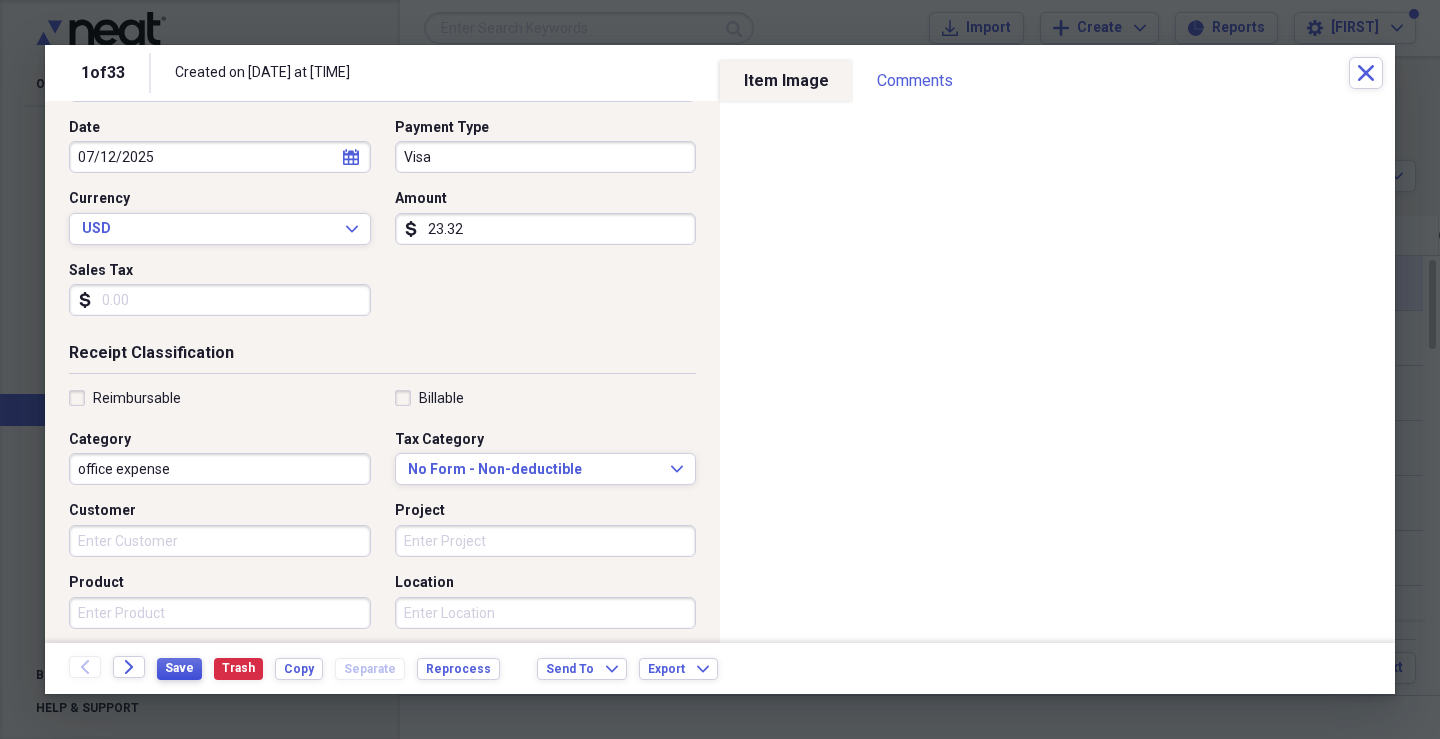 click on "Save" at bounding box center [179, 668] 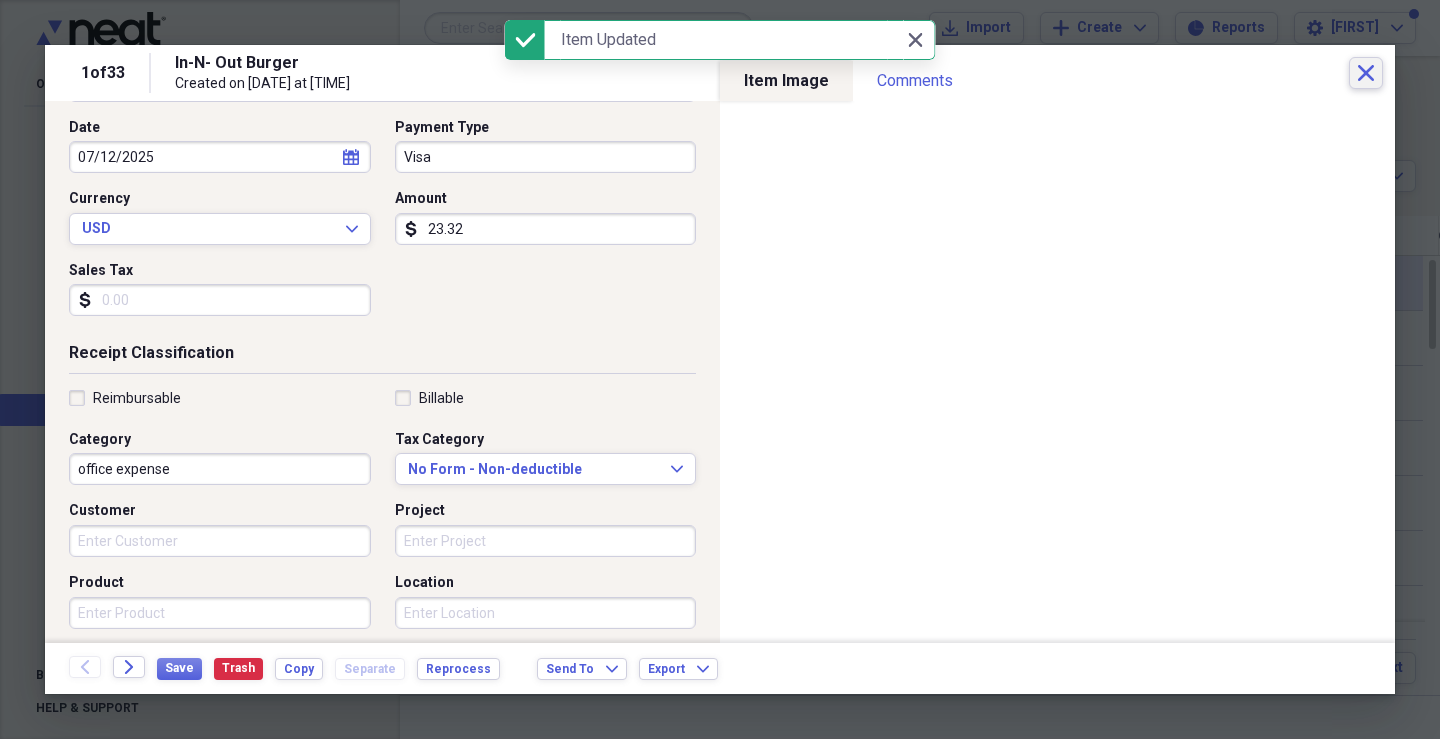 click 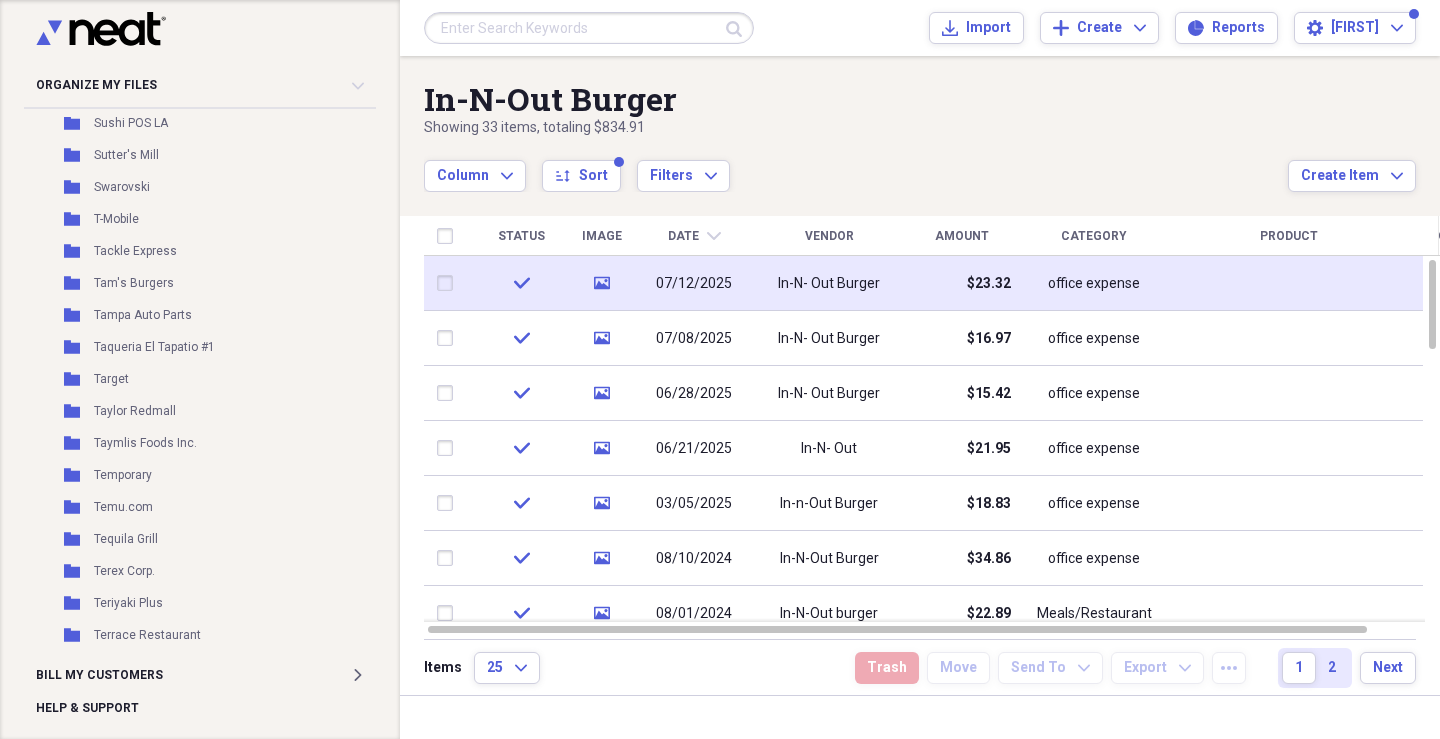 scroll, scrollTop: 29889, scrollLeft: 0, axis: vertical 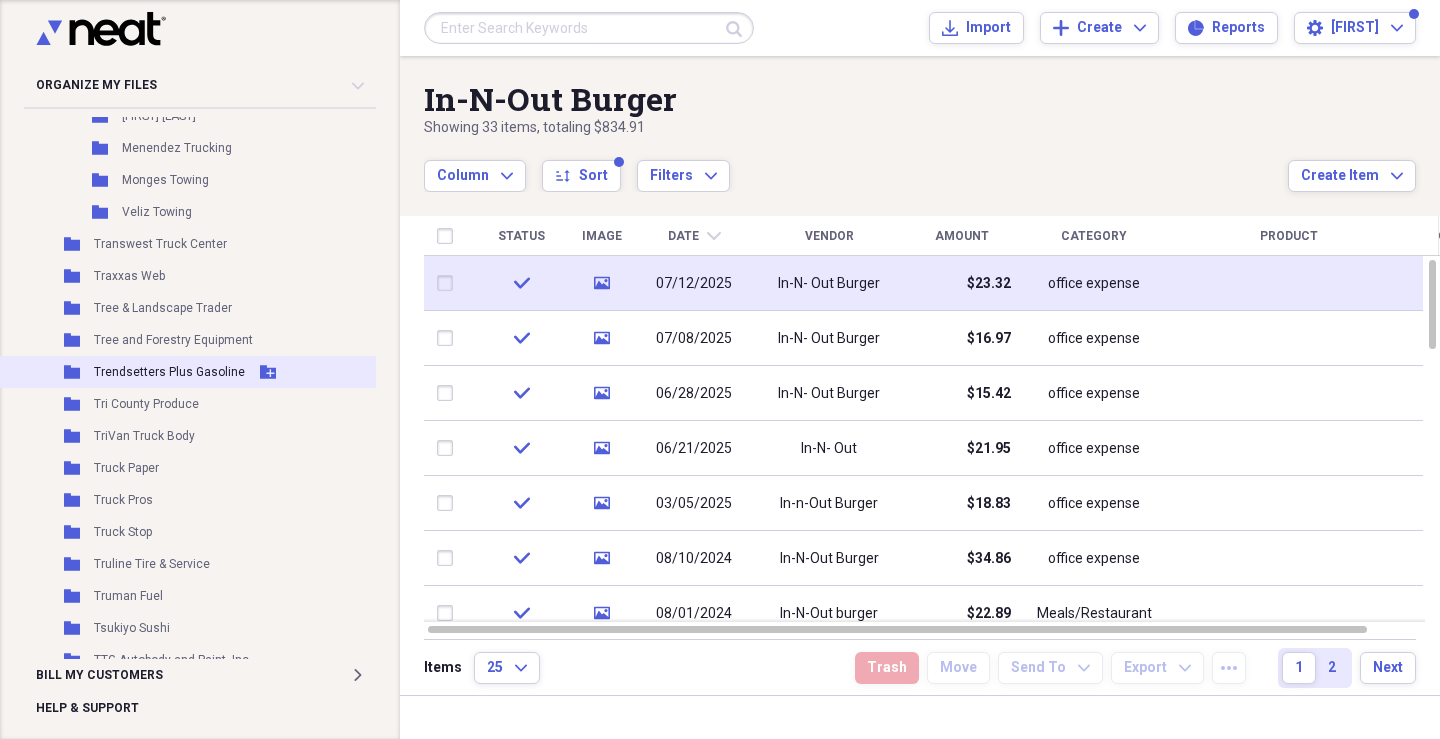 click on "Trendsetters Plus Gasoline" at bounding box center (169, 372) 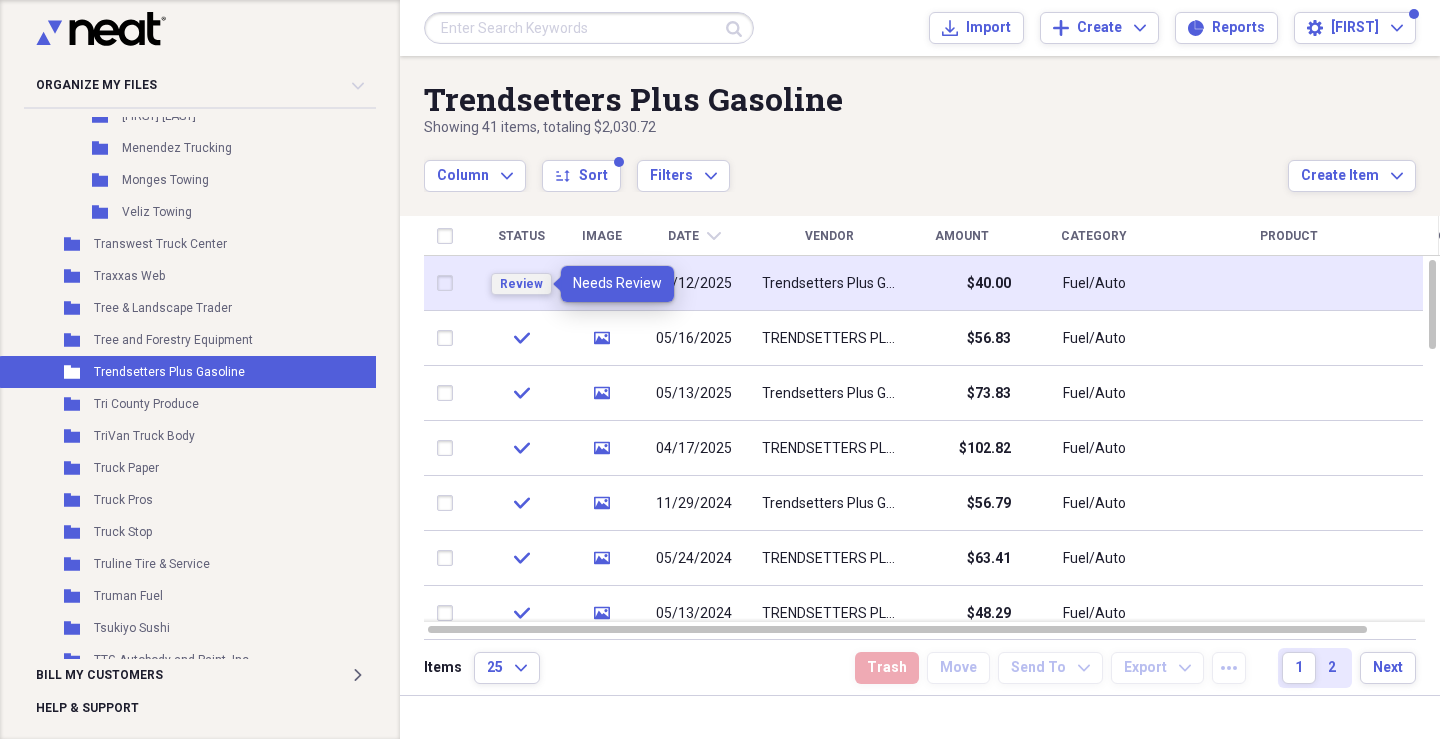 click on "Review" at bounding box center (521, 284) 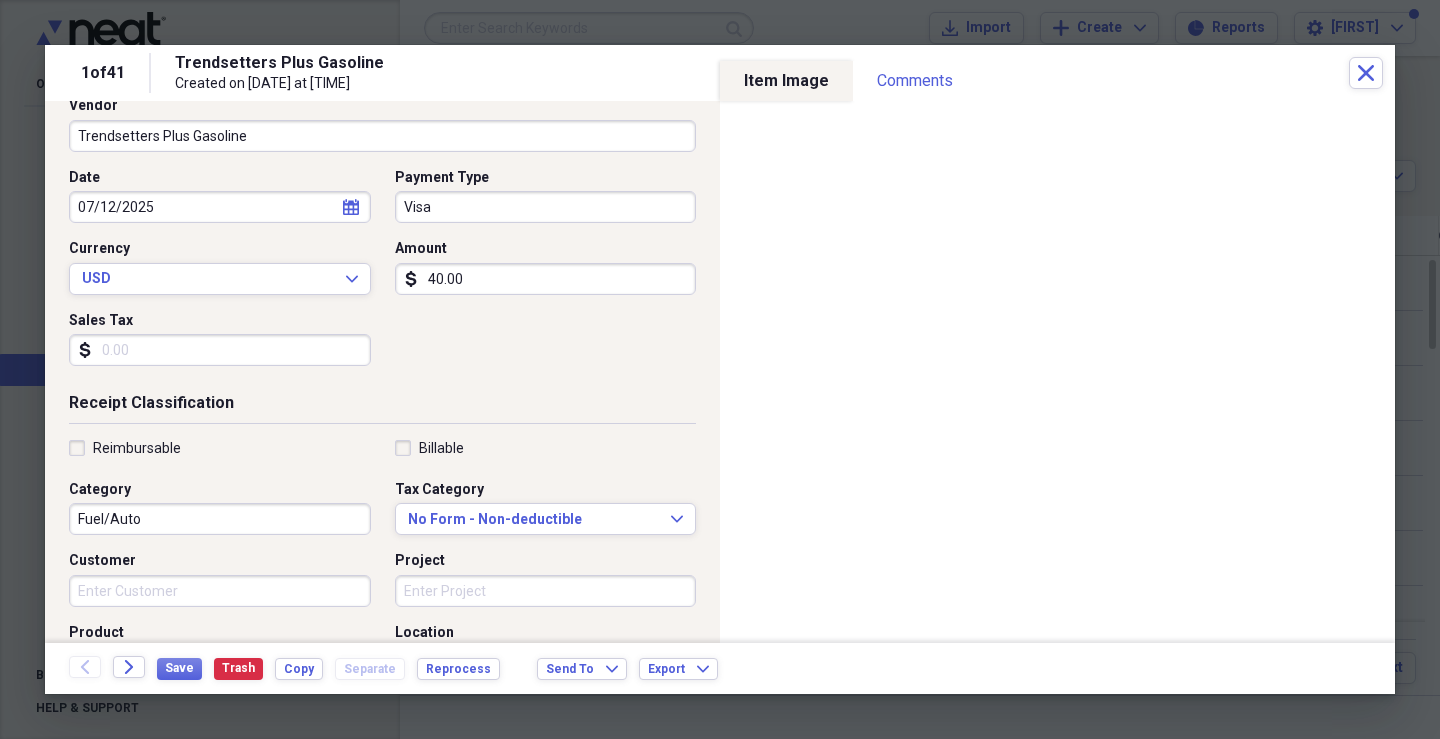 scroll, scrollTop: 200, scrollLeft: 0, axis: vertical 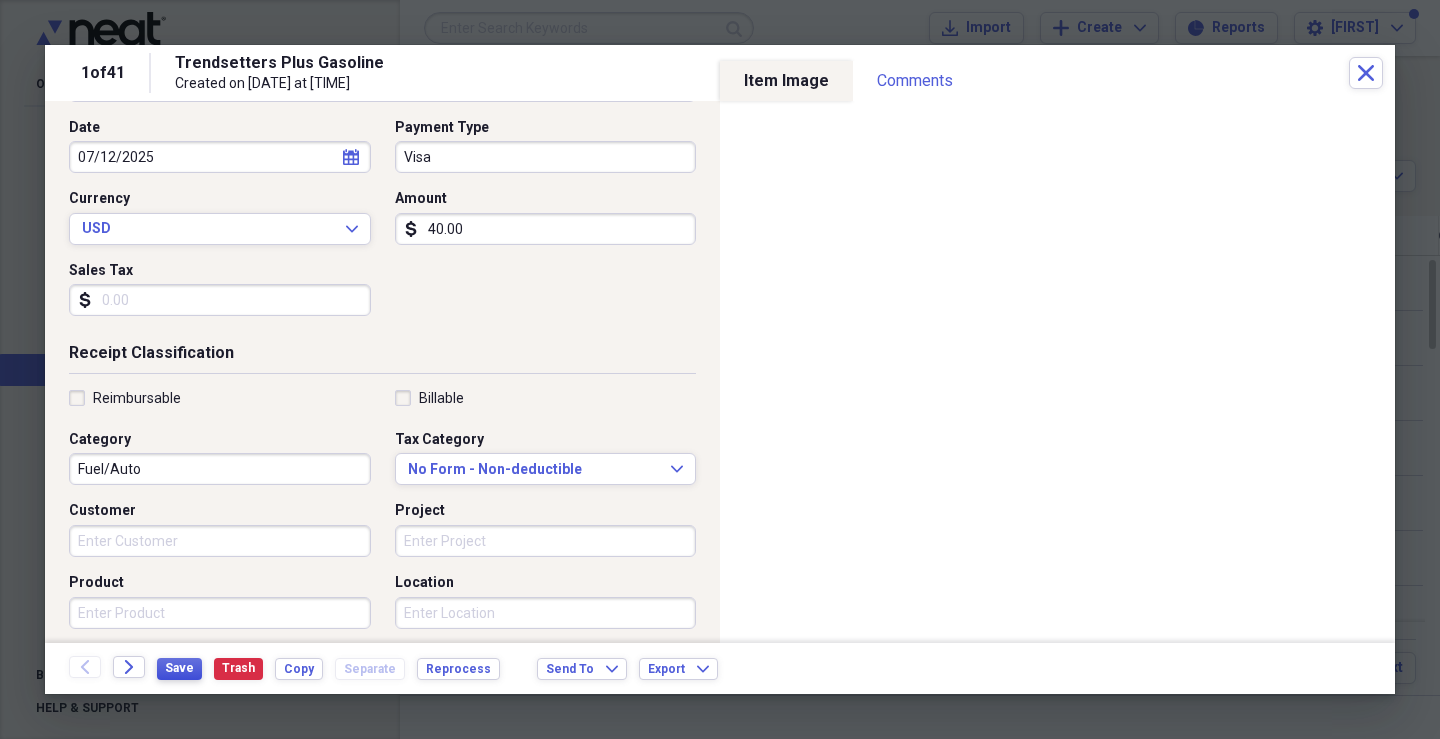 click on "Save" at bounding box center (179, 668) 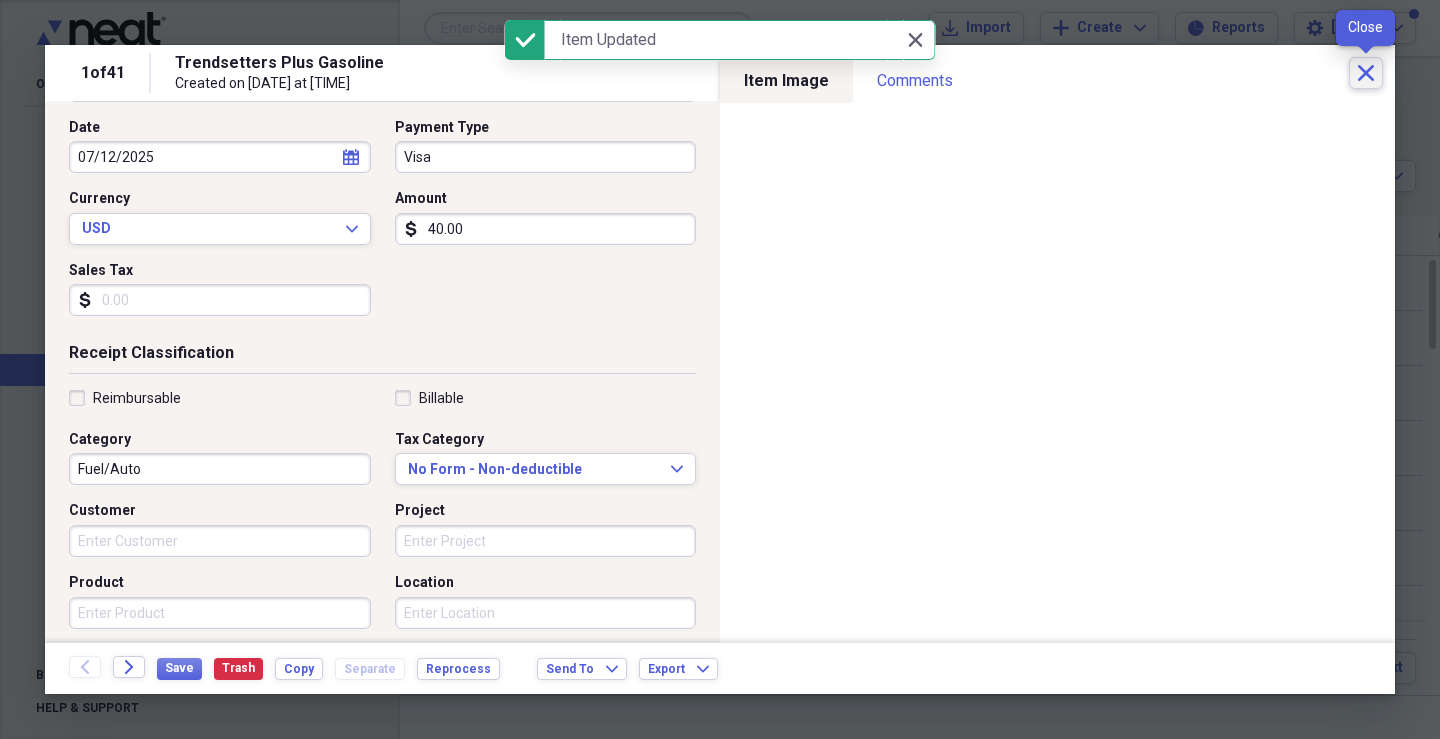 click 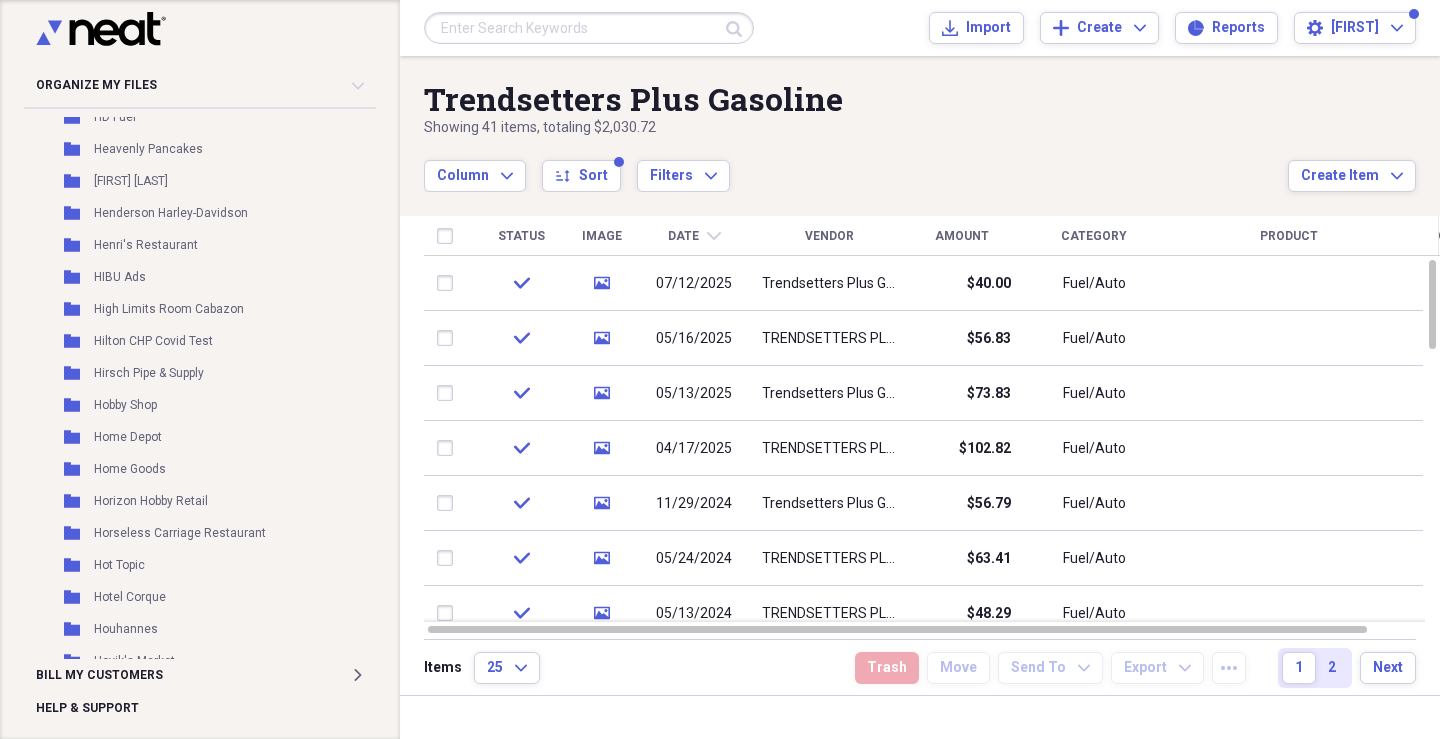 scroll, scrollTop: 13115, scrollLeft: 0, axis: vertical 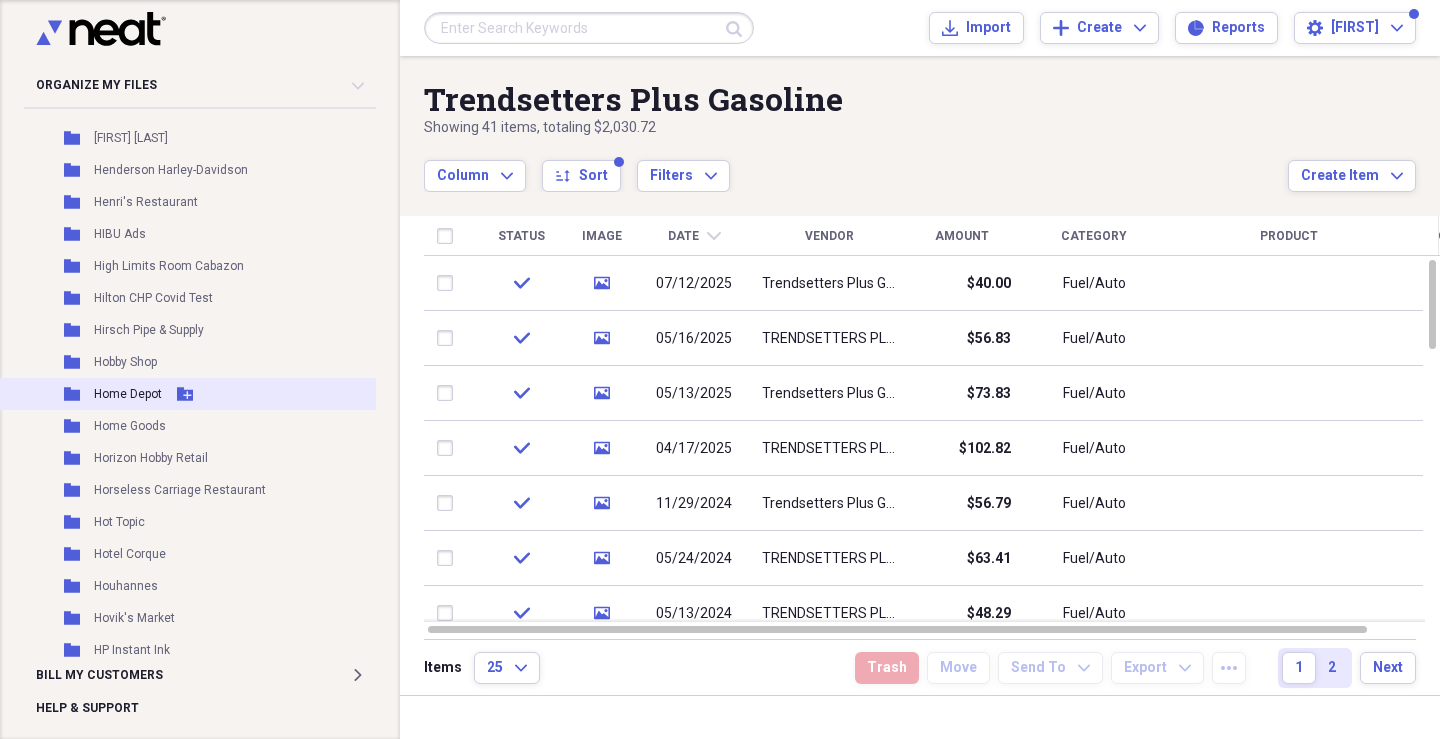 click on "Home Depot" at bounding box center [128, 394] 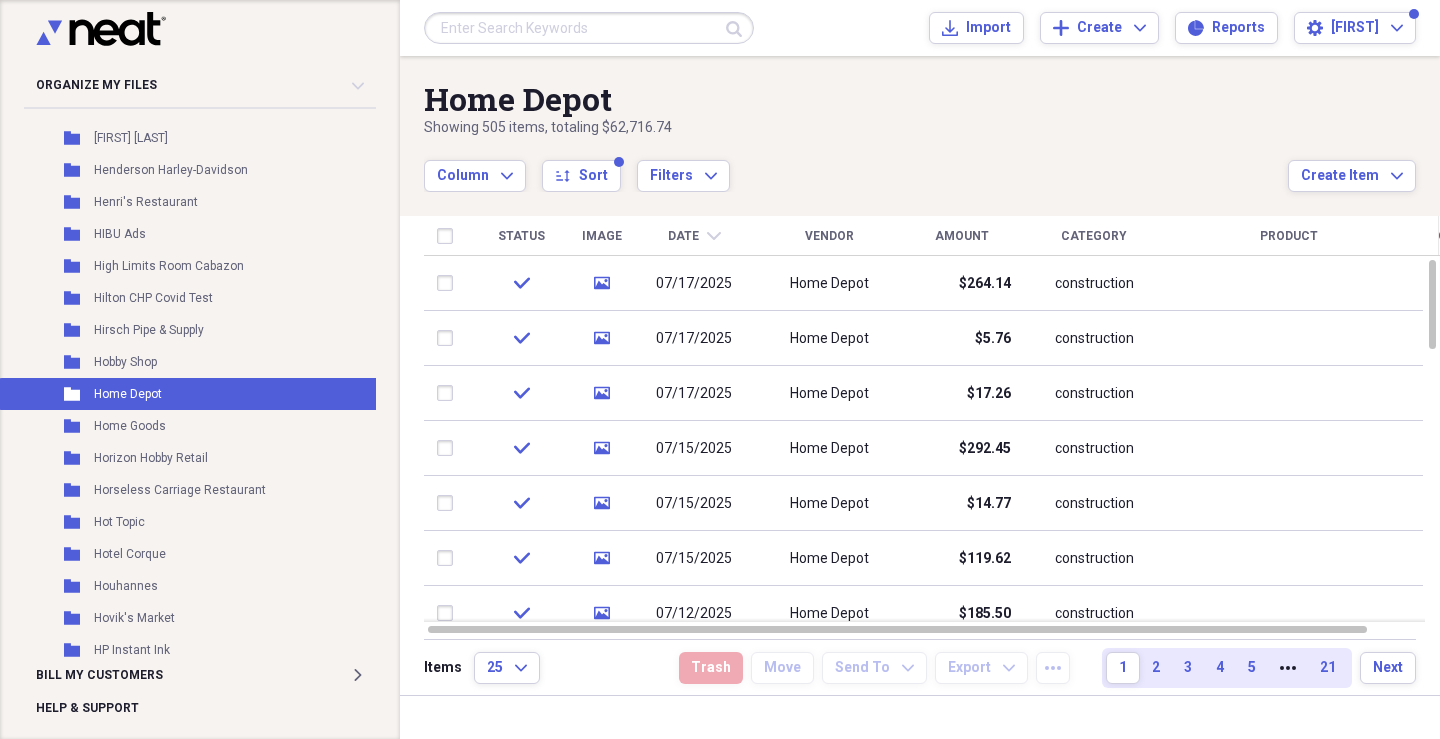 click on "chevron-down" 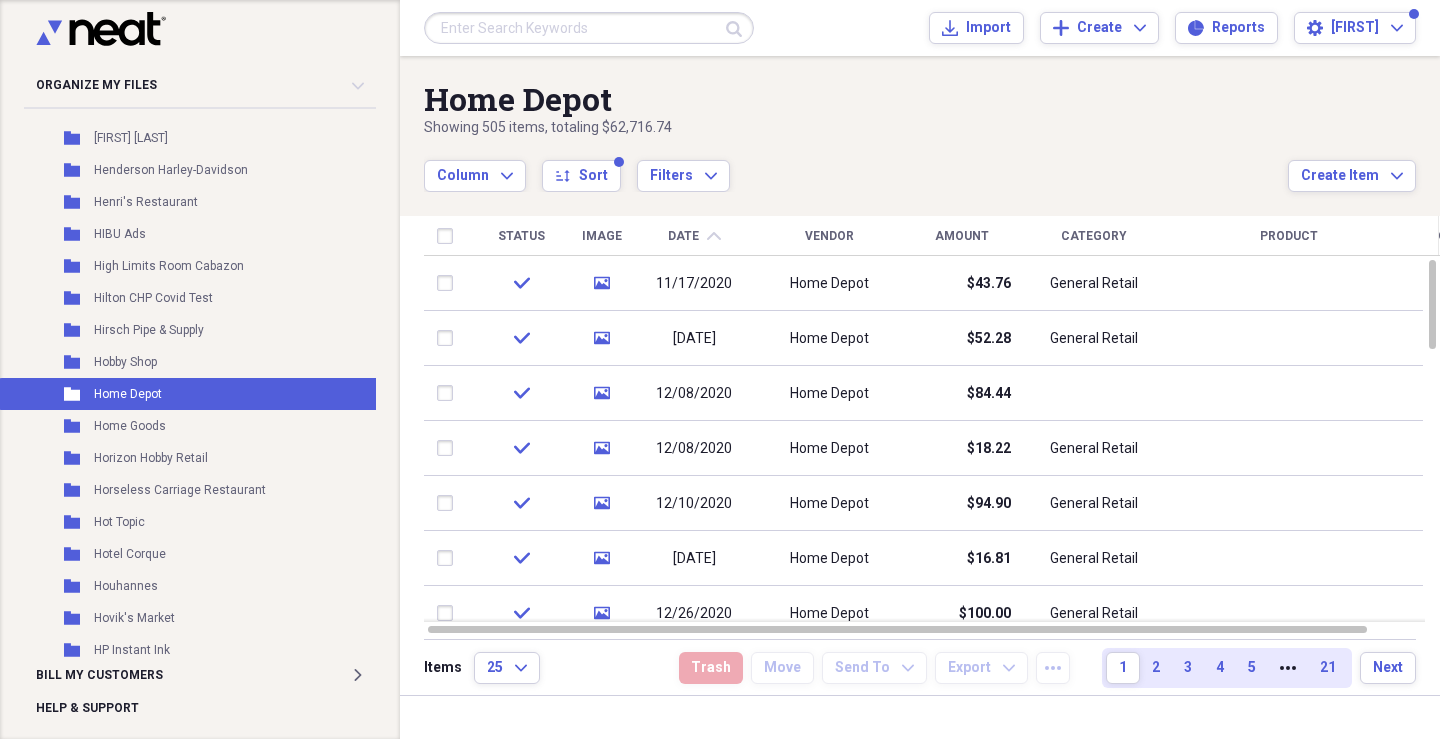 click 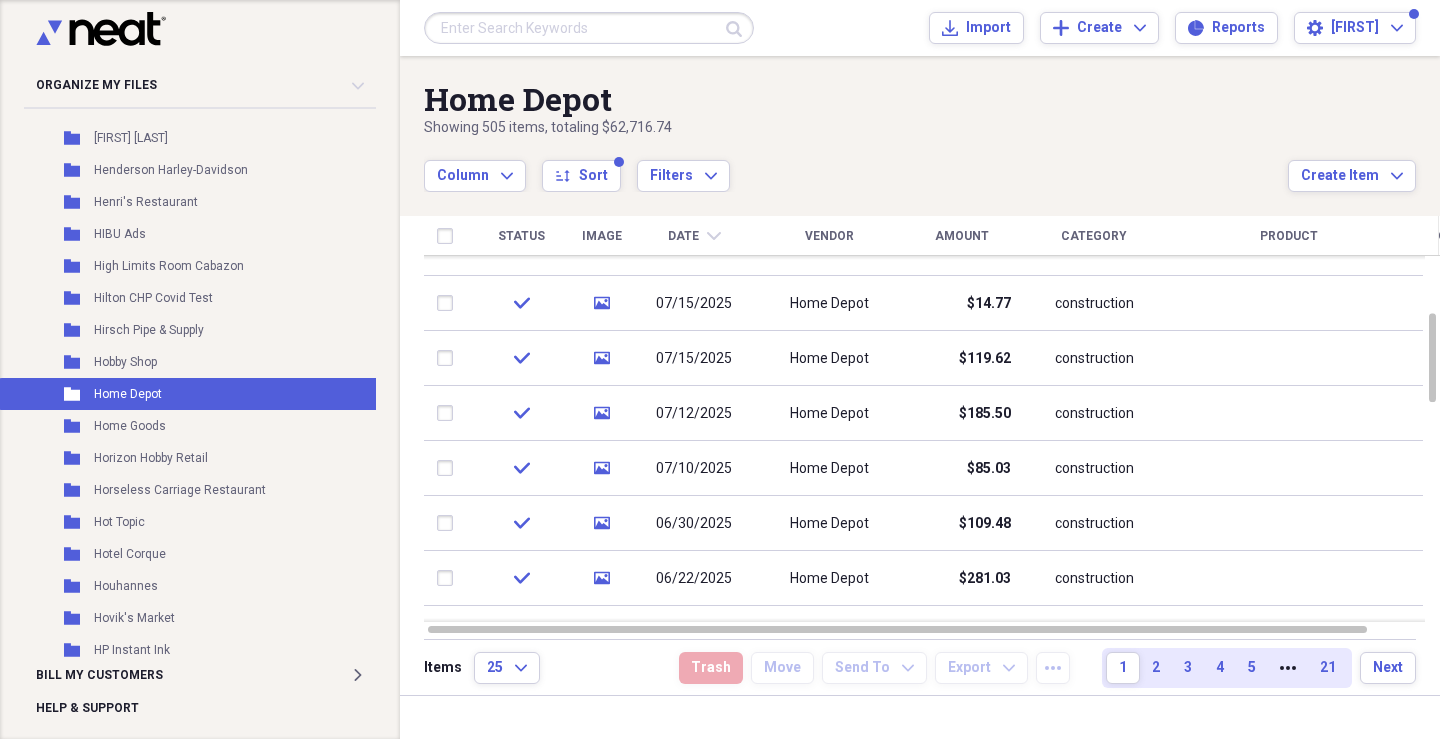scroll, scrollTop: 0, scrollLeft: 0, axis: both 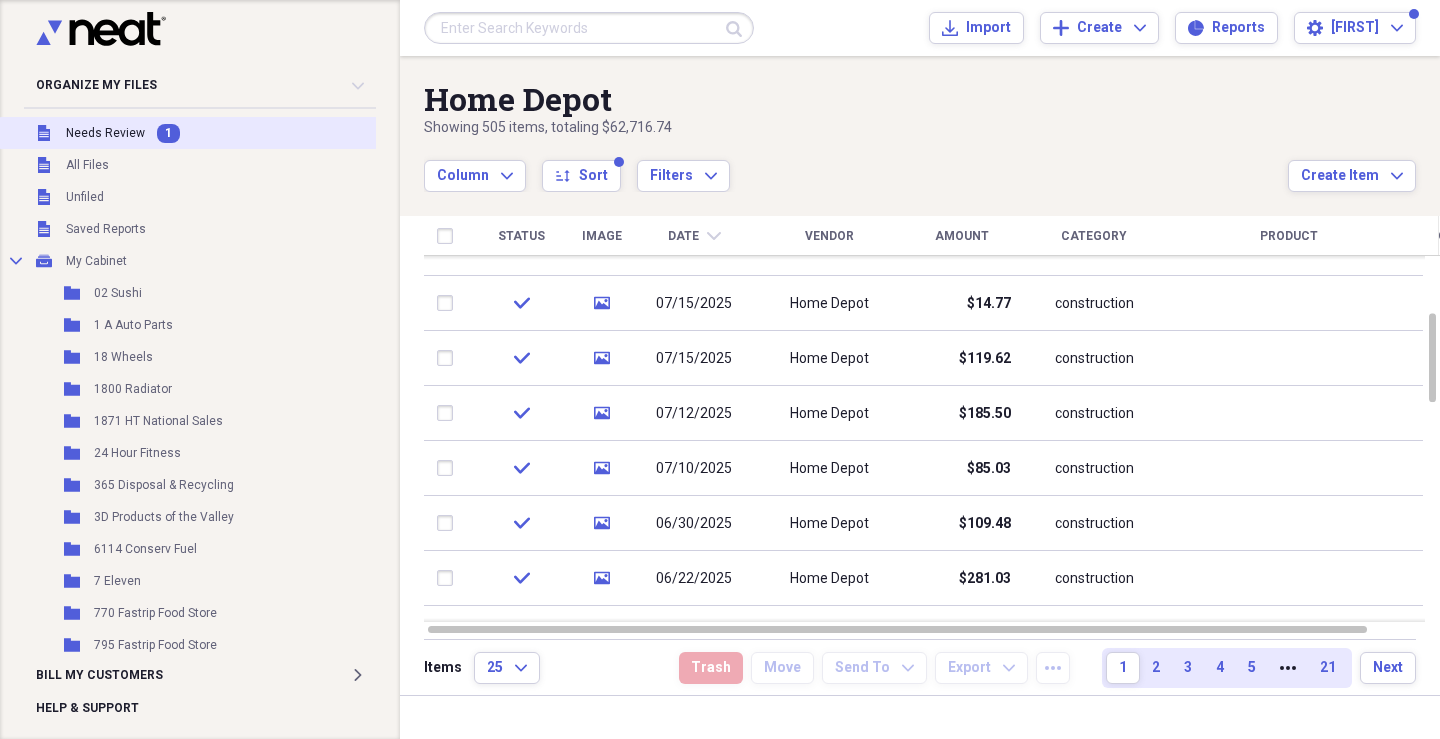 click on "Needs Review" at bounding box center (105, 133) 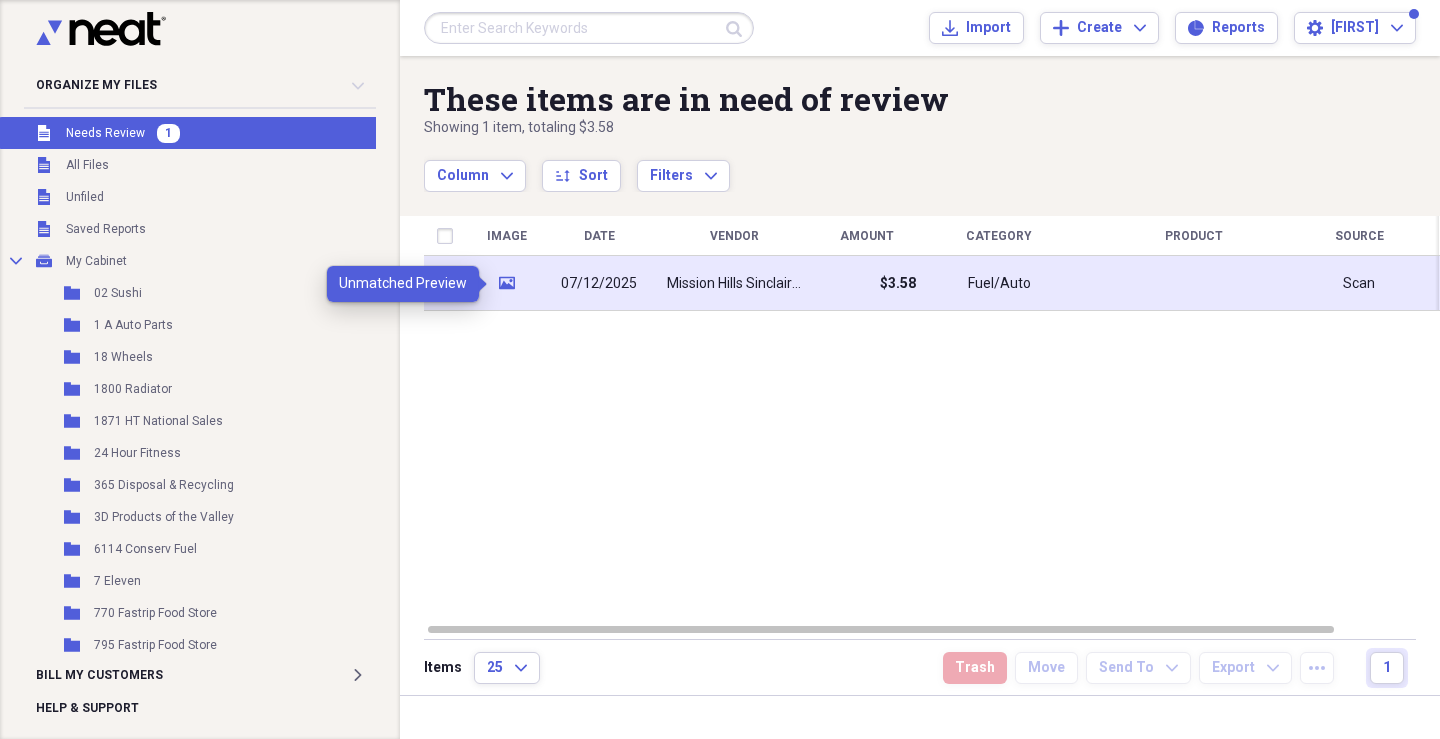 click 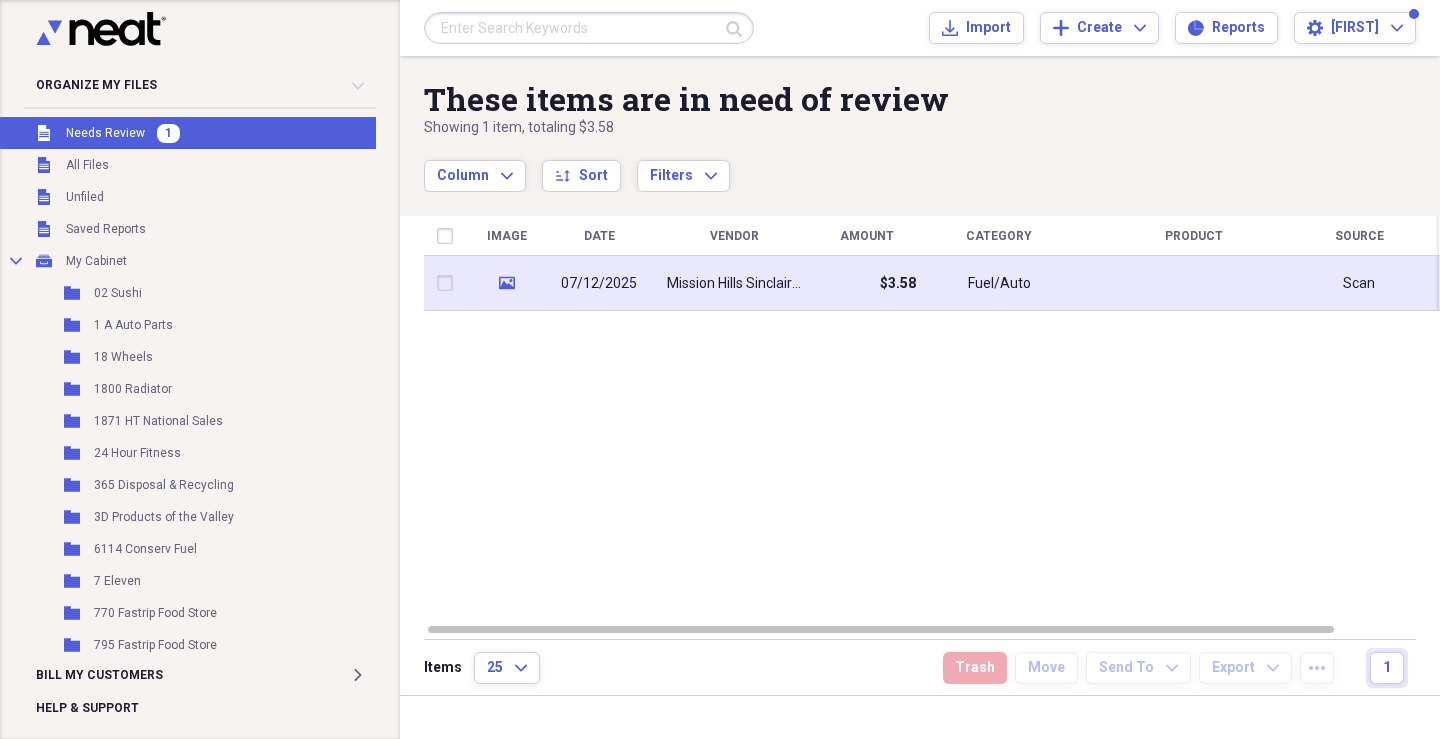 click at bounding box center [449, 283] 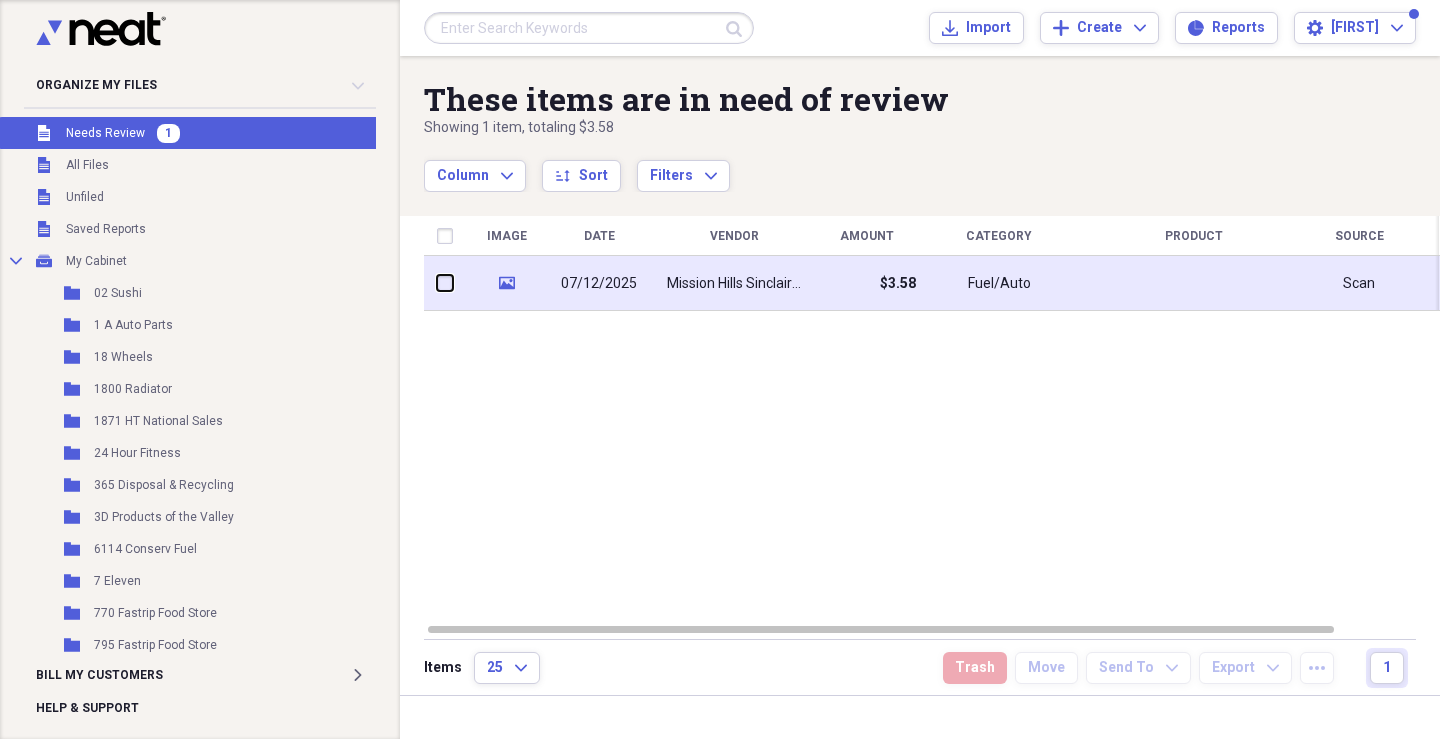 click at bounding box center (437, 283) 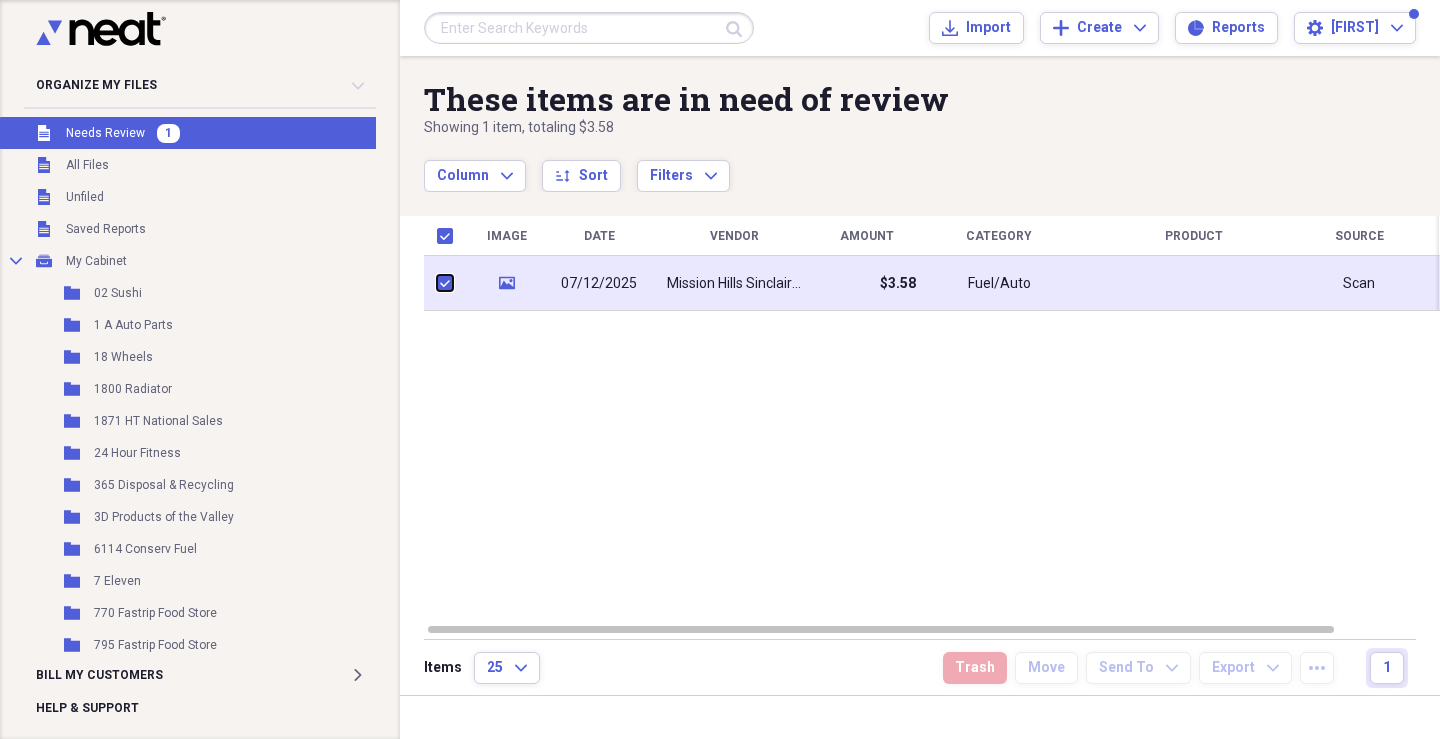 checkbox on "true" 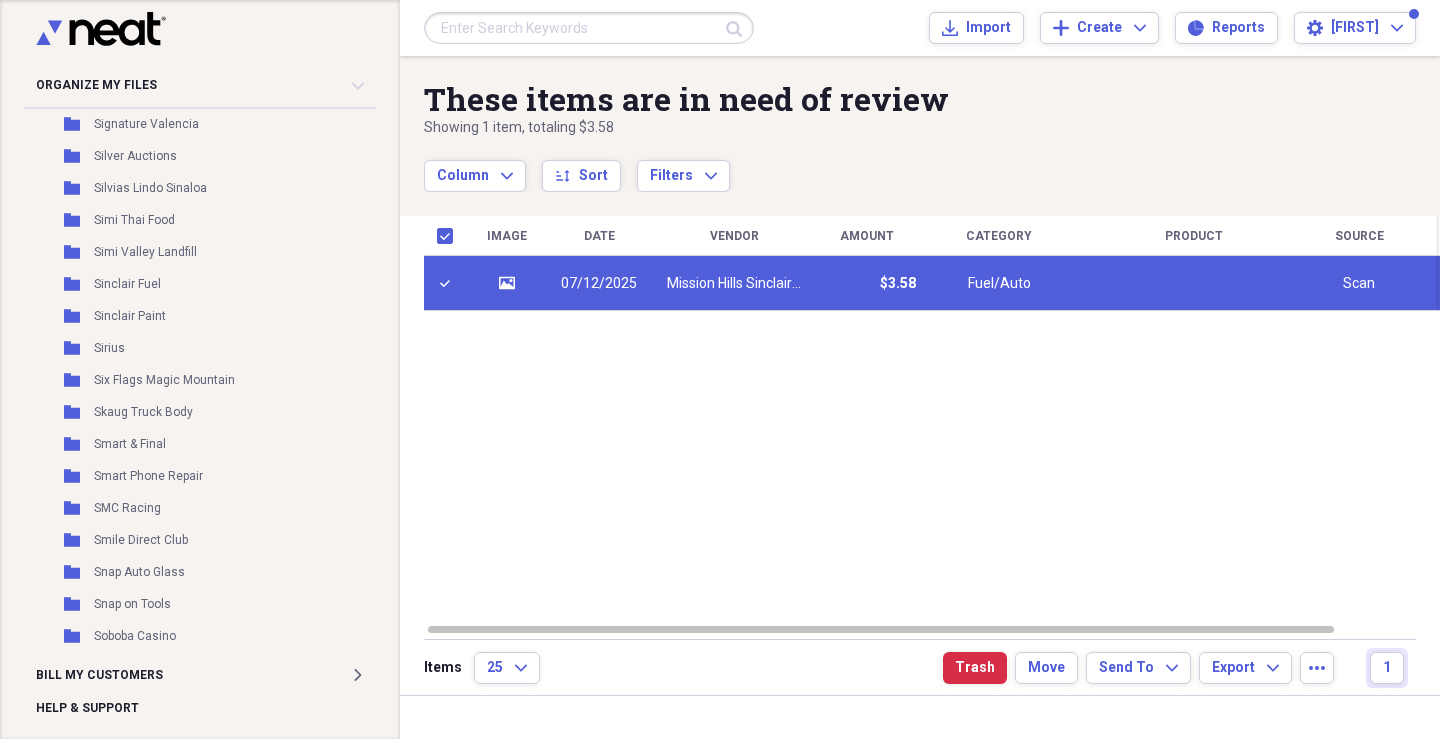 scroll, scrollTop: 26982, scrollLeft: 0, axis: vertical 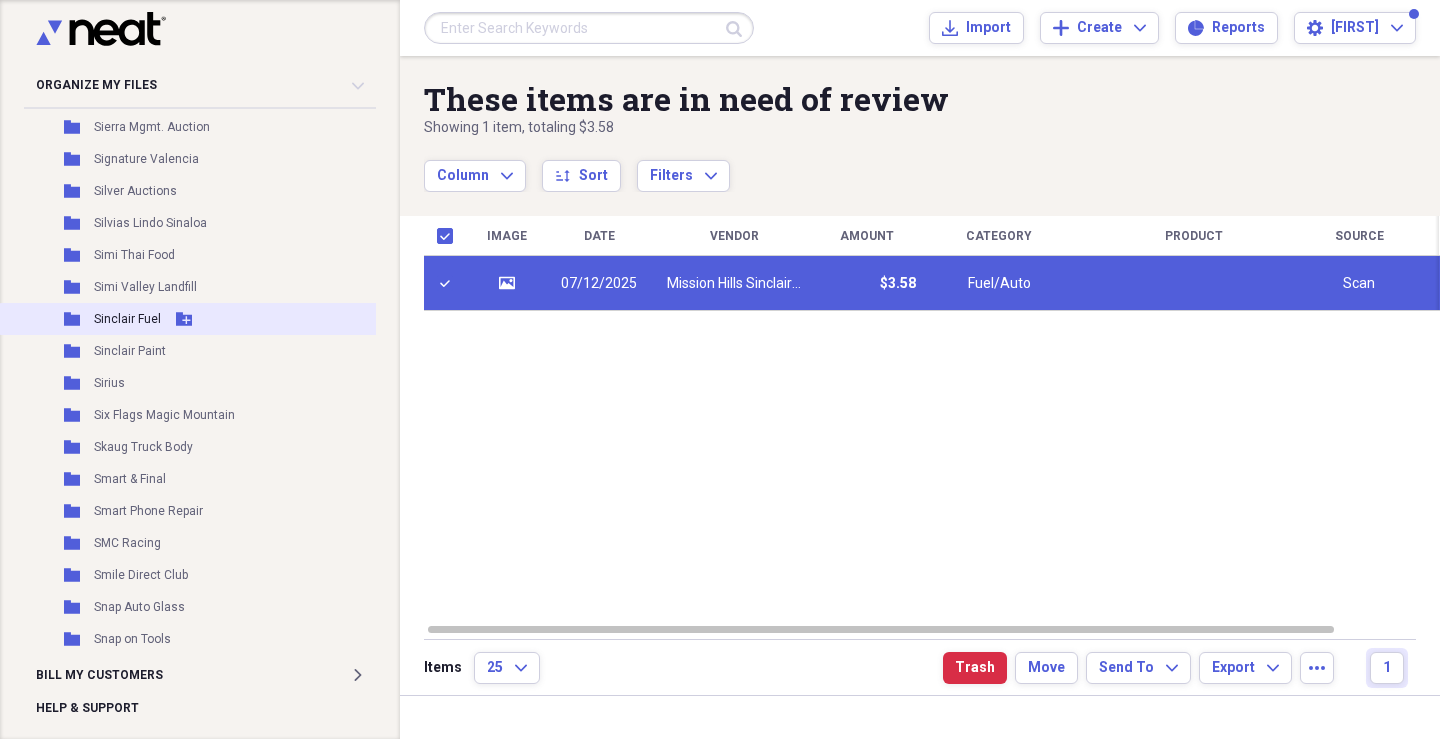 click on "Sinclair Fuel" at bounding box center [127, 319] 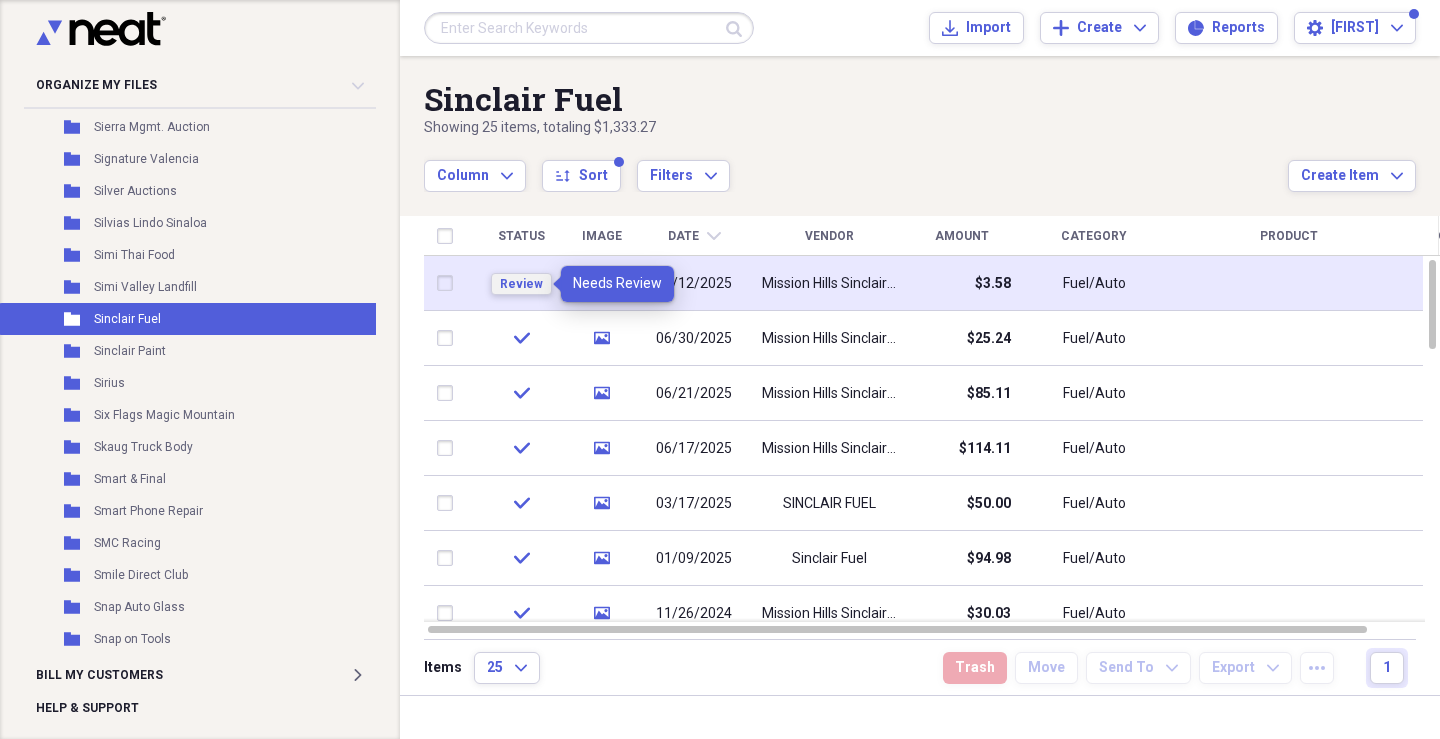 click on "Review" at bounding box center (521, 284) 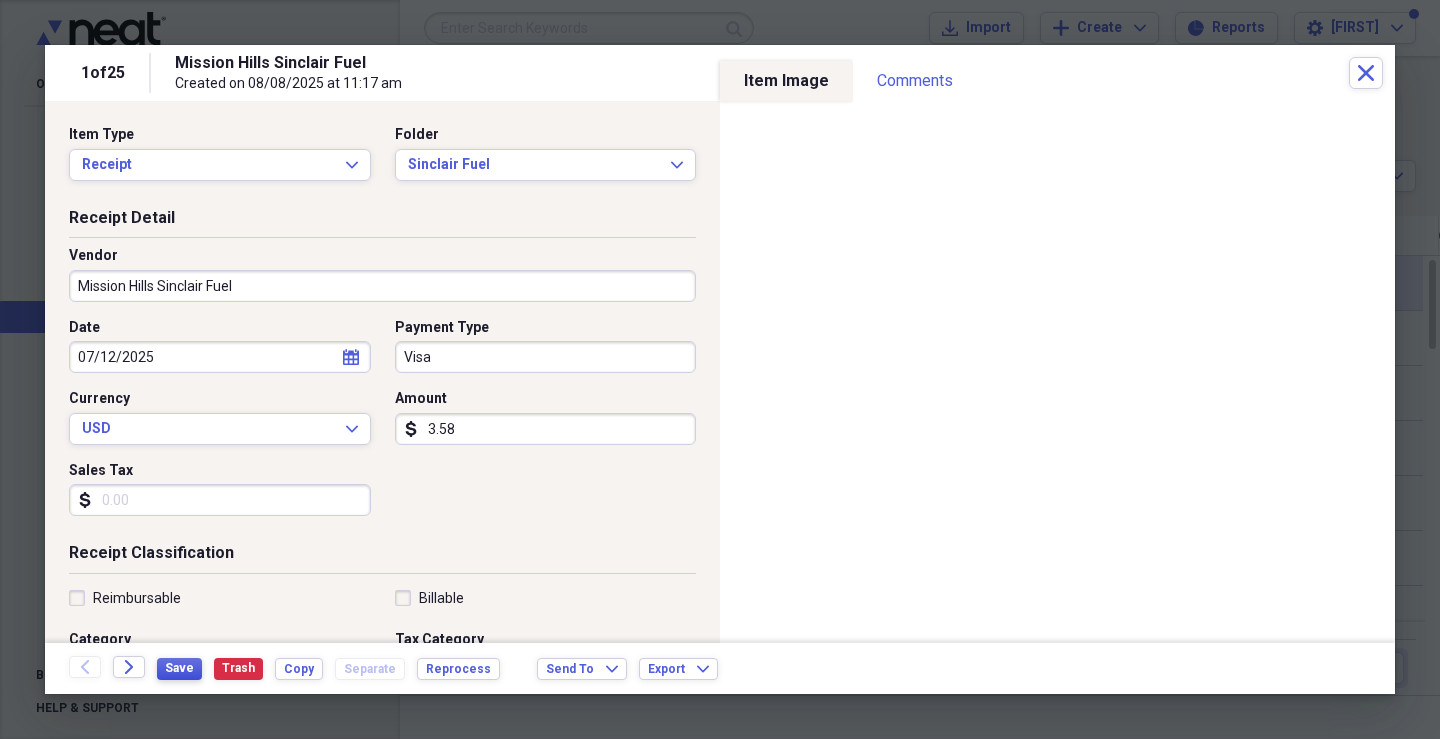 scroll, scrollTop: 400, scrollLeft: 0, axis: vertical 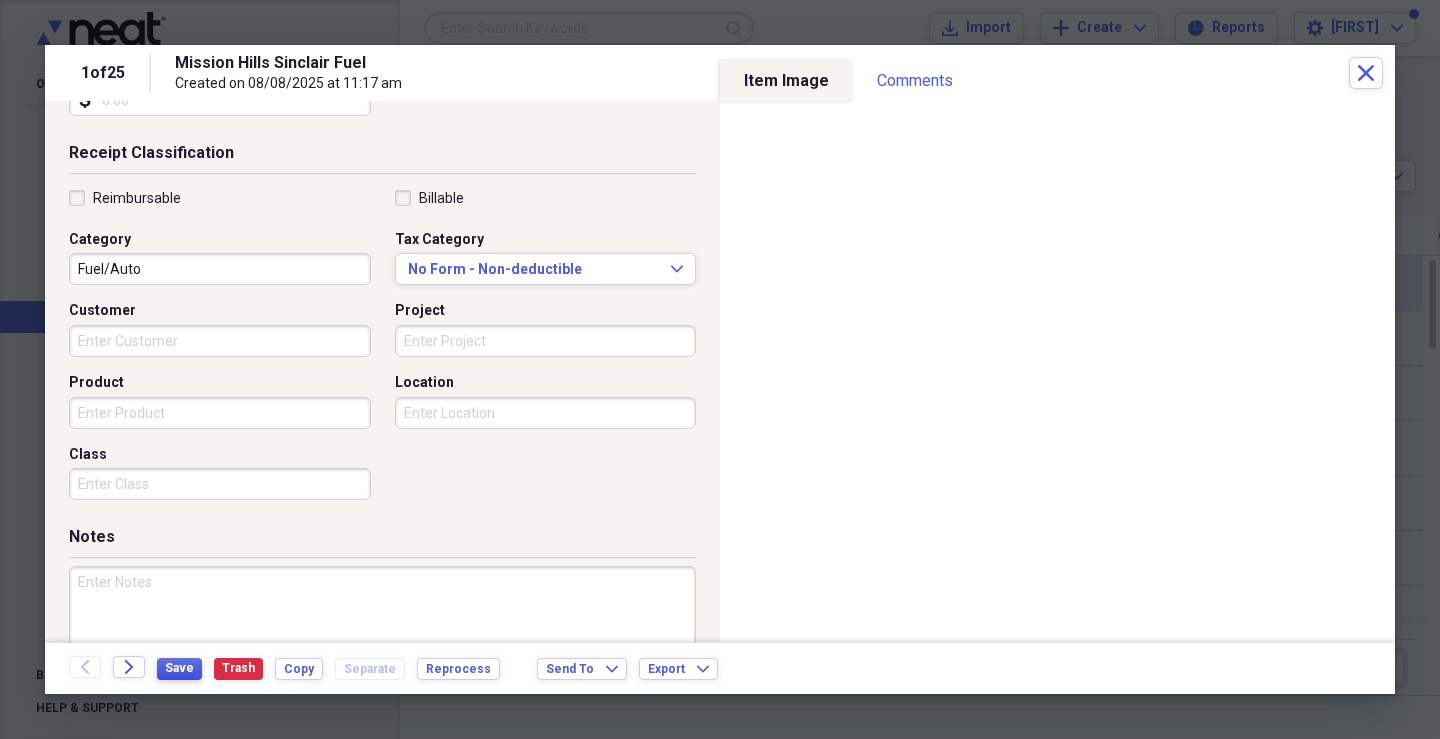 click on "Save" at bounding box center (179, 668) 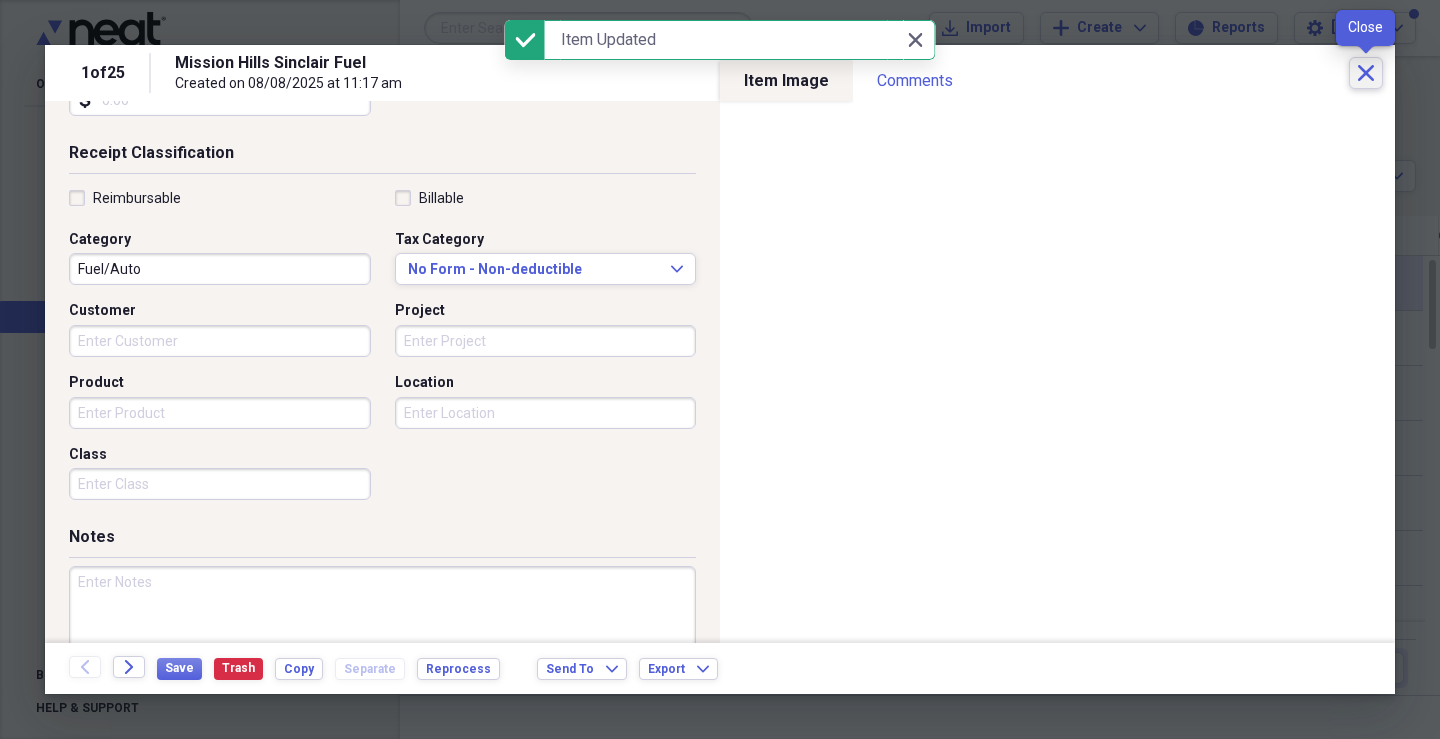 click on "Close" 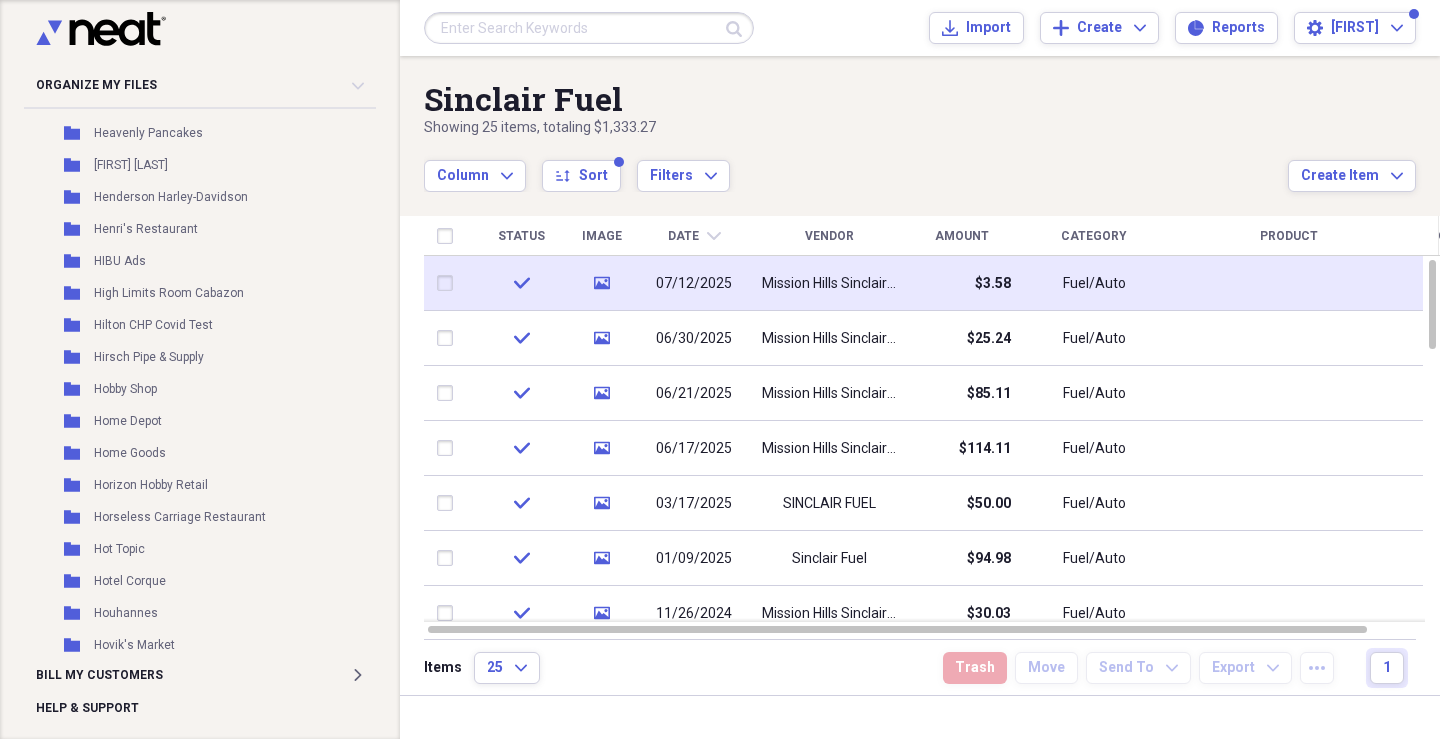 scroll, scrollTop: 13105, scrollLeft: 0, axis: vertical 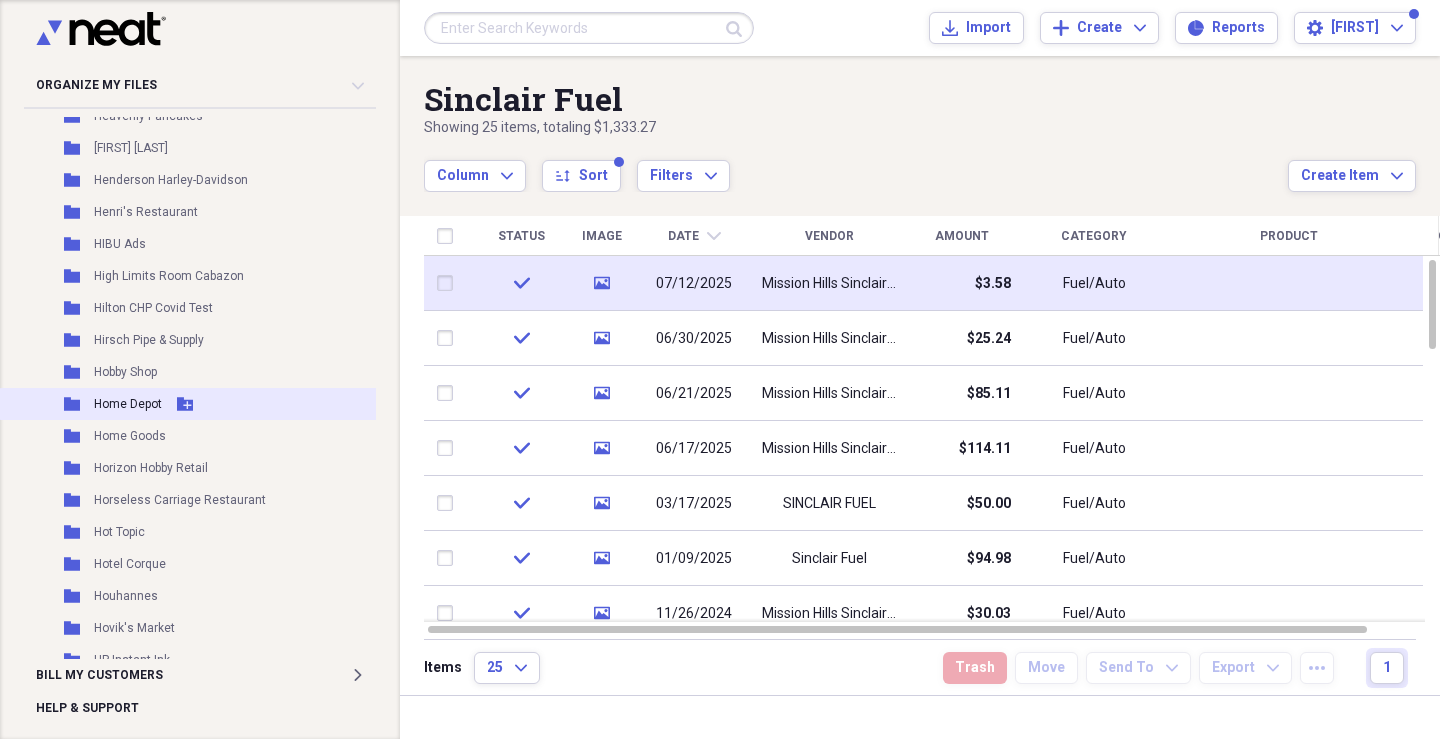 click on "Home Depot" at bounding box center [128, 404] 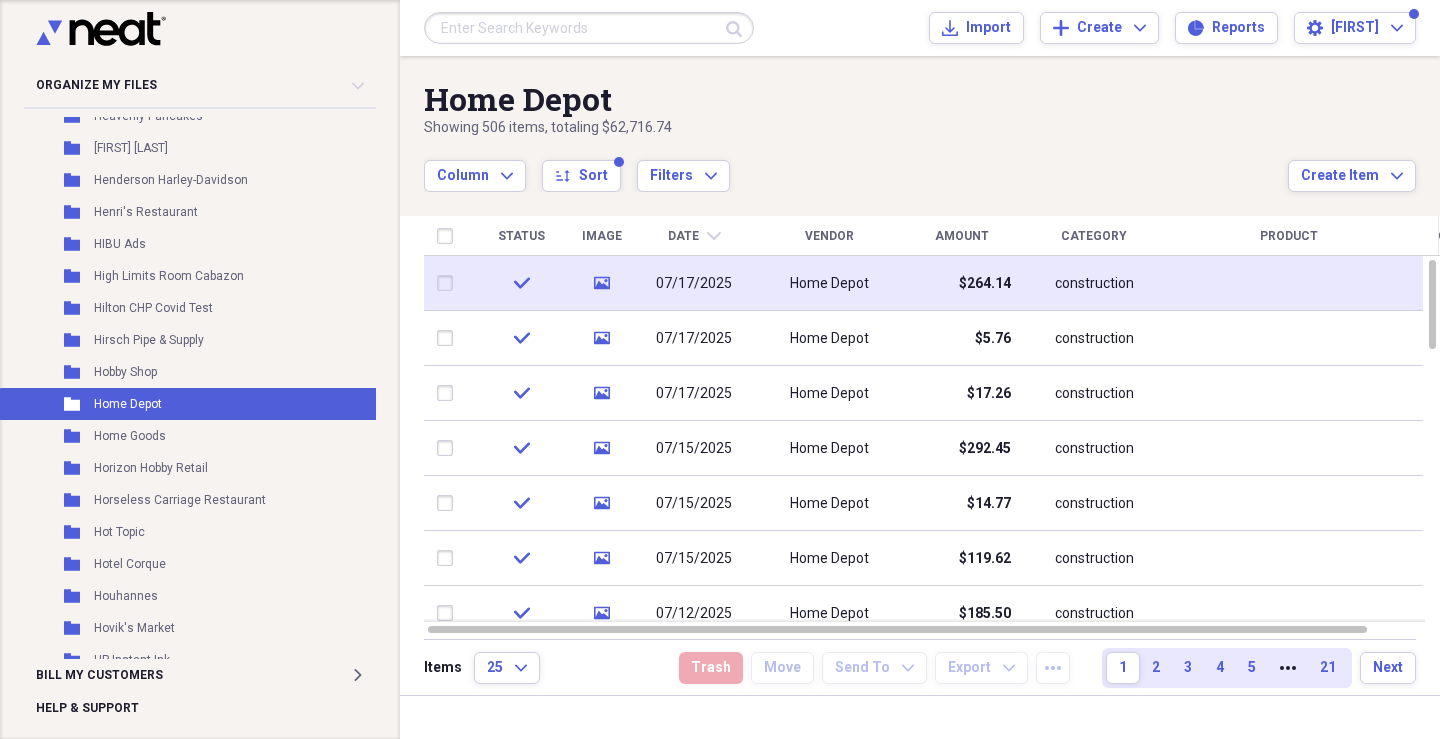 click on "chevron-down" 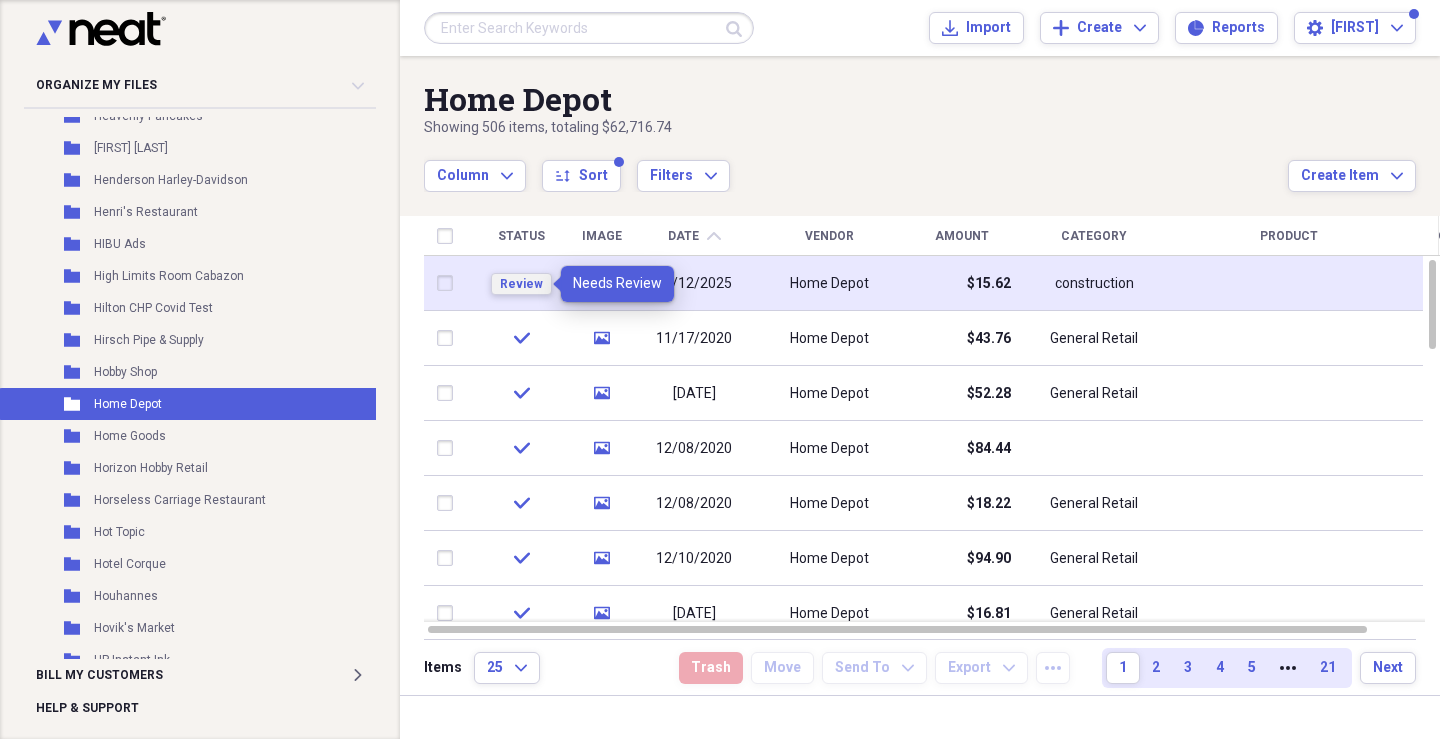 click on "Review" at bounding box center [521, 284] 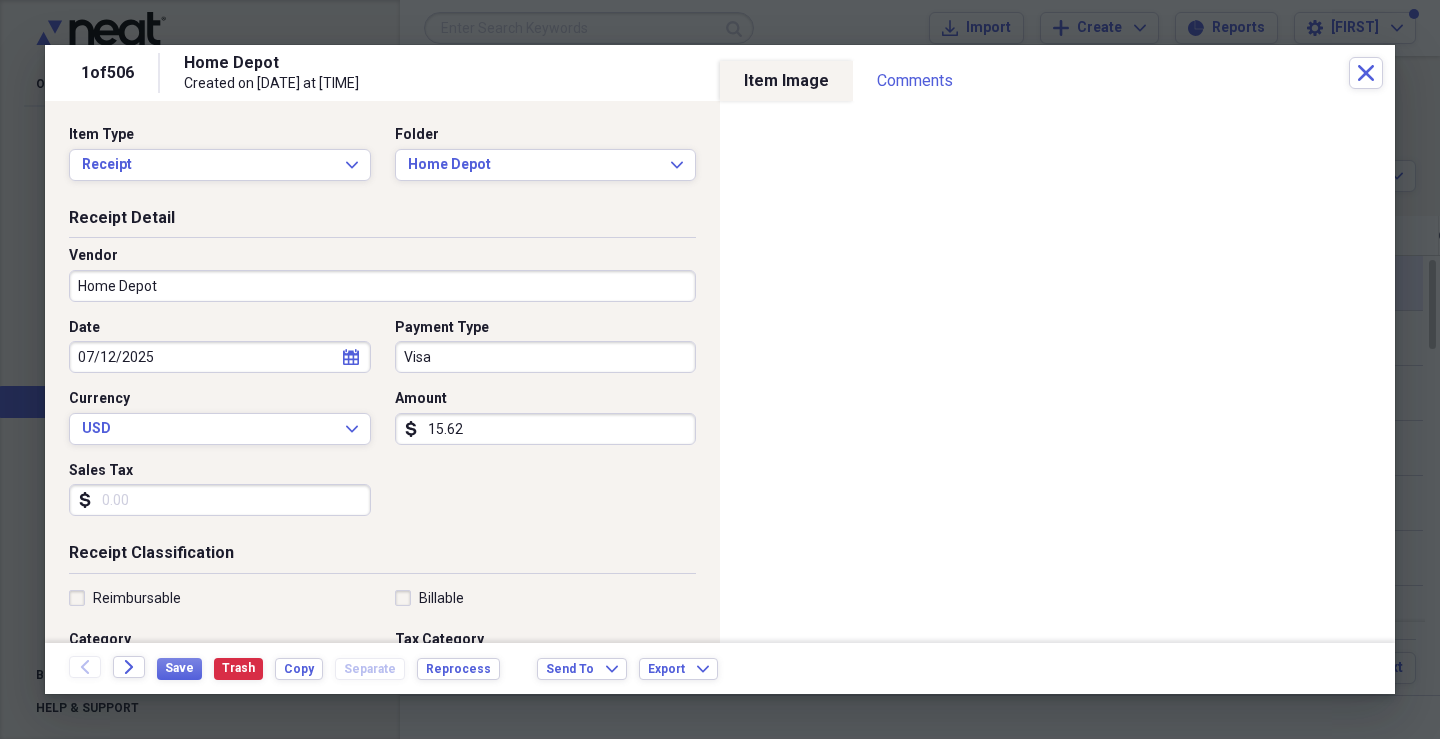 scroll, scrollTop: 400, scrollLeft: 0, axis: vertical 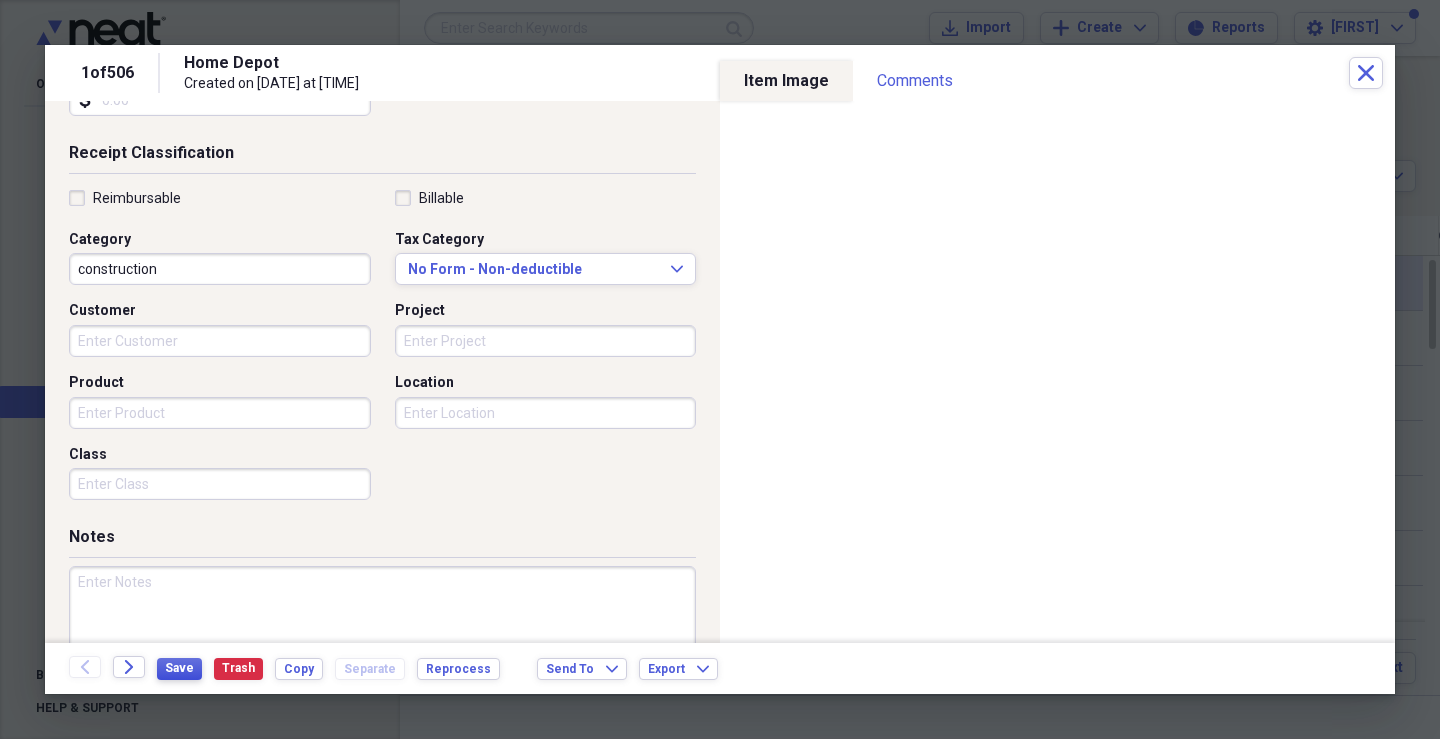 click on "Save" at bounding box center [179, 668] 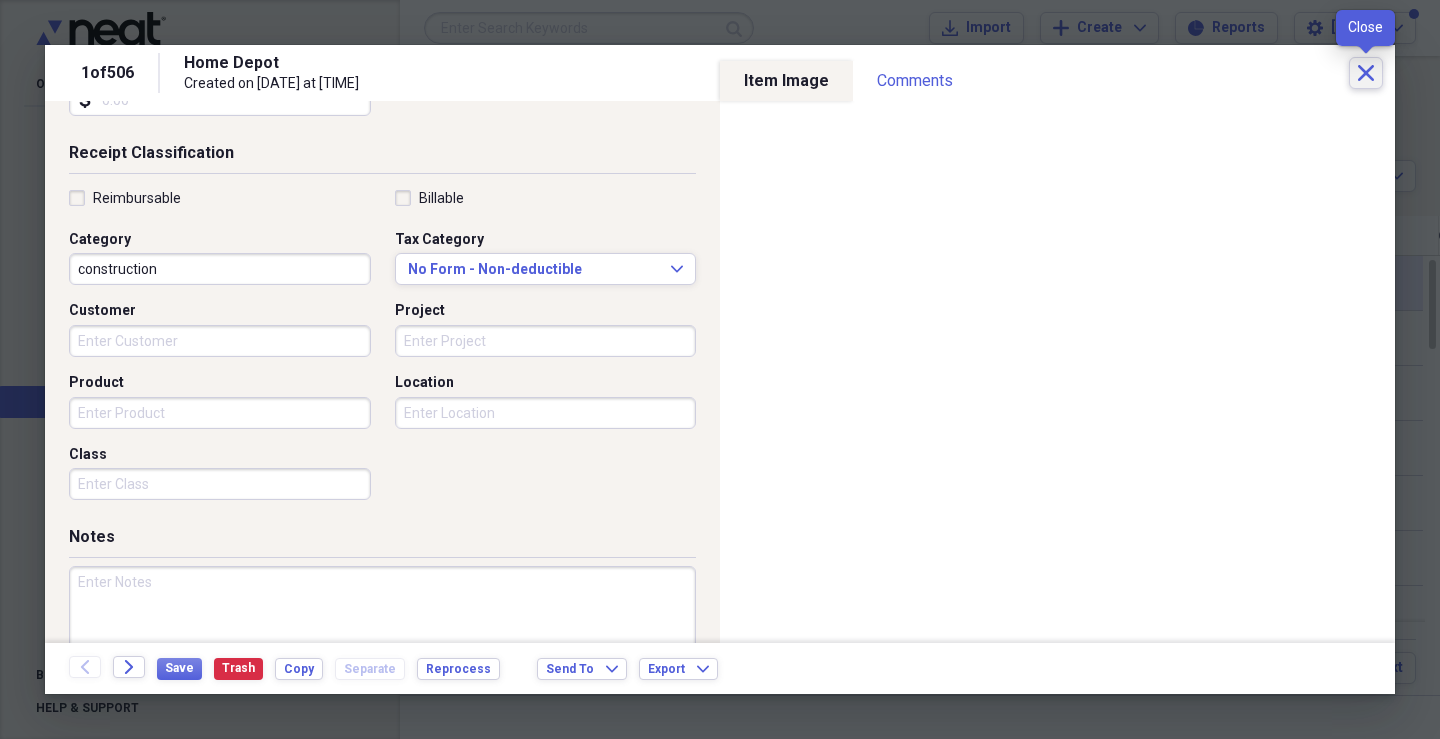 click on "Close" 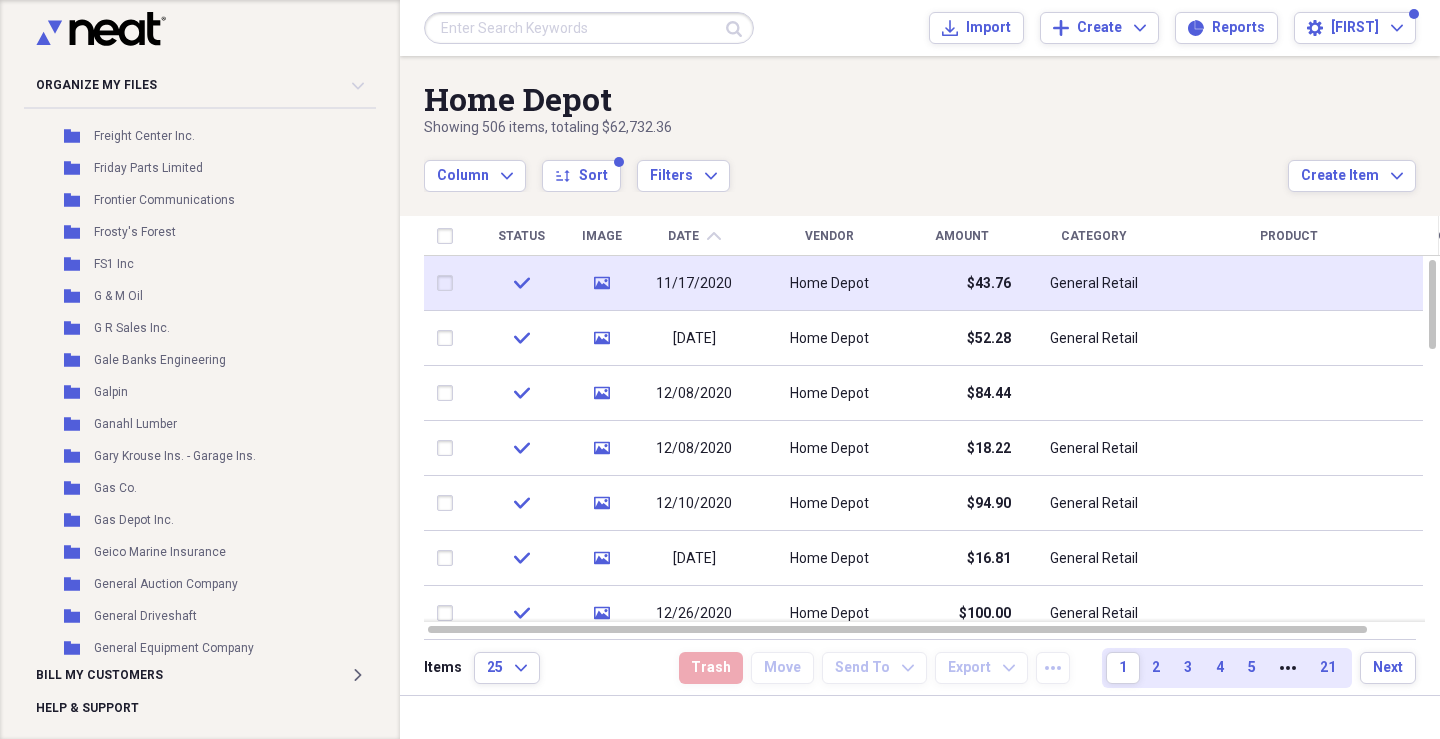 scroll, scrollTop: 10822, scrollLeft: 0, axis: vertical 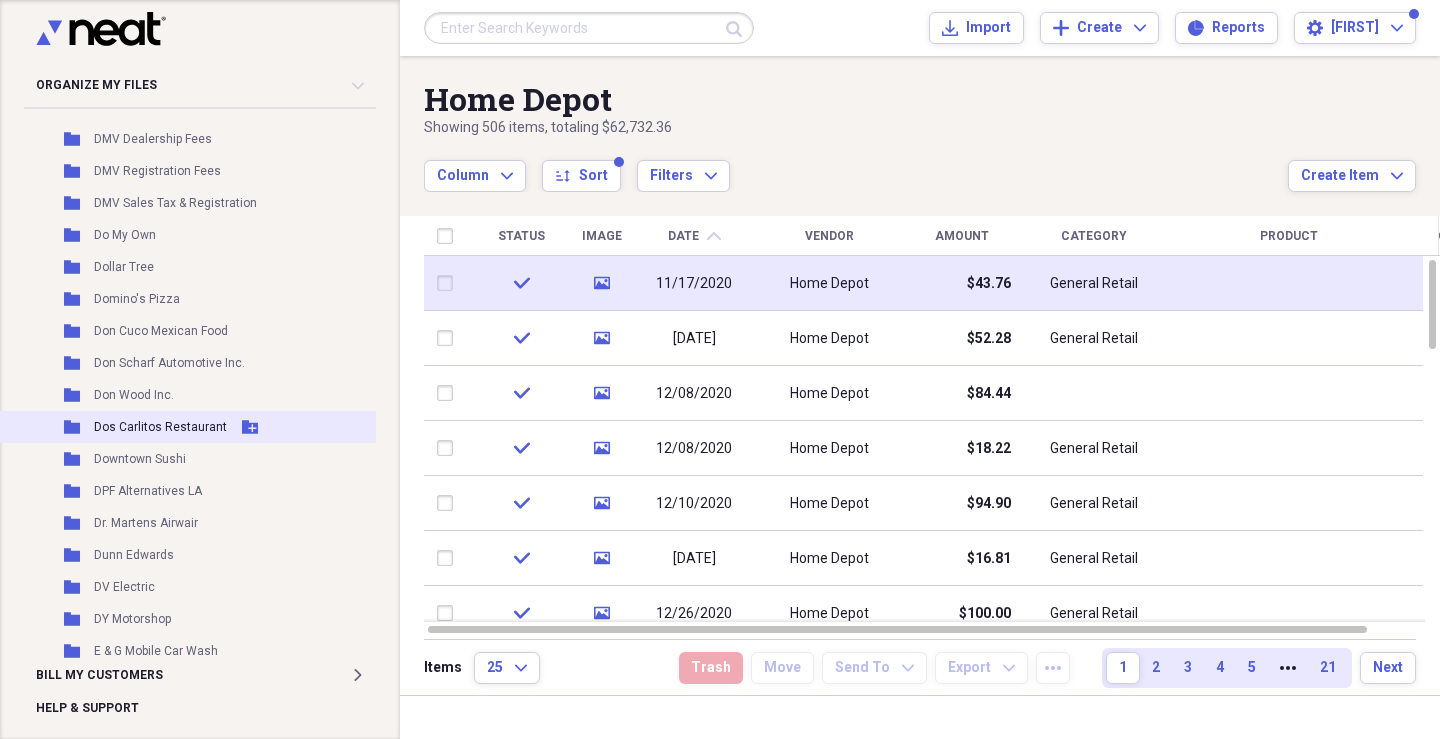click on "Dos Carlitos Restaurant" at bounding box center [160, 427] 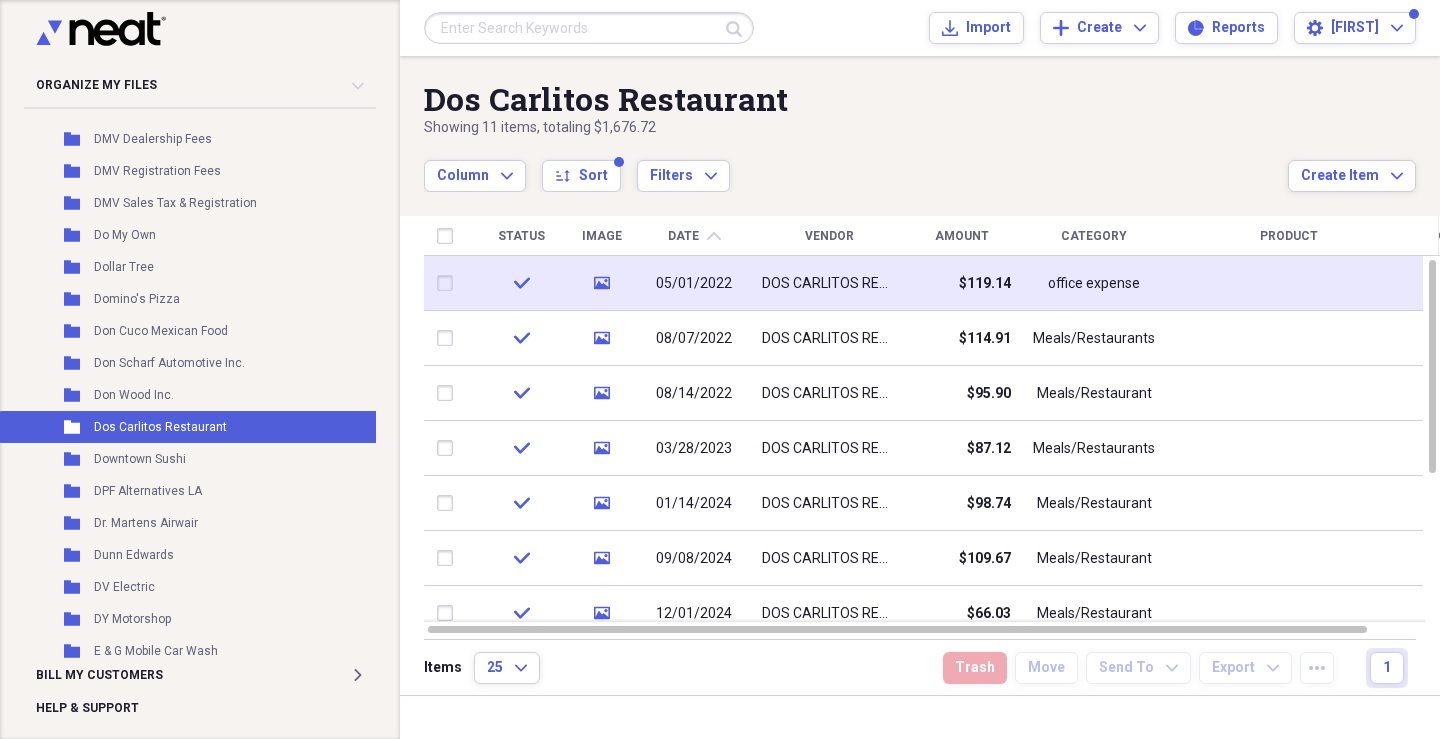 click 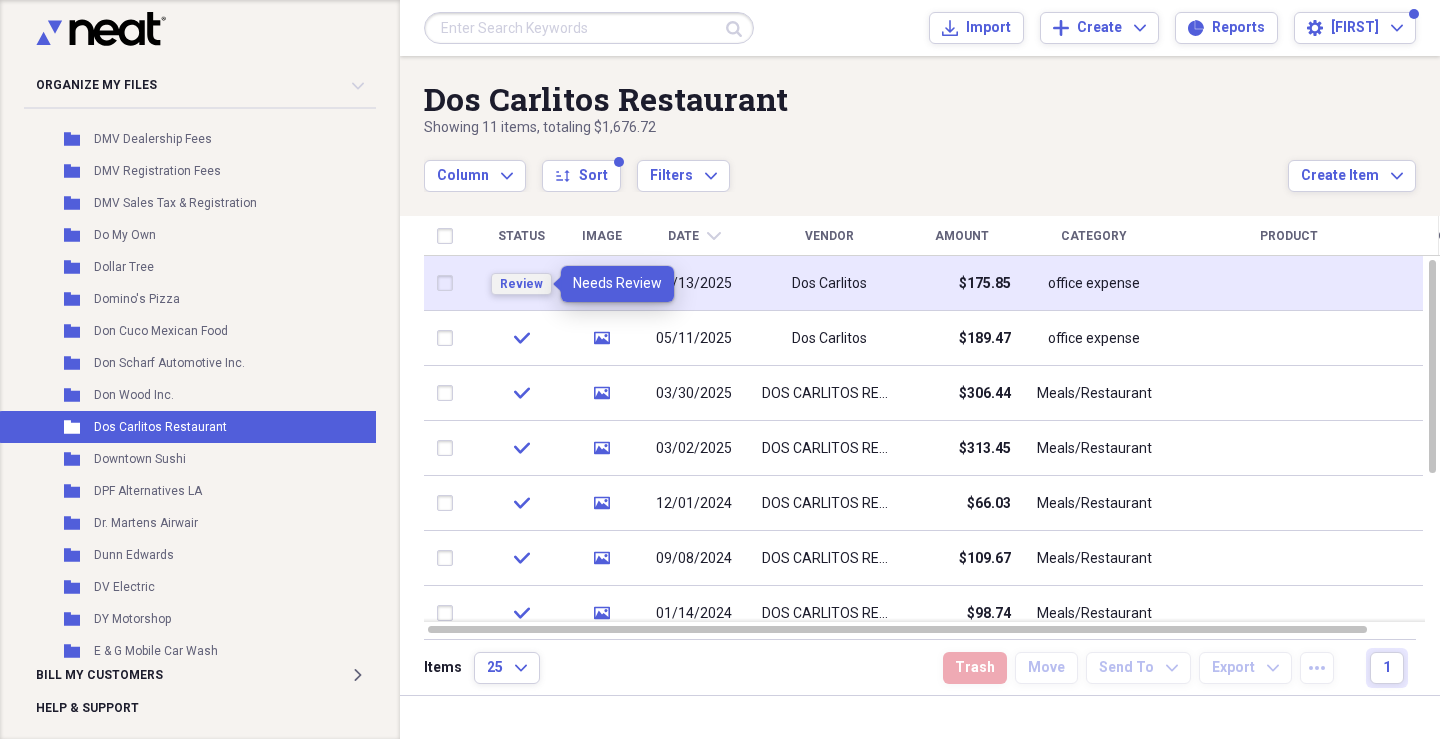 click on "Review" at bounding box center [521, 284] 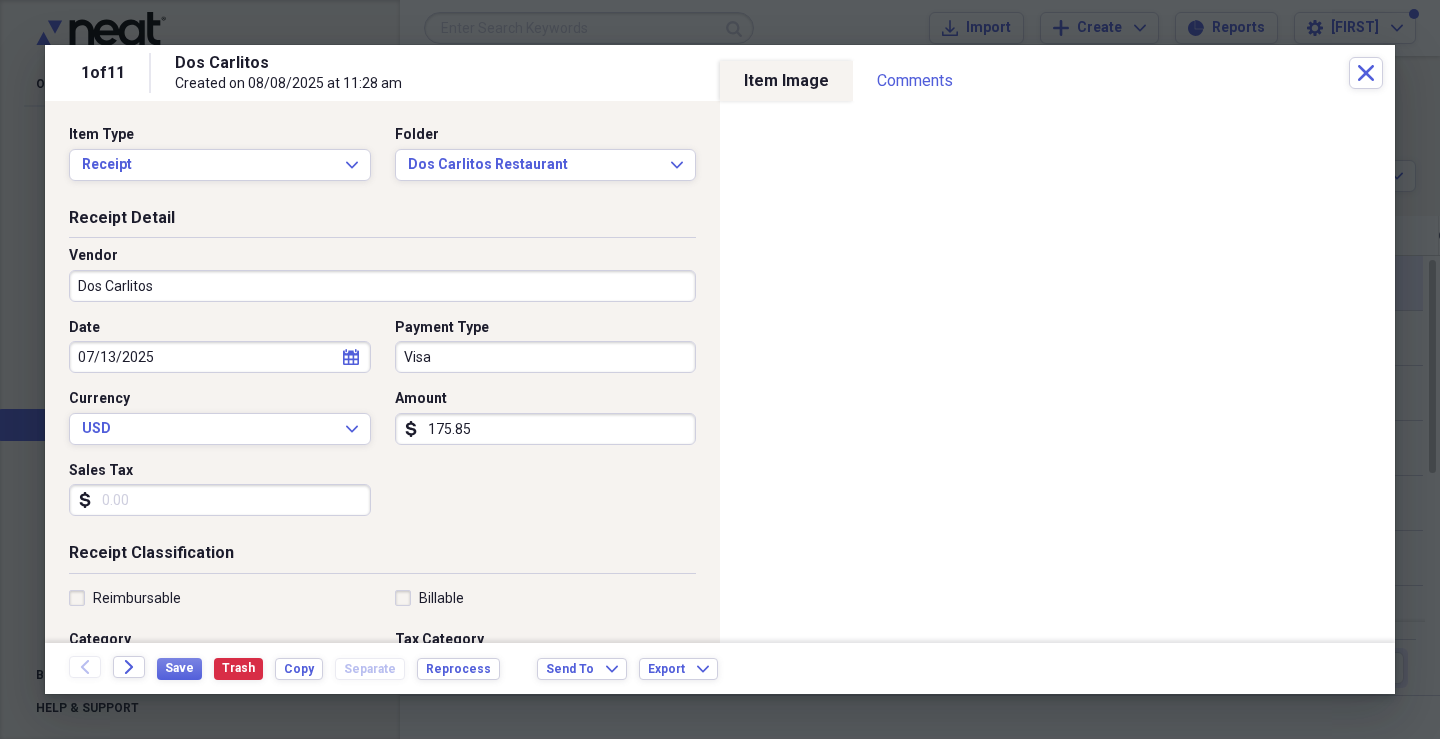 scroll, scrollTop: 100, scrollLeft: 0, axis: vertical 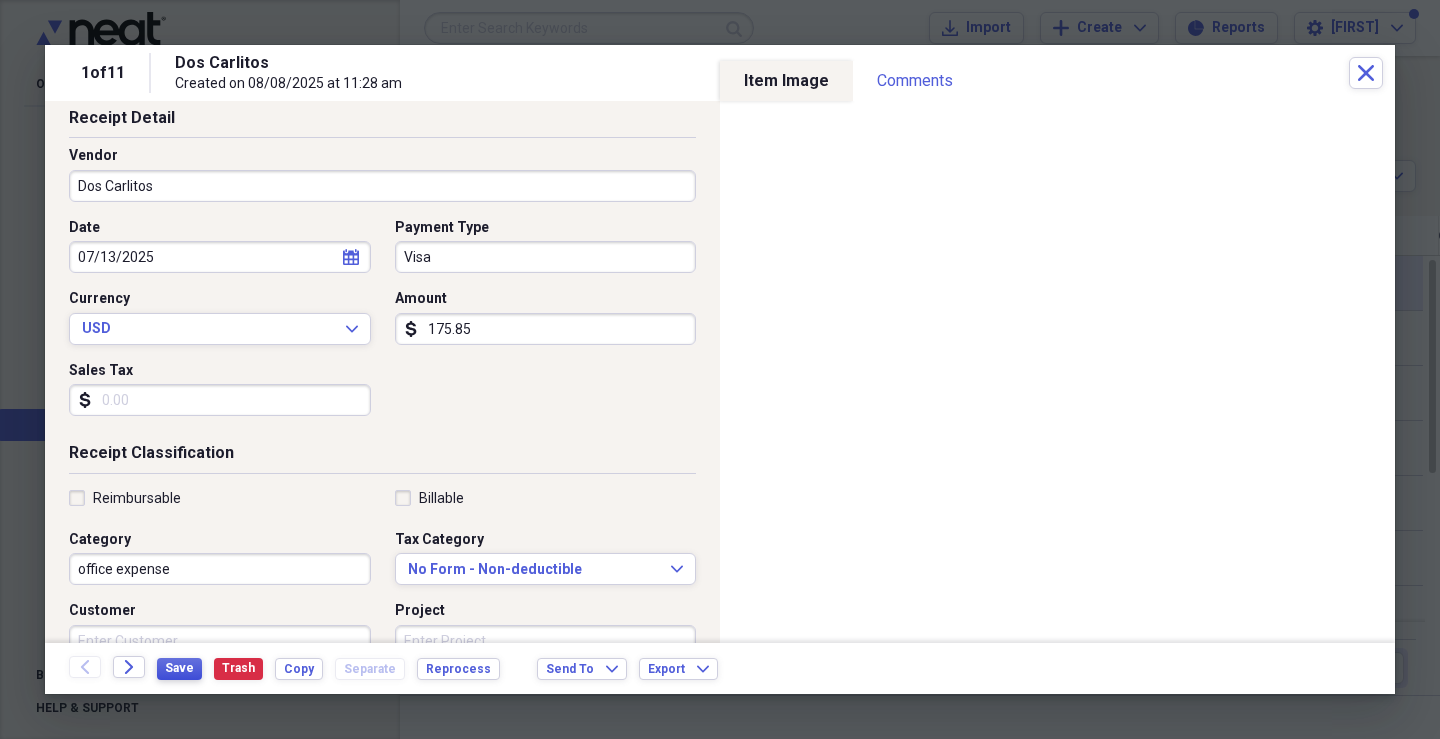 click on "Save" at bounding box center (179, 668) 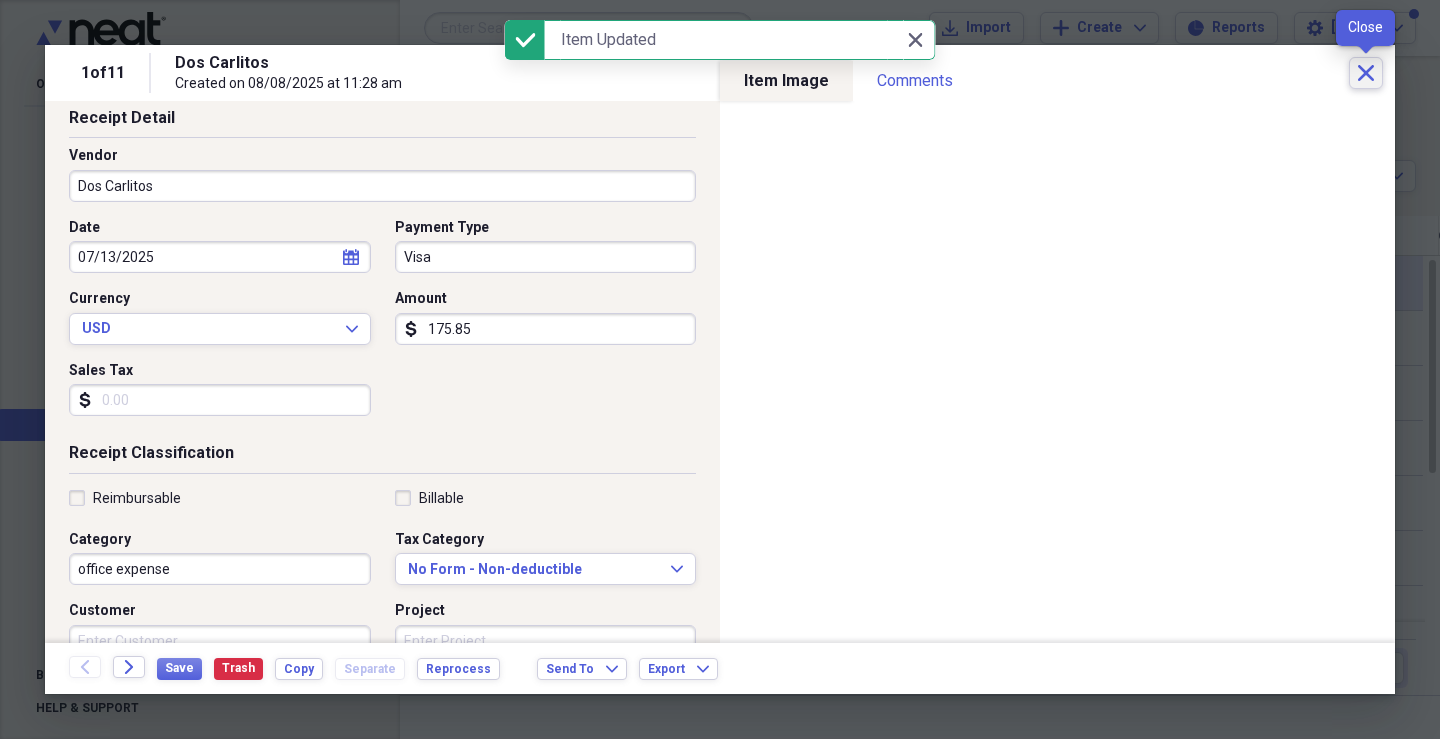 click on "Close" 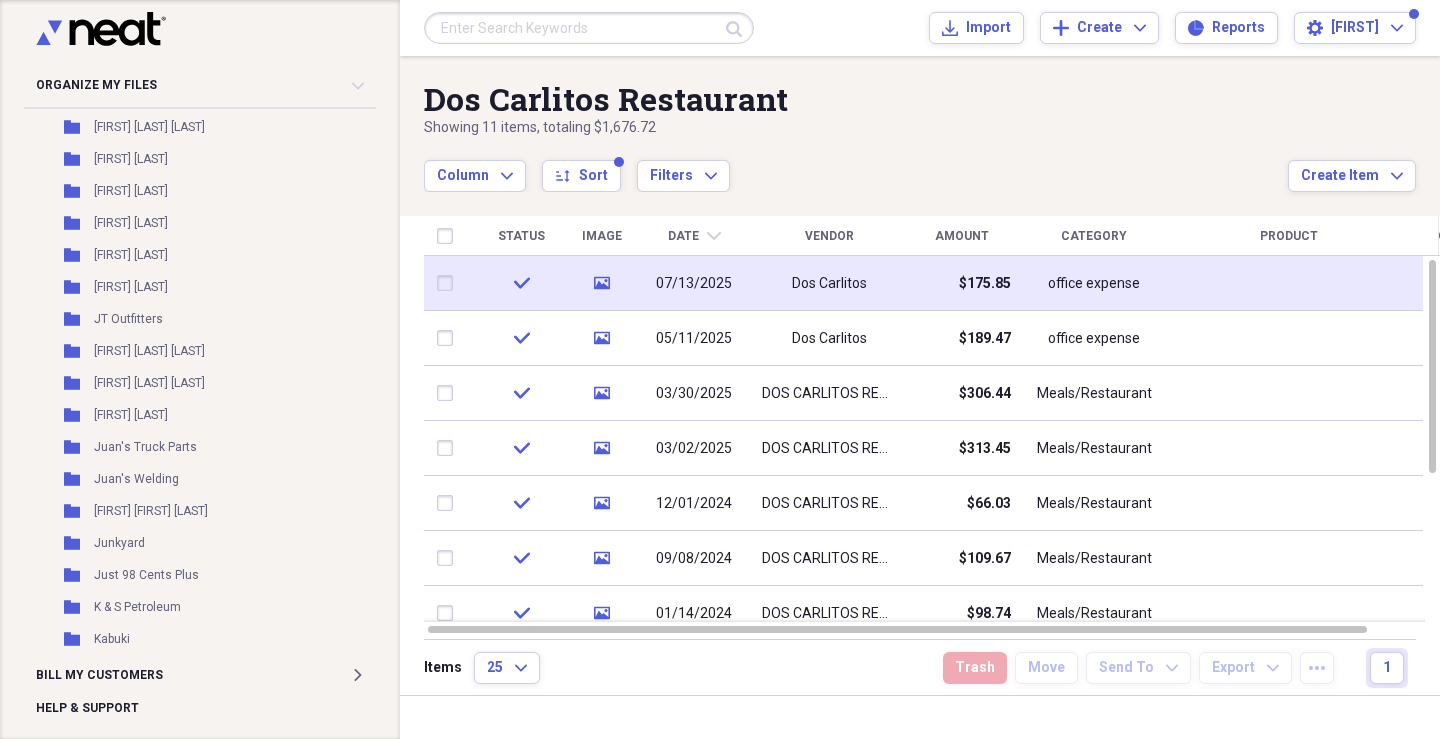 scroll, scrollTop: 15769, scrollLeft: 0, axis: vertical 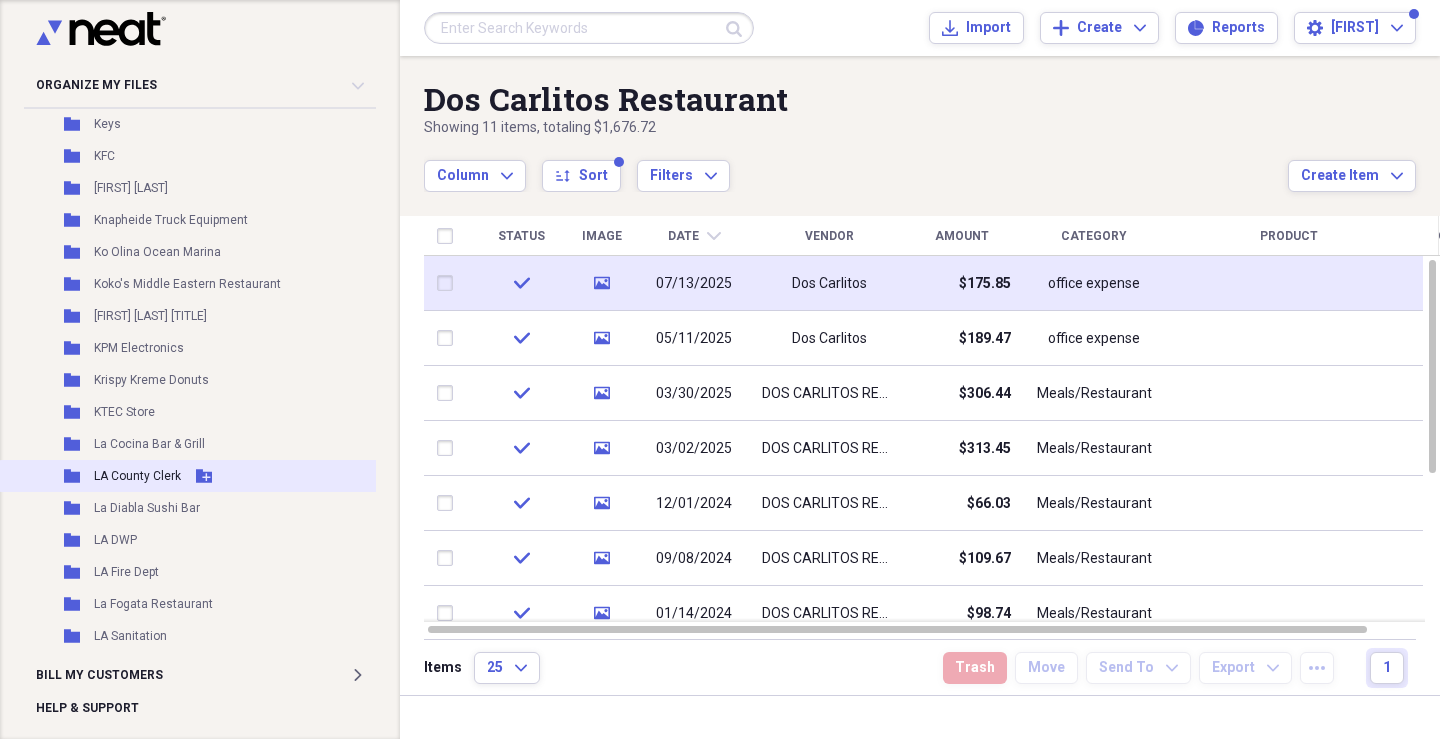 drag, startPoint x: 141, startPoint y: 311, endPoint x: 331, endPoint y: 464, distance: 243.94467 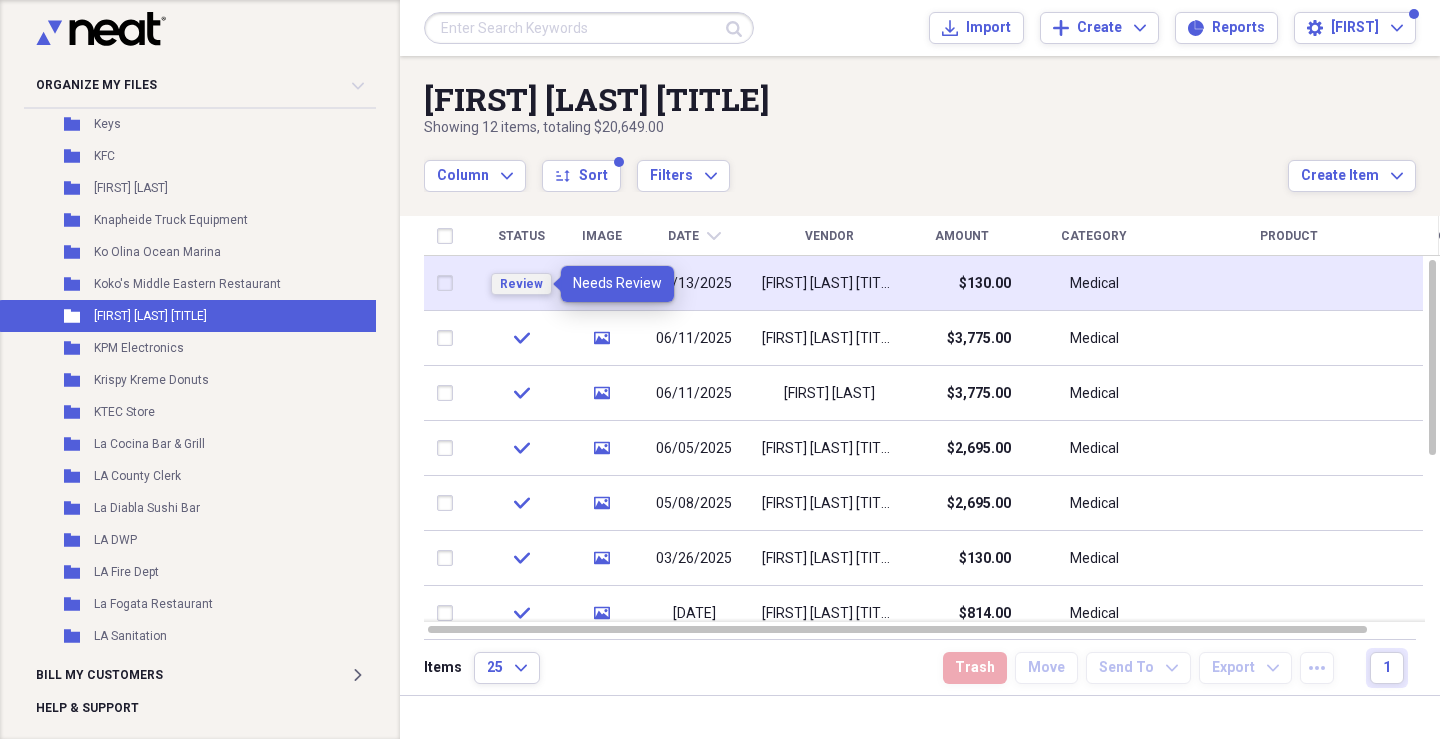 click on "Review" at bounding box center (521, 284) 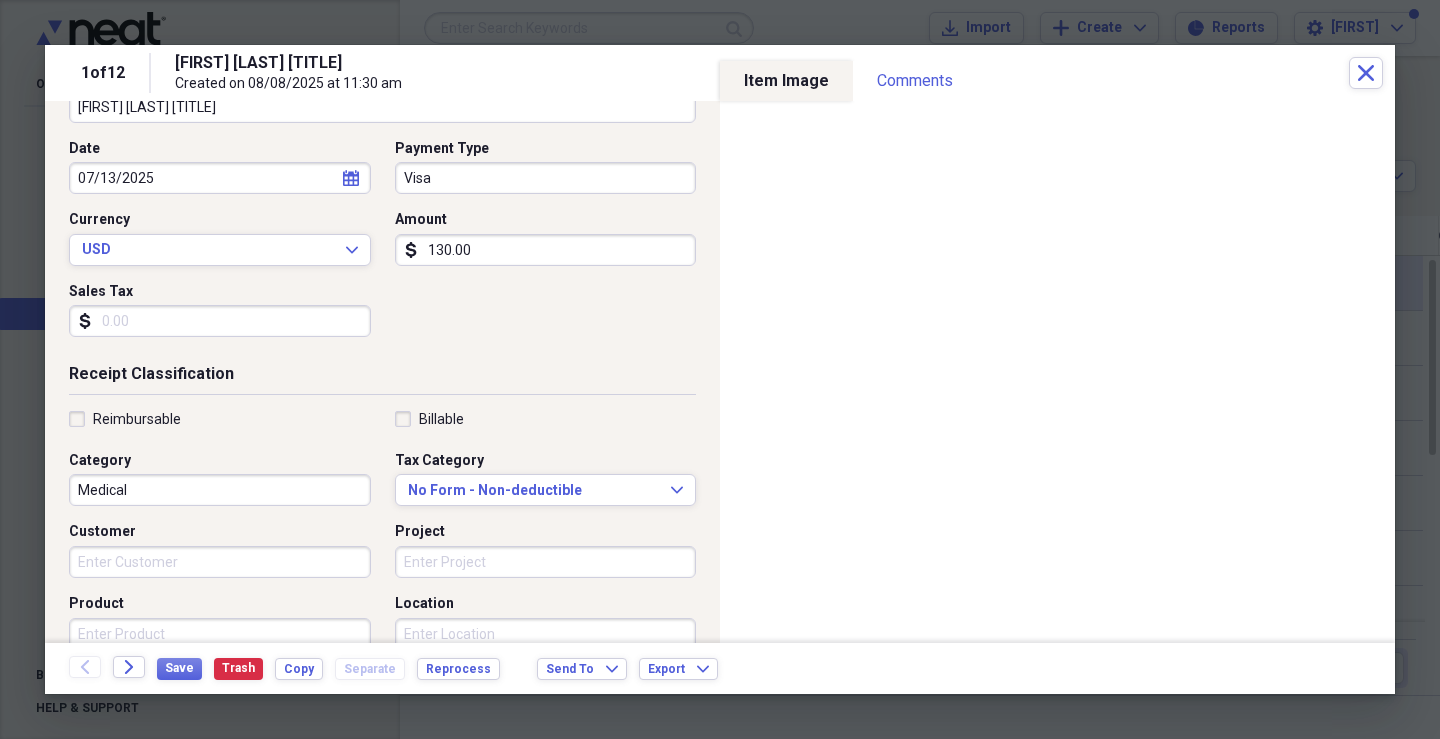 scroll, scrollTop: 200, scrollLeft: 0, axis: vertical 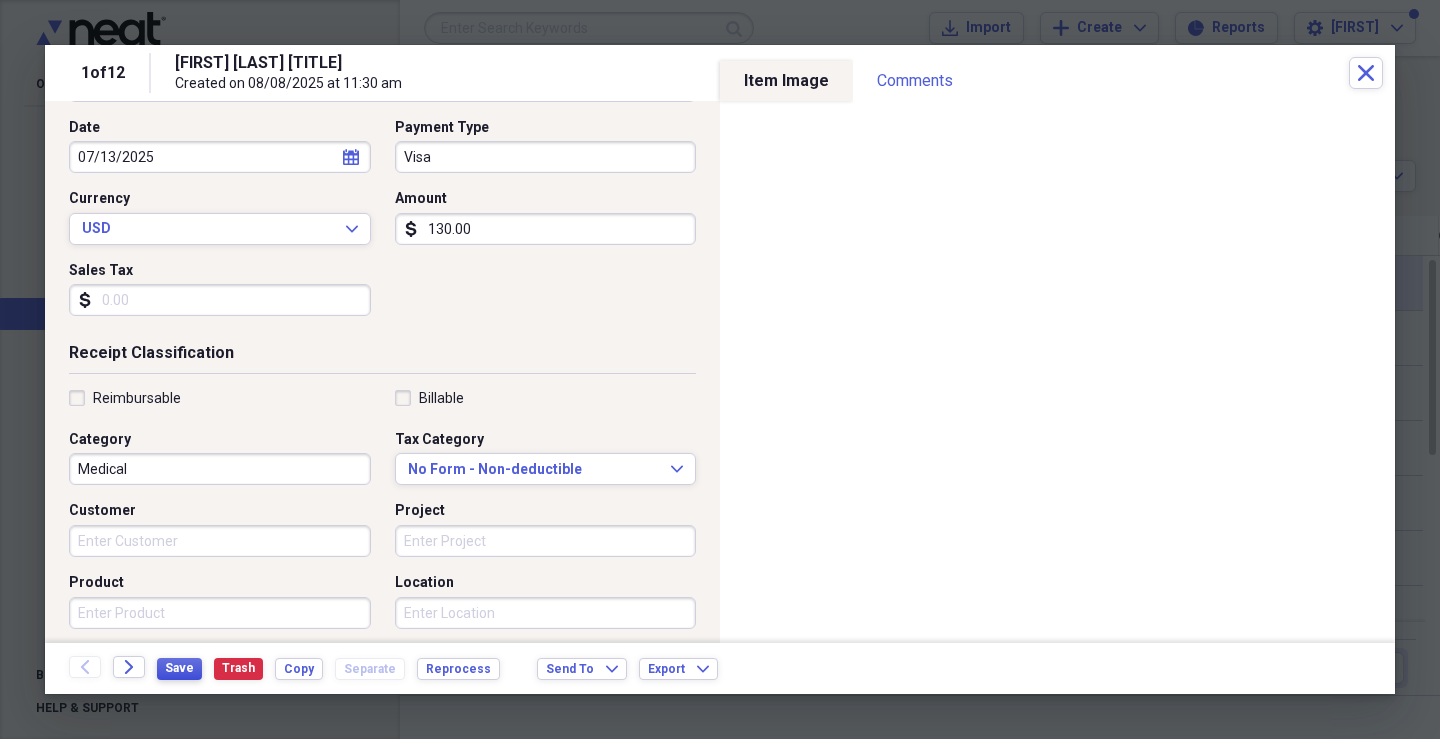 click on "Save" at bounding box center (179, 668) 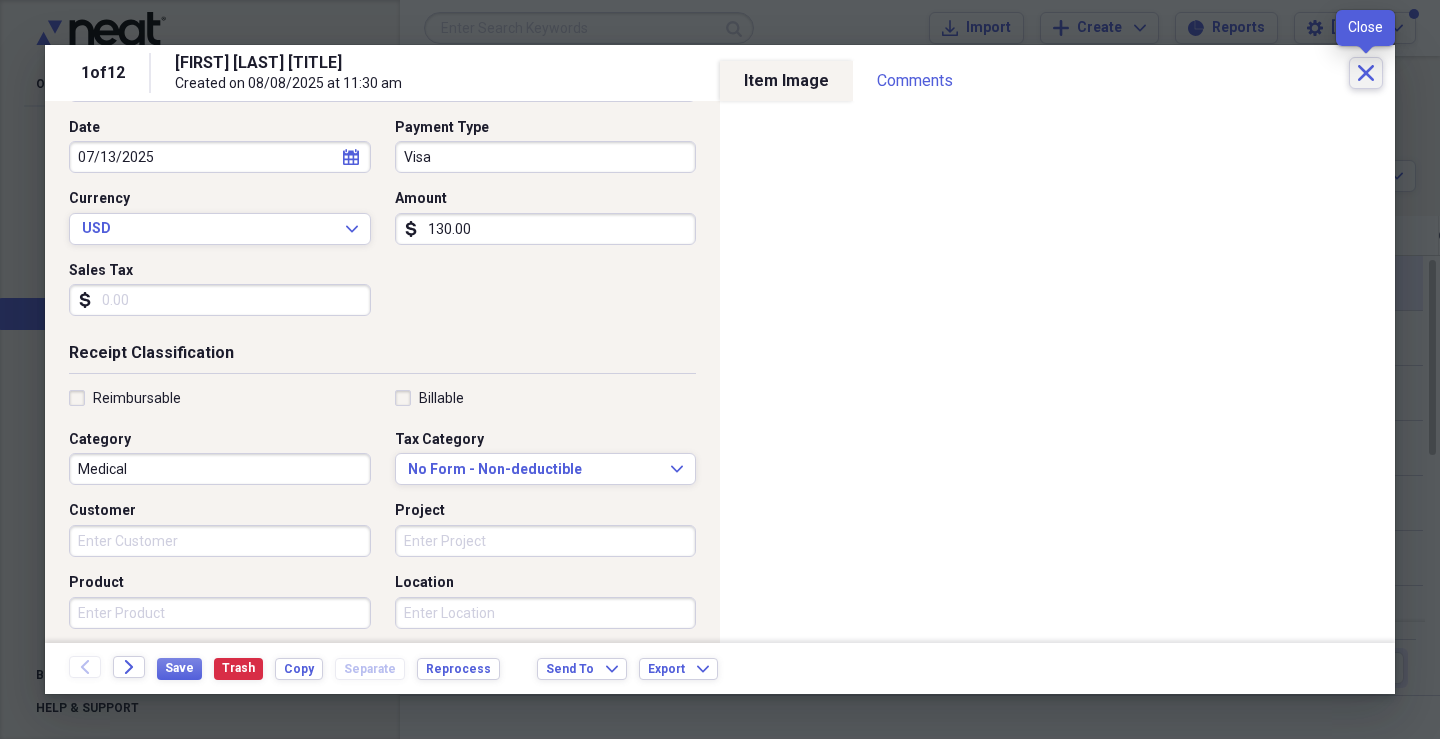 click 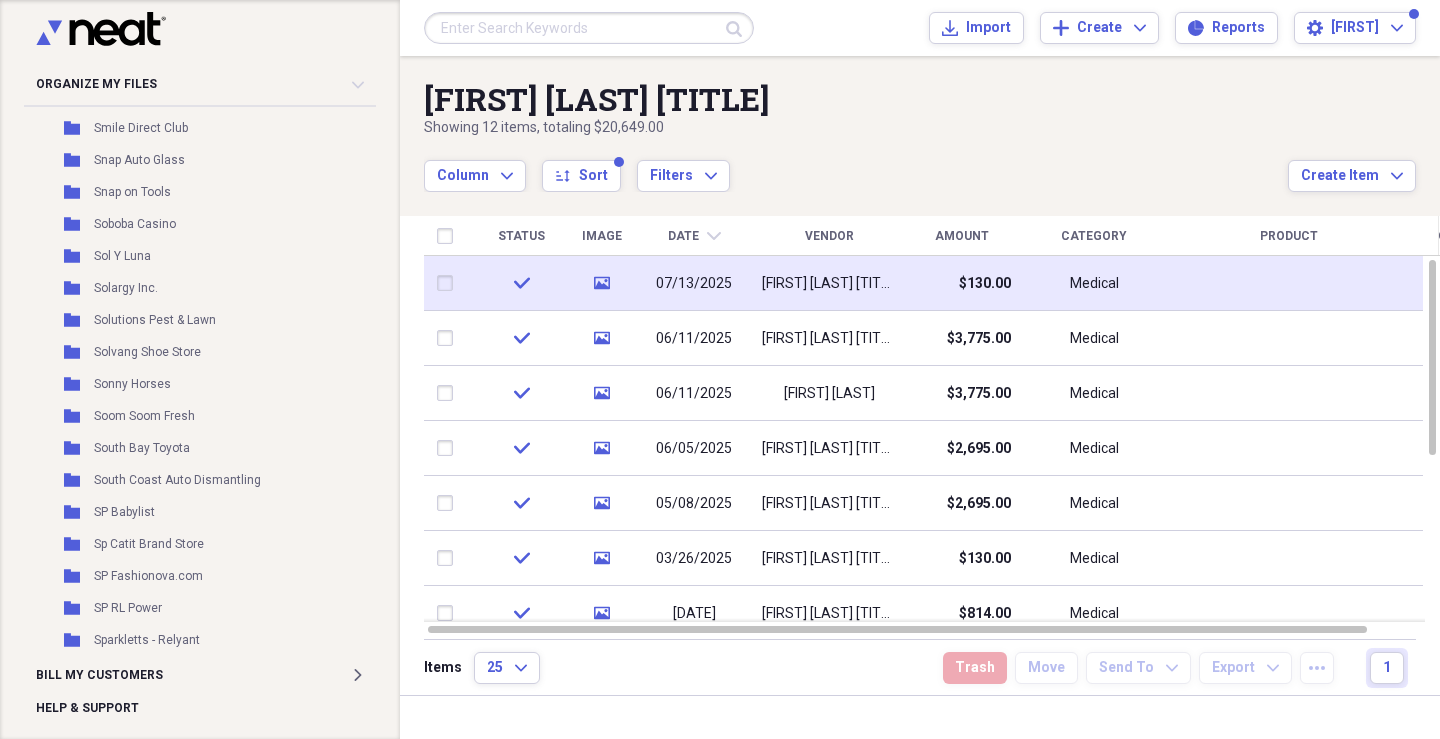 scroll, scrollTop: 27527, scrollLeft: 0, axis: vertical 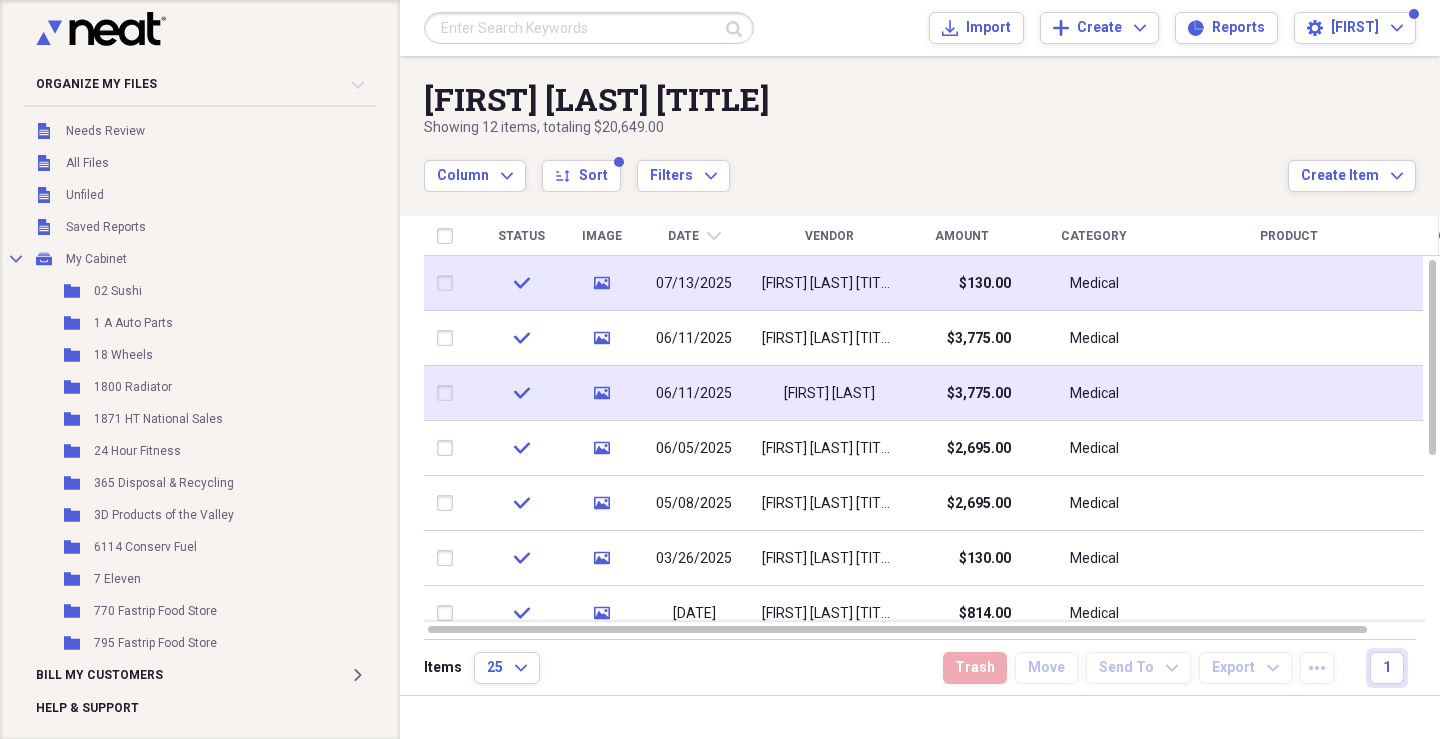 drag, startPoint x: 146, startPoint y: 255, endPoint x: 430, endPoint y: 377, distance: 309.09546 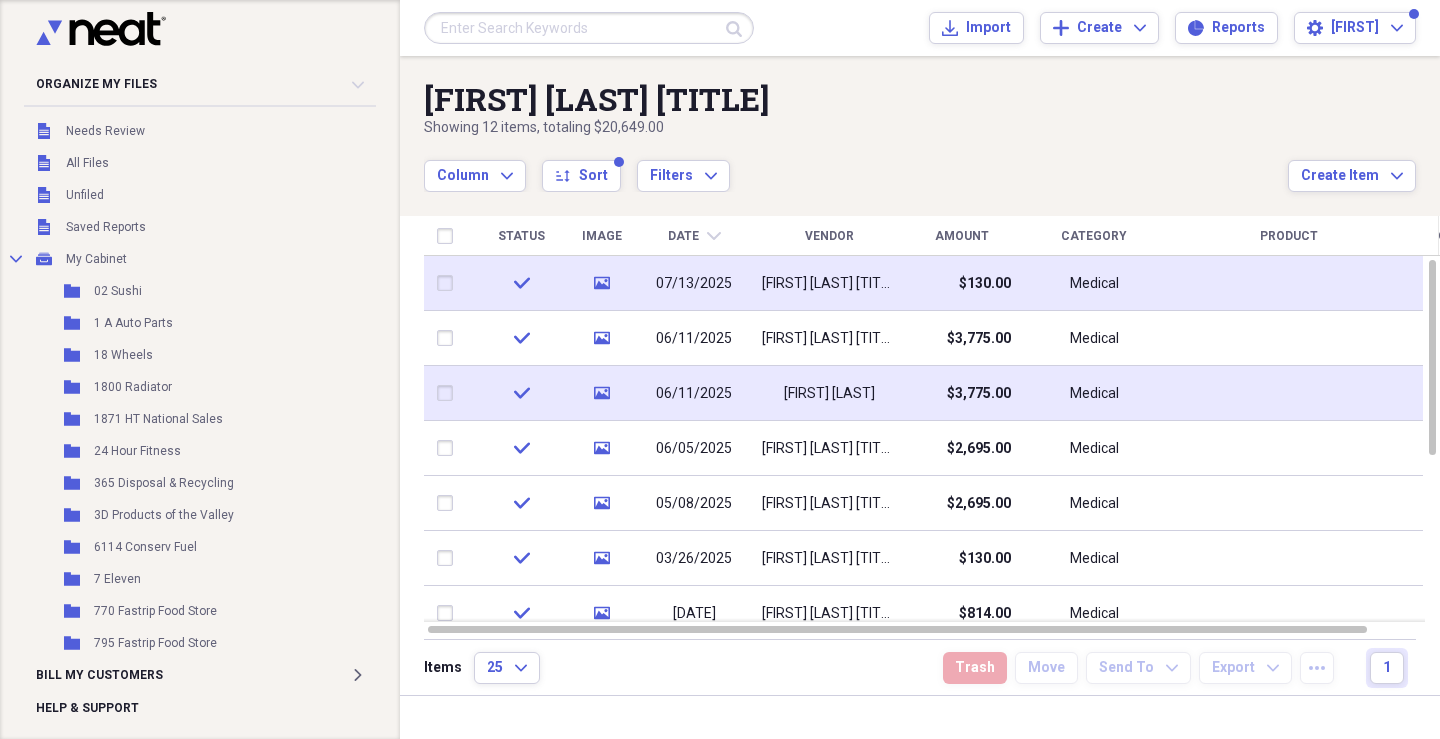 click 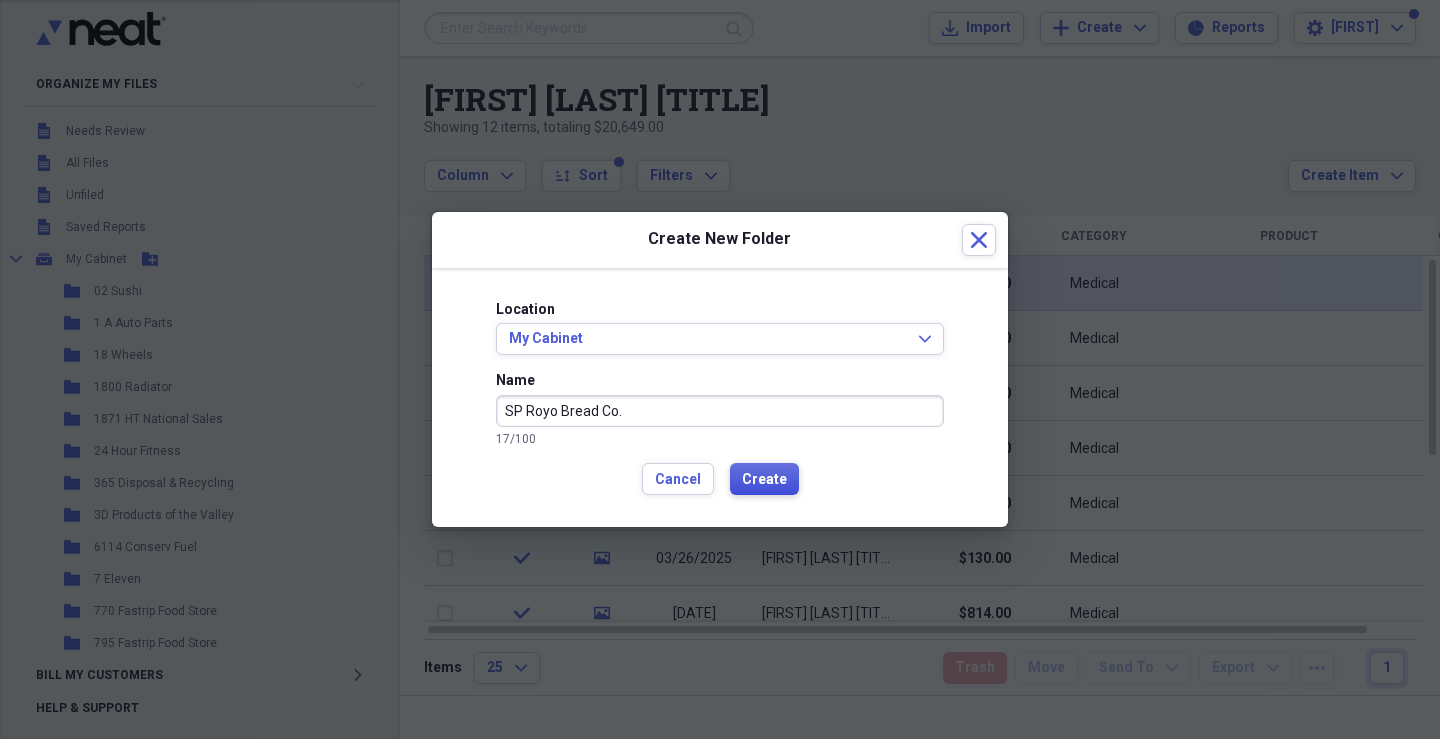 type on "SP Royo Bread Co." 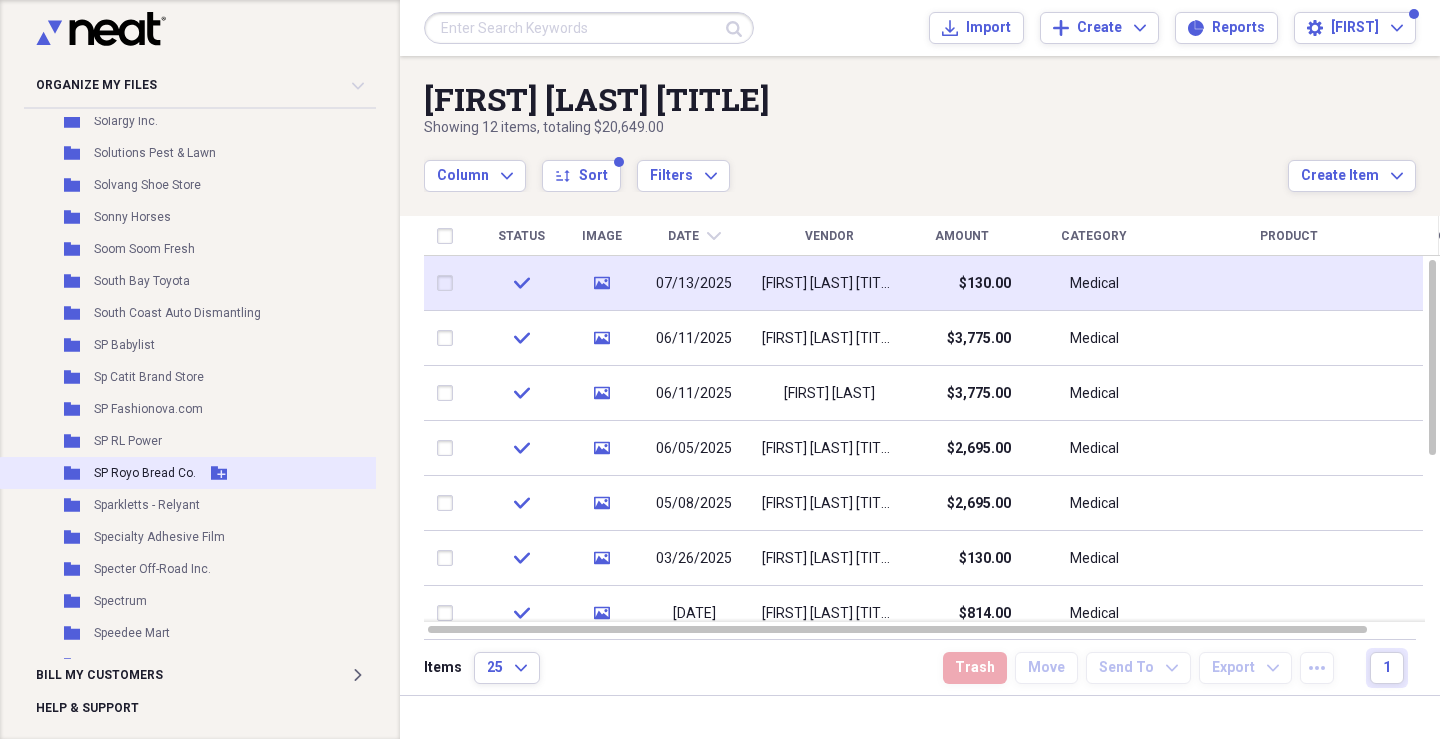 scroll, scrollTop: 27597, scrollLeft: 0, axis: vertical 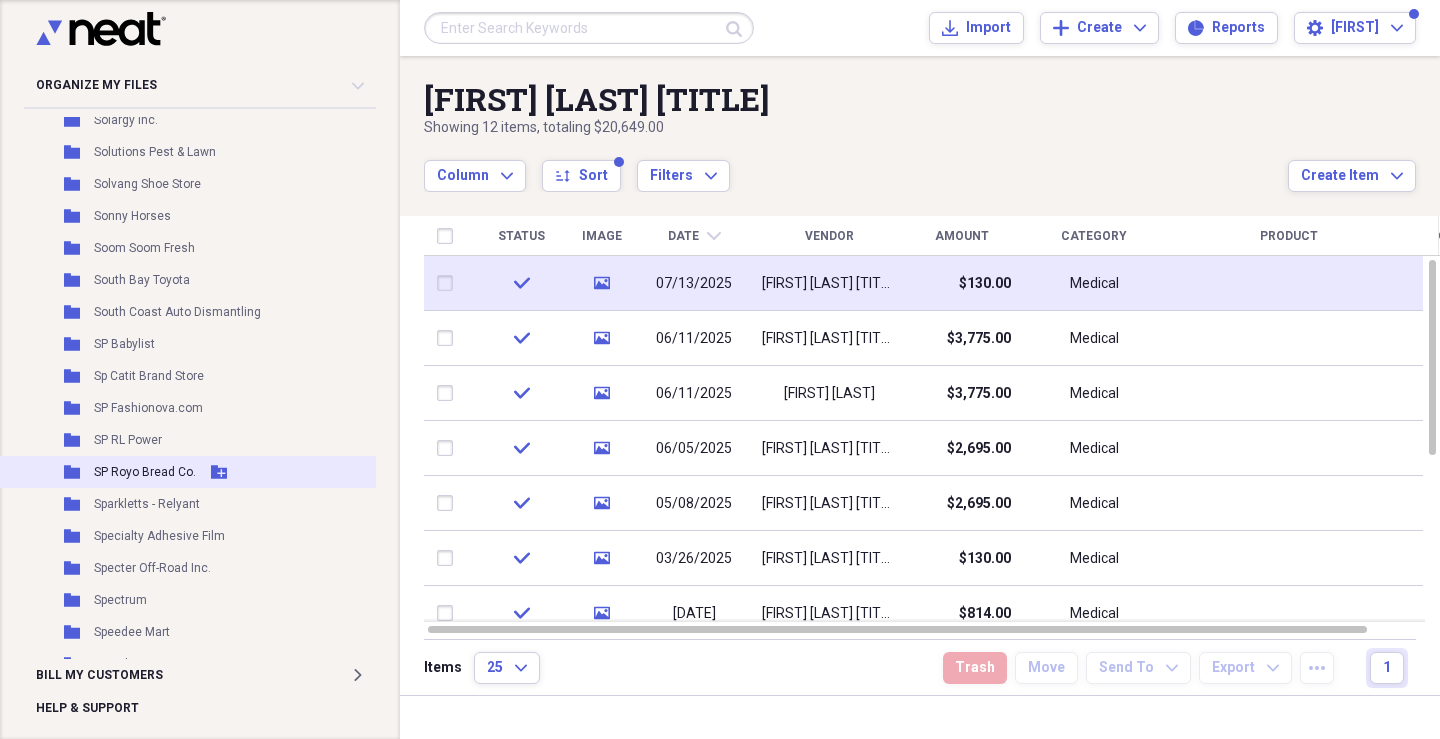 click on "SP Royo Bread Co." at bounding box center (145, 472) 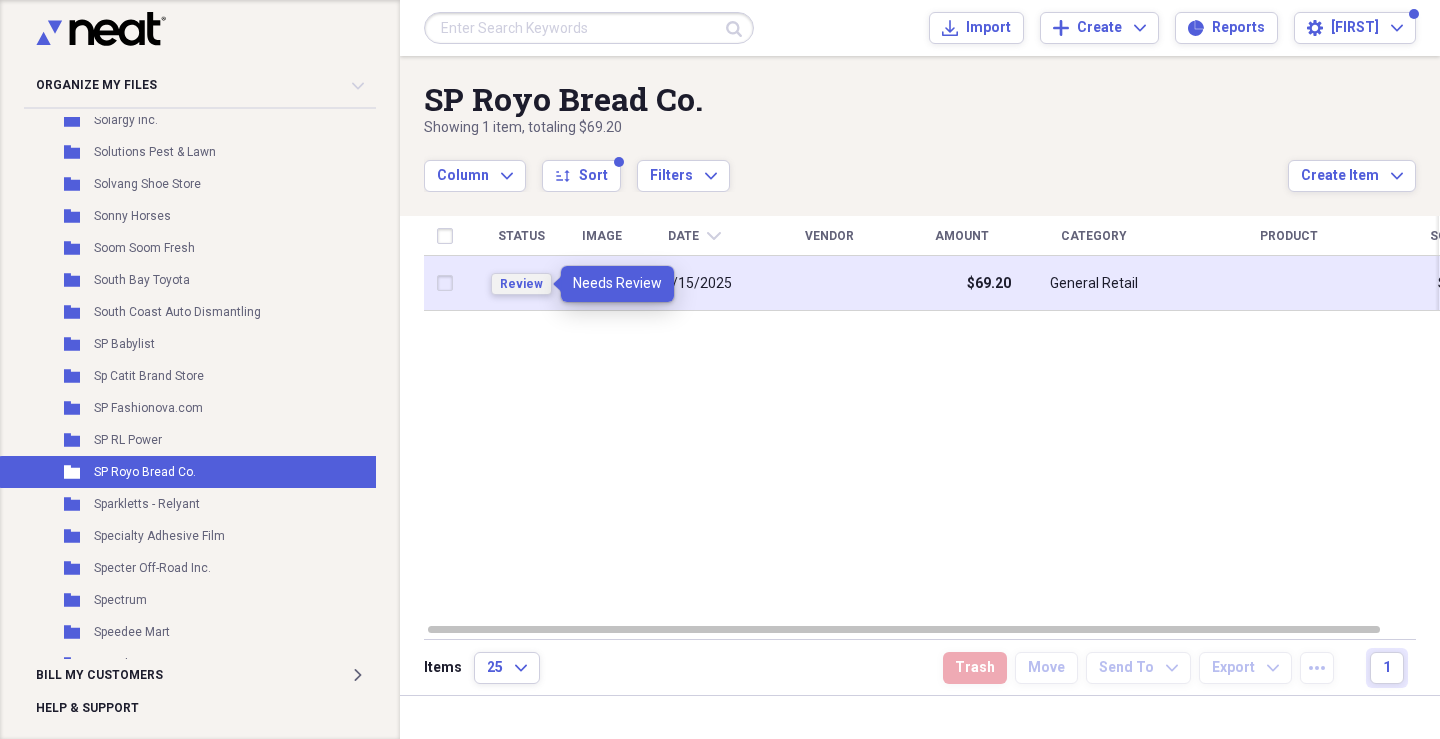 click on "Review" at bounding box center (521, 284) 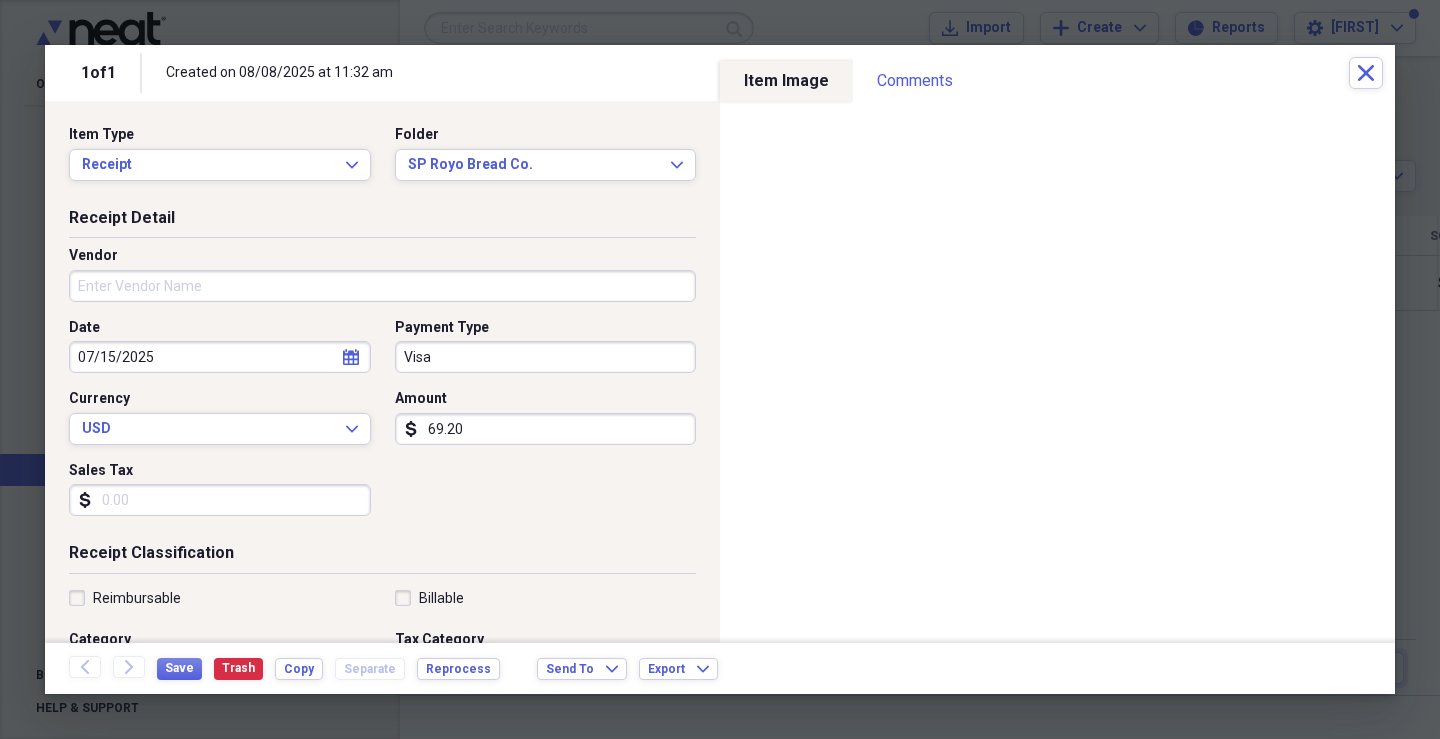 click on "Vendor" at bounding box center [382, 286] 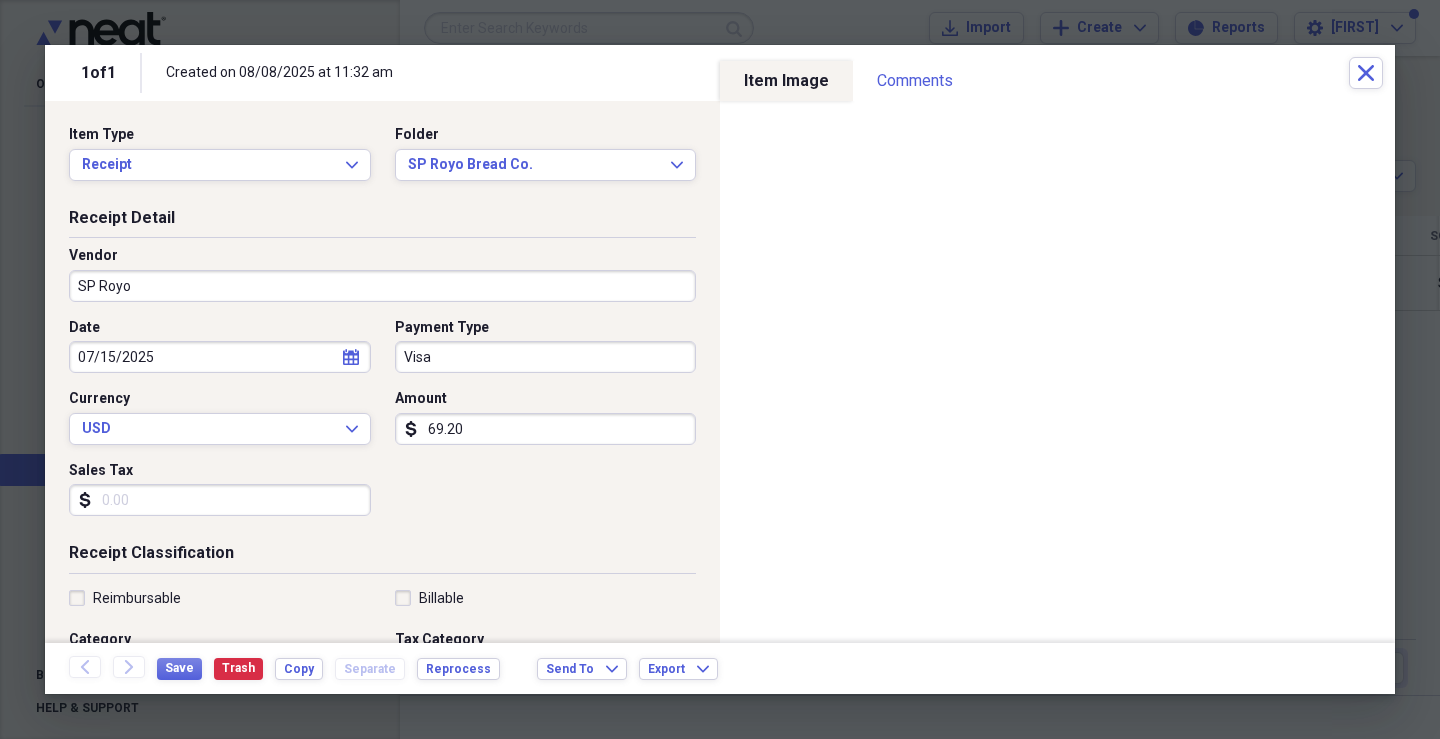 type on "SP Royo" 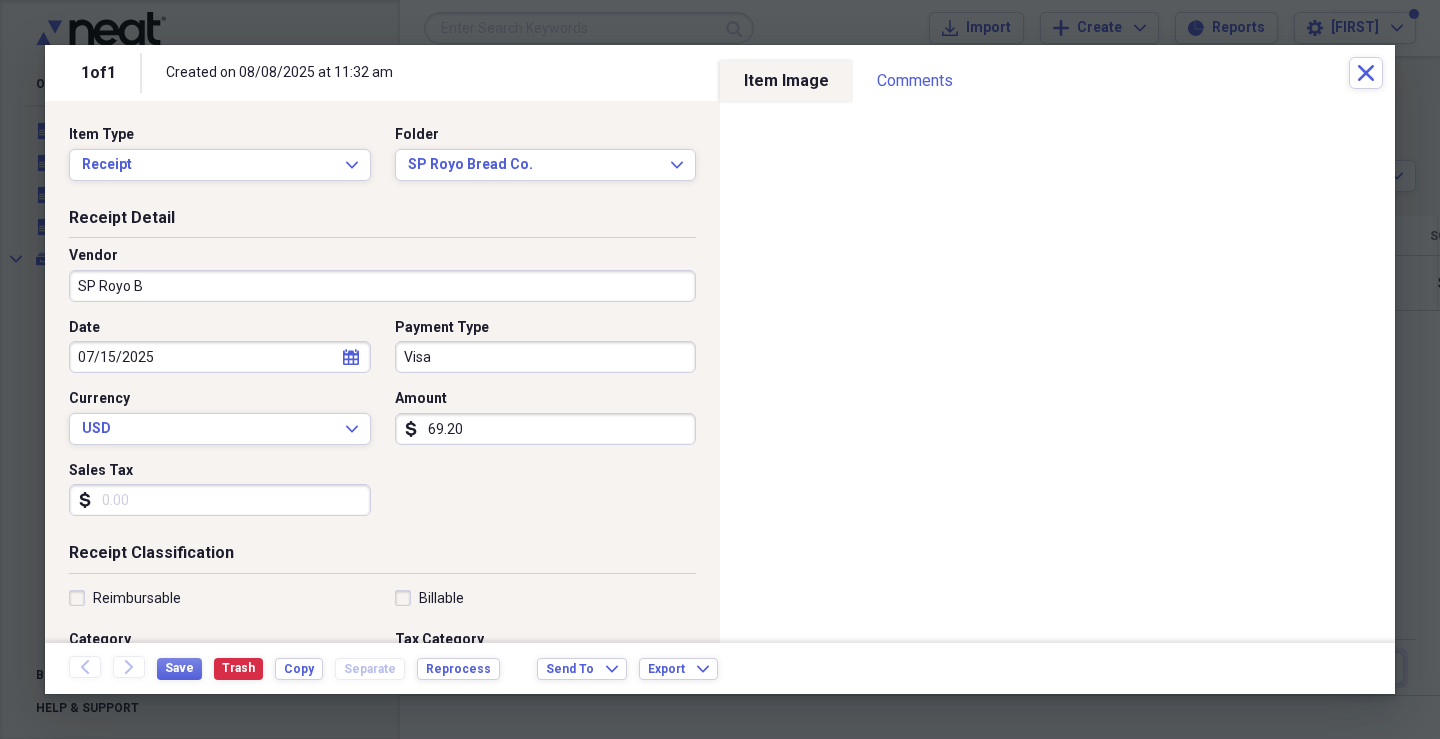 scroll, scrollTop: 0, scrollLeft: 0, axis: both 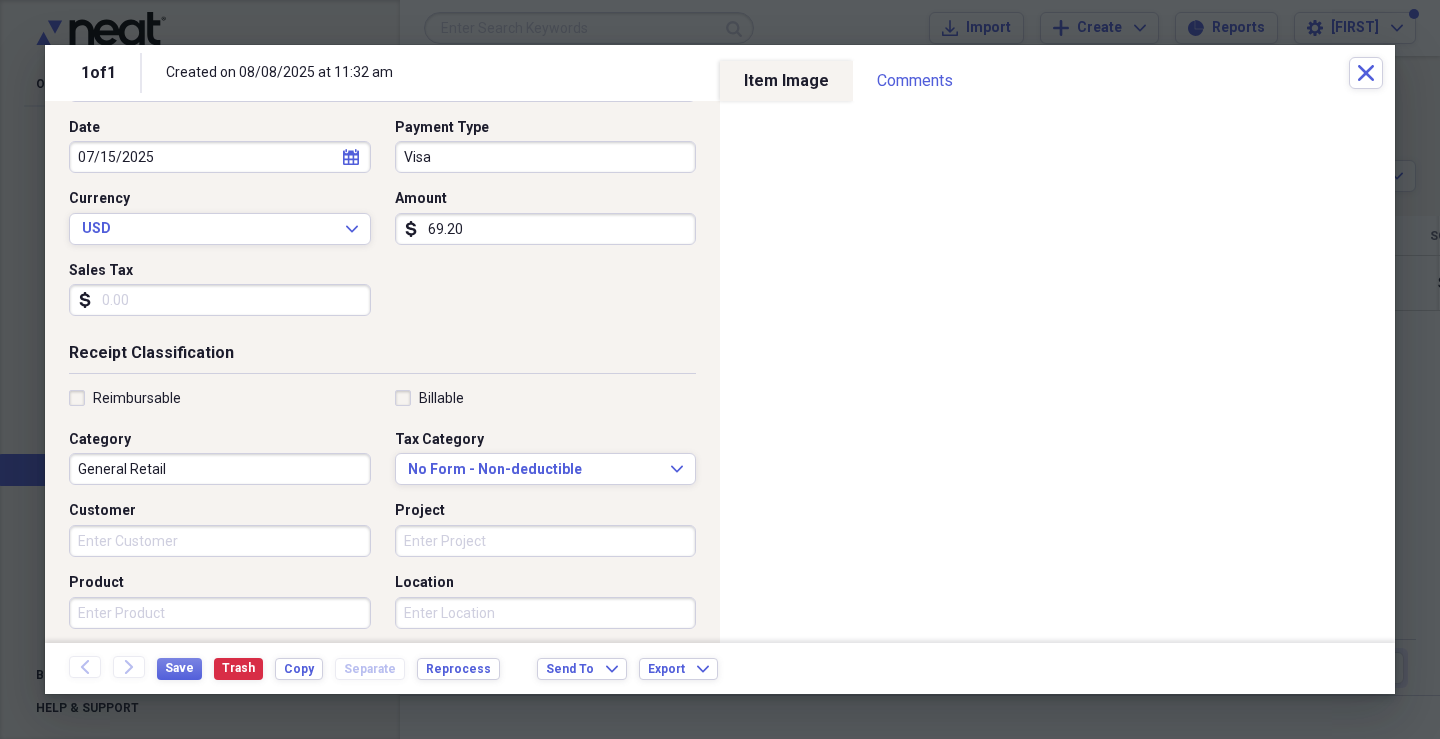 type on "SP Royo Bread Co." 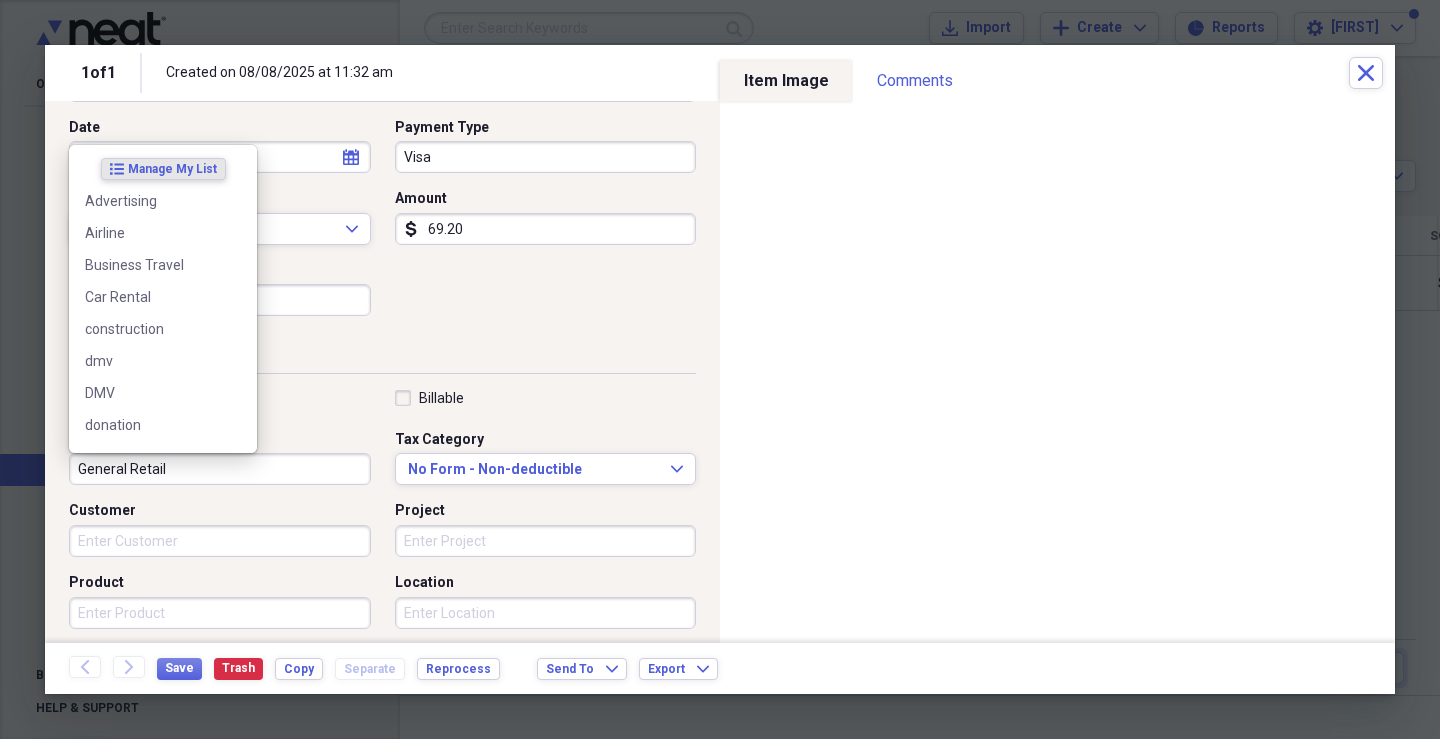 click on "General Retail" at bounding box center (220, 469) 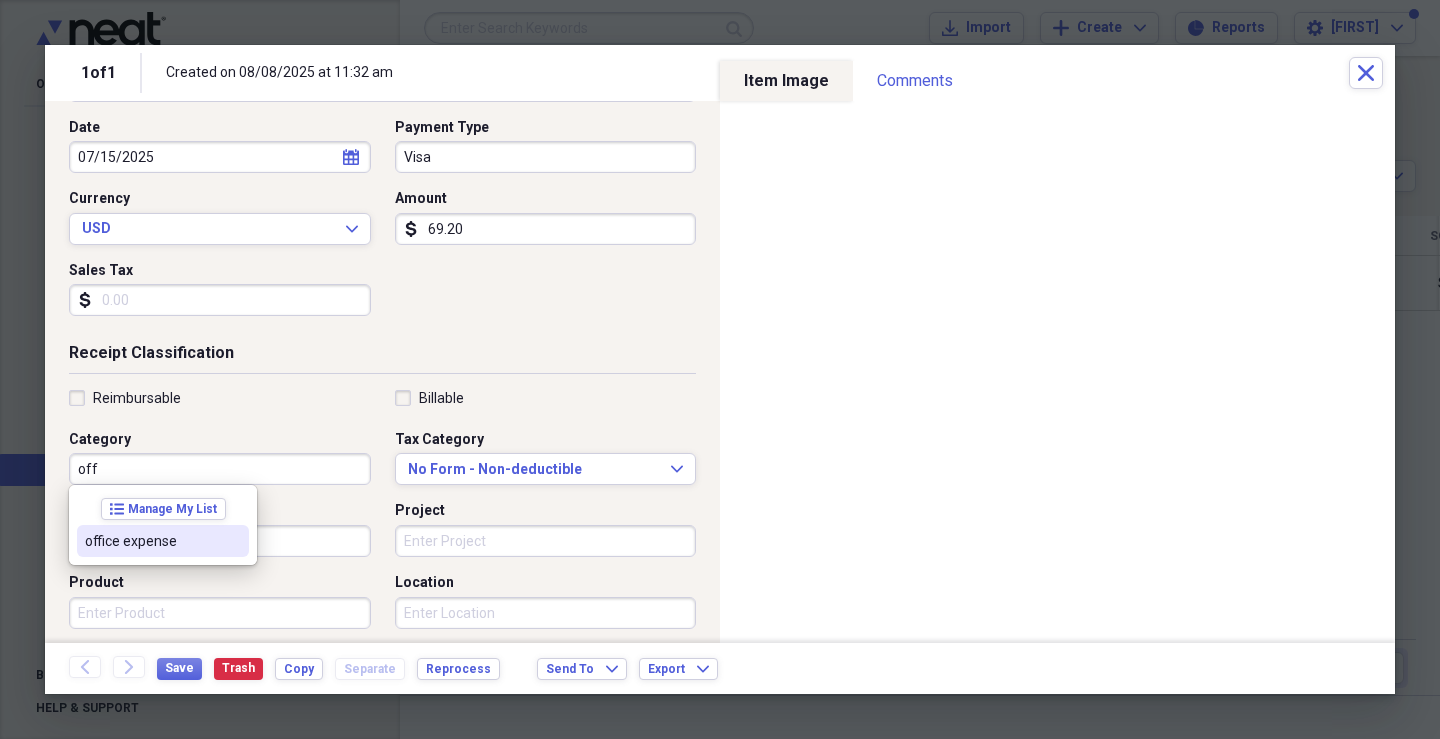 drag, startPoint x: 157, startPoint y: 534, endPoint x: 244, endPoint y: 579, distance: 97.94897 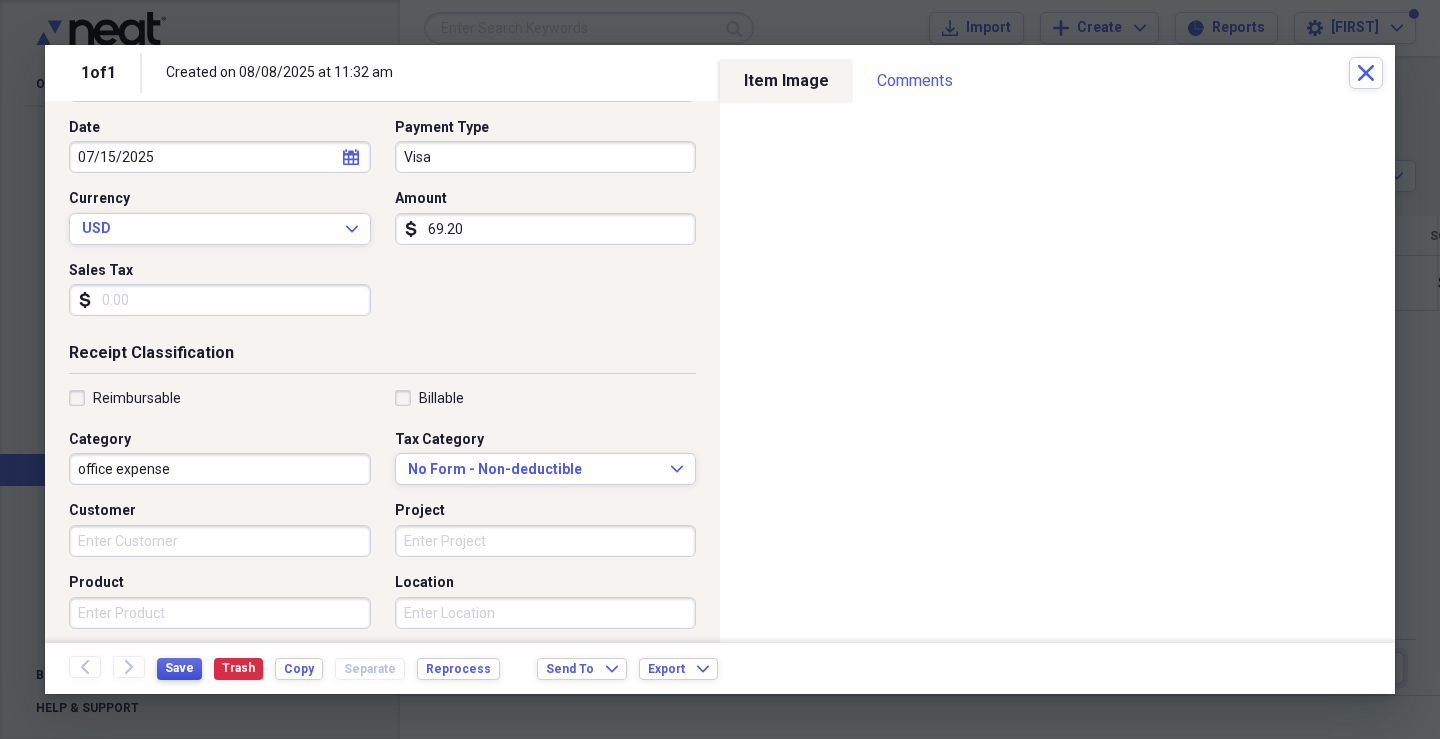 click on "Save" at bounding box center (179, 669) 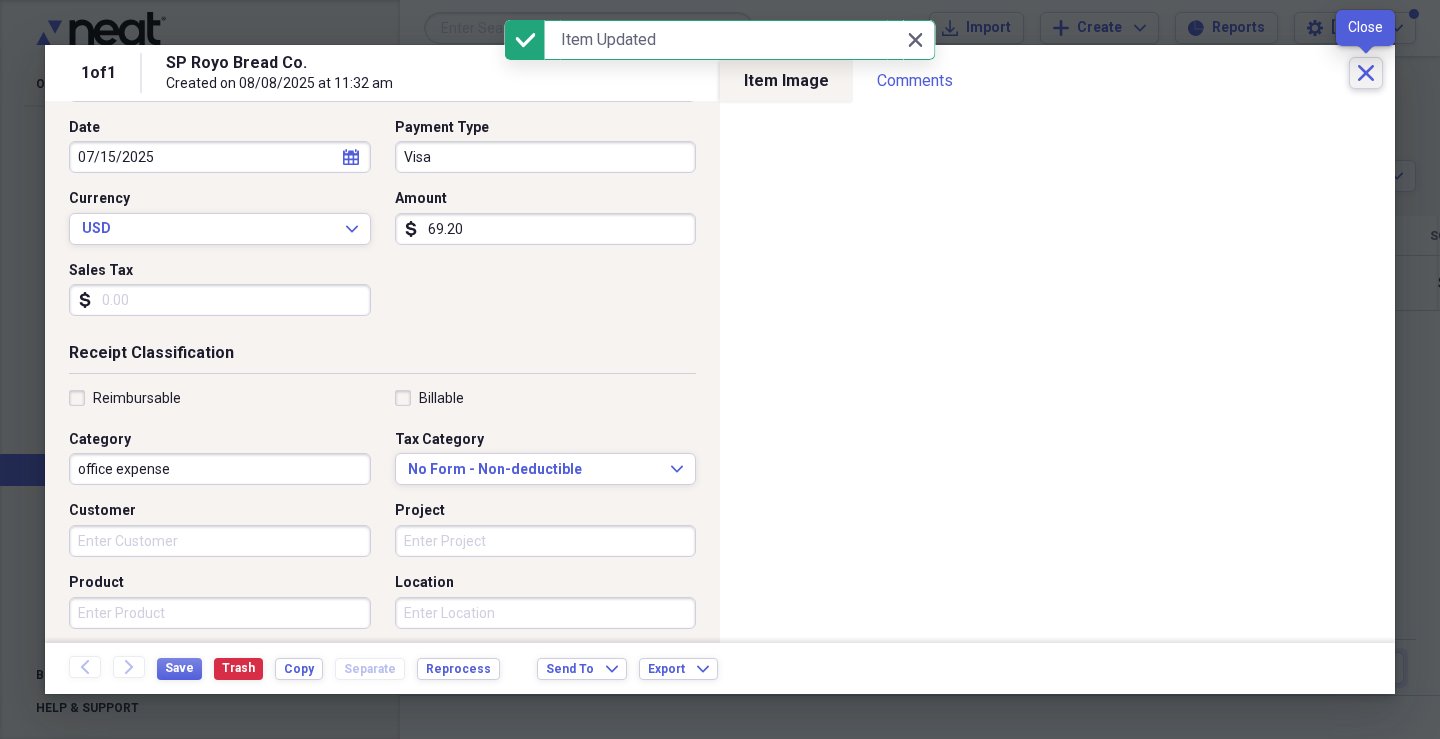 drag, startPoint x: 1373, startPoint y: 69, endPoint x: 299, endPoint y: 4, distance: 1075.9651 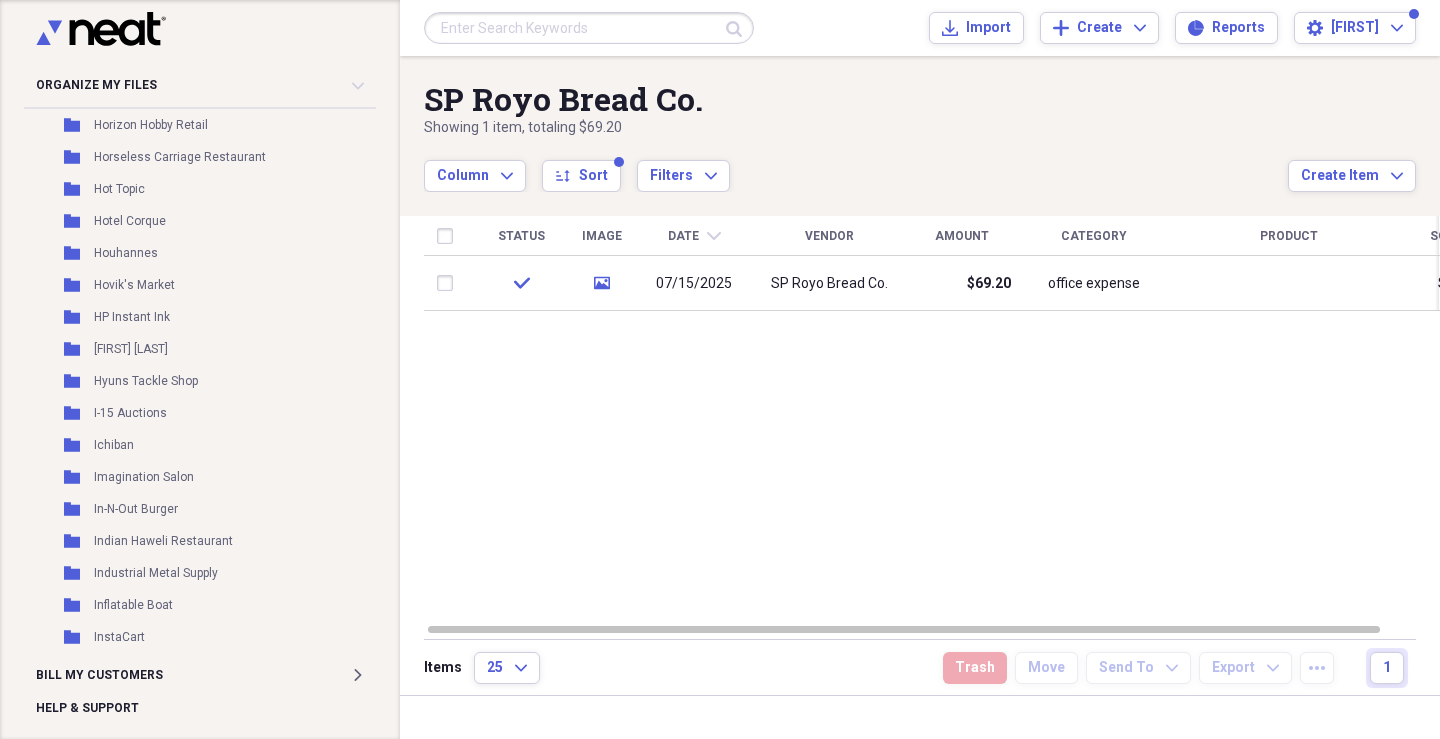 scroll, scrollTop: 12932, scrollLeft: 0, axis: vertical 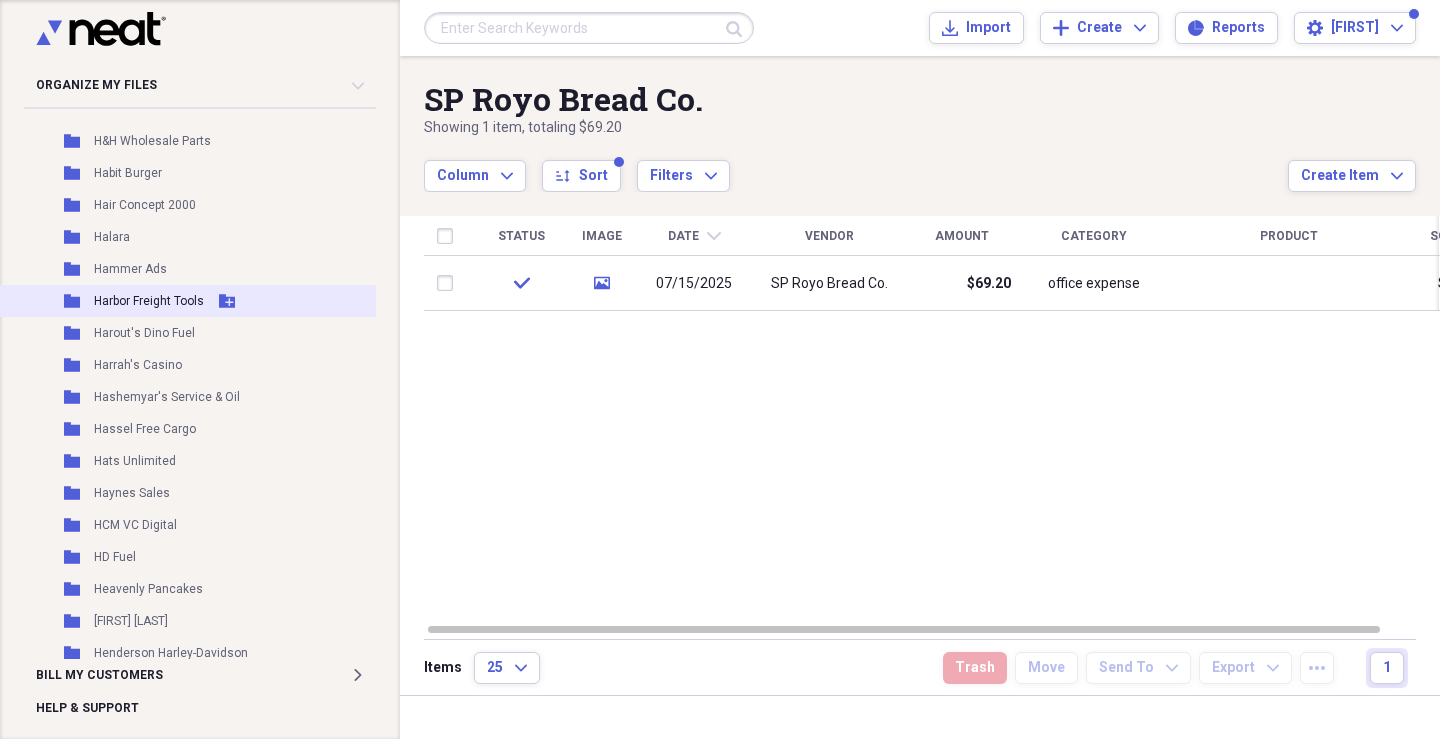 click on "Harbor Freight Tools" at bounding box center [149, 301] 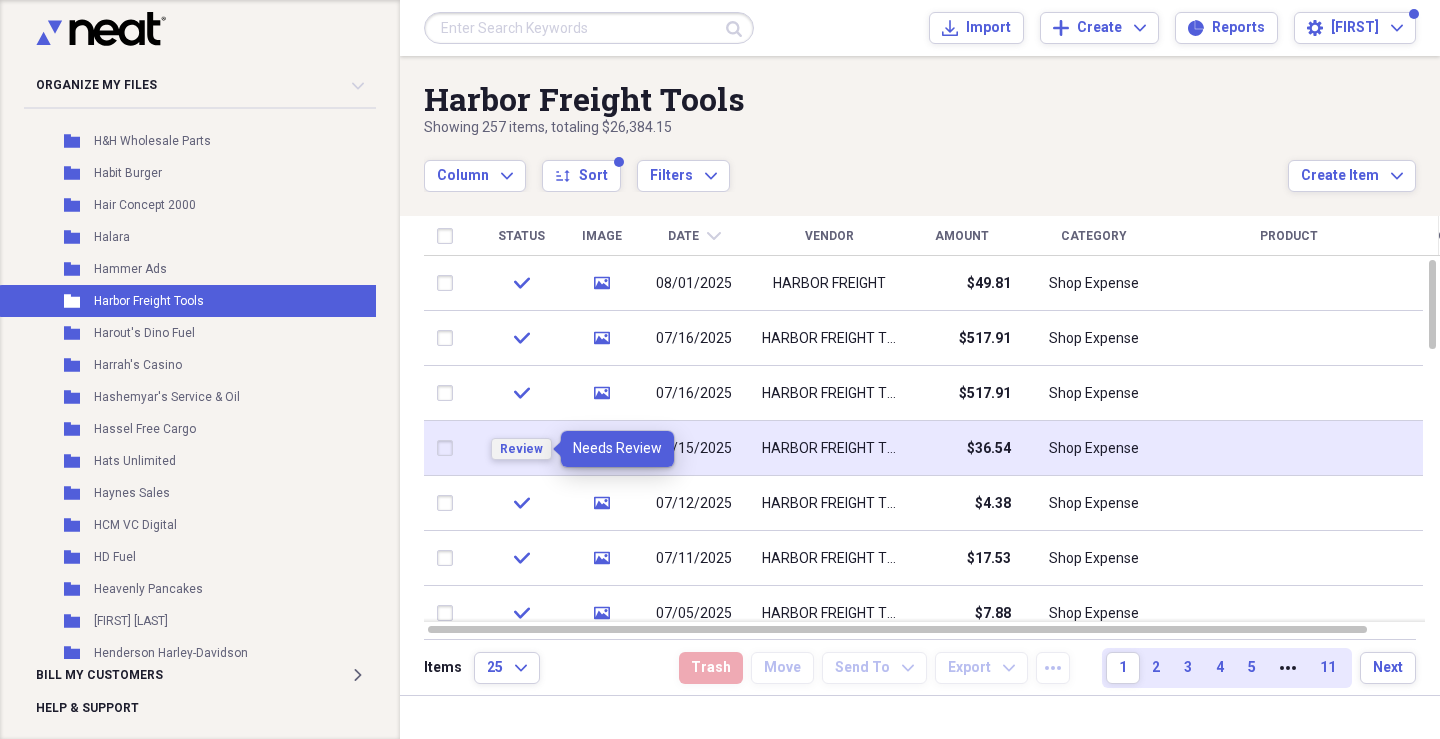 click on "Review" at bounding box center (521, 449) 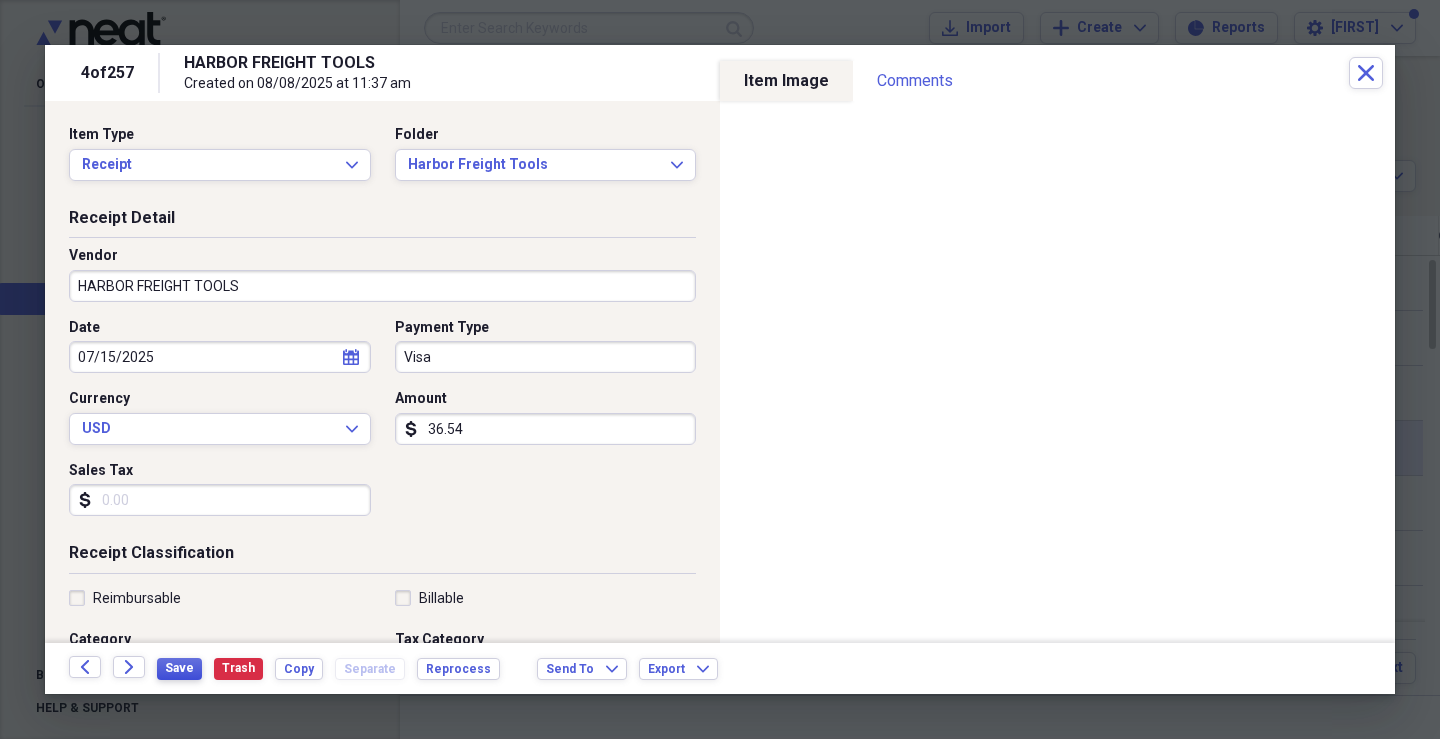 click on "Save" at bounding box center (179, 668) 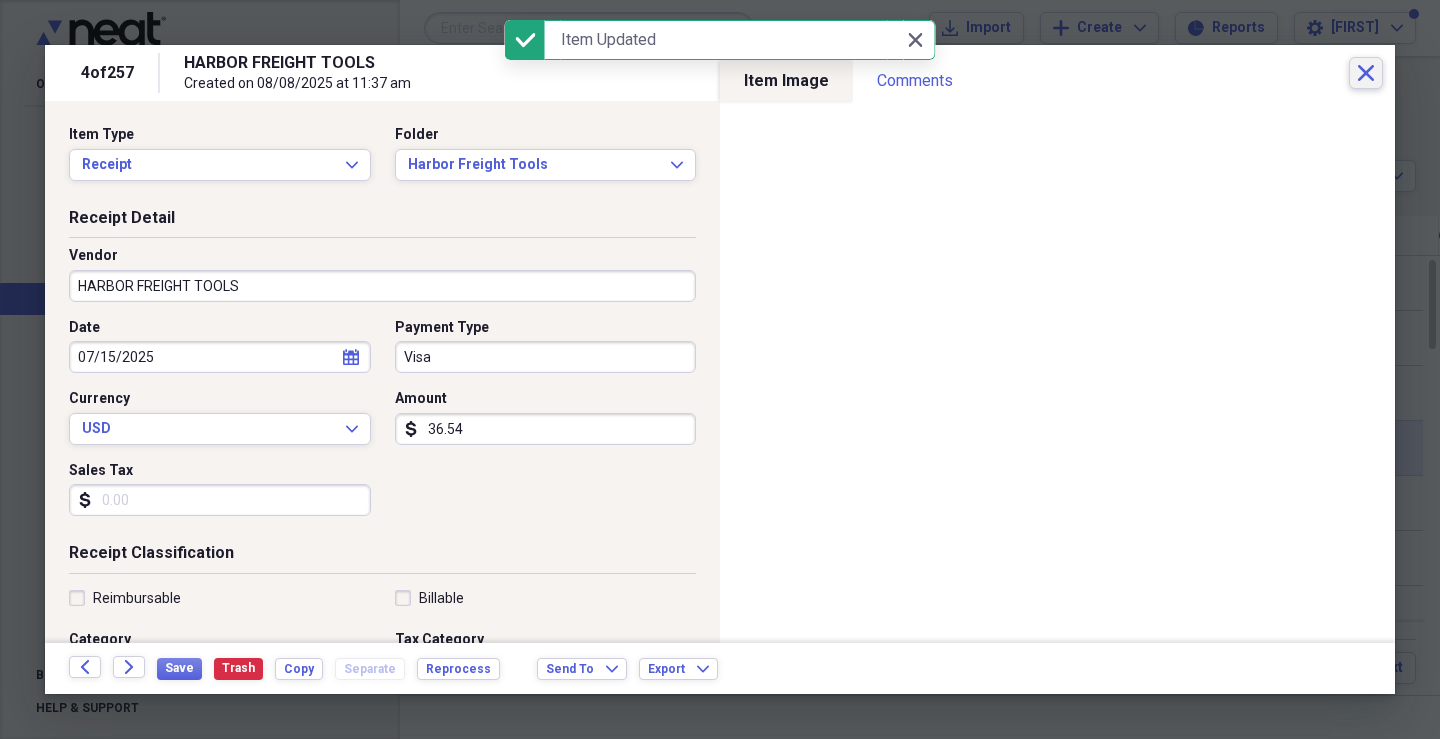 click on "Close" 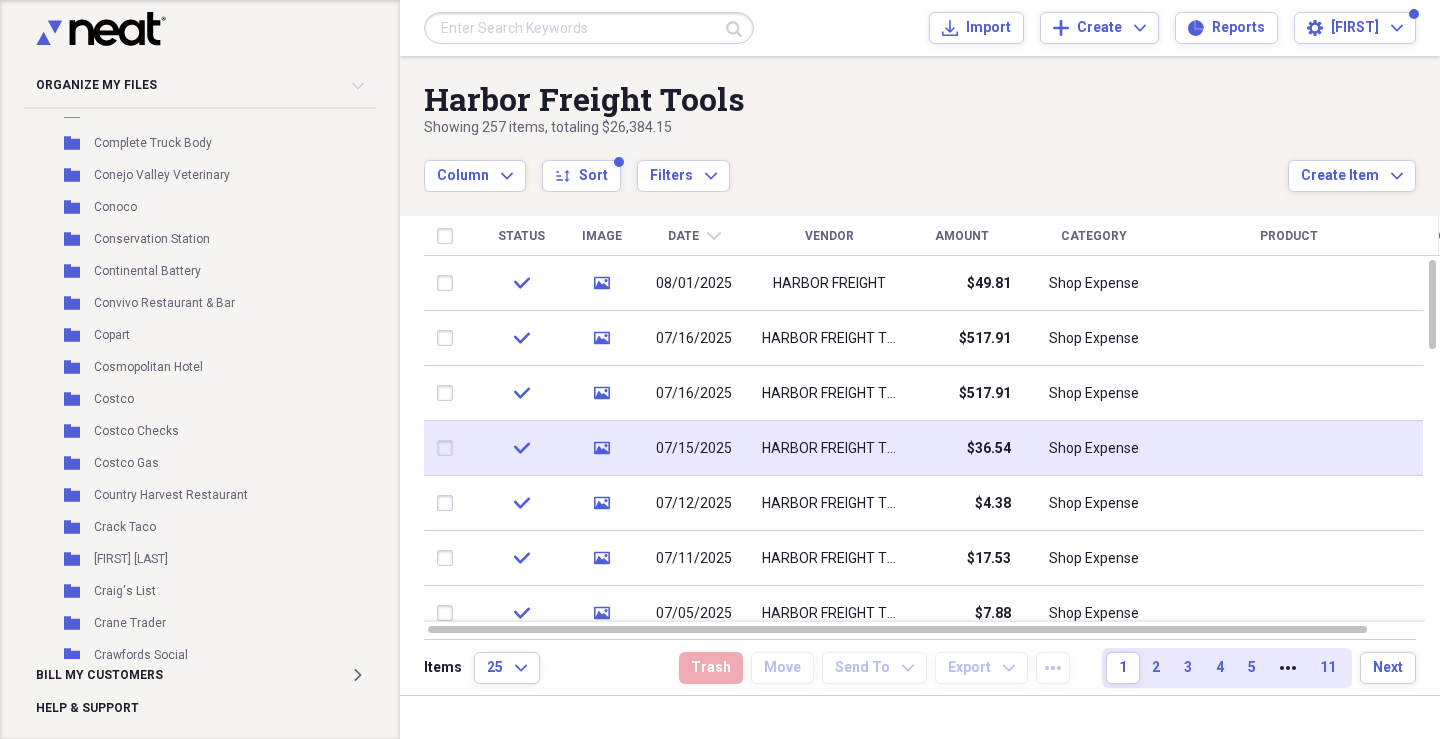 scroll, scrollTop: 7258, scrollLeft: 0, axis: vertical 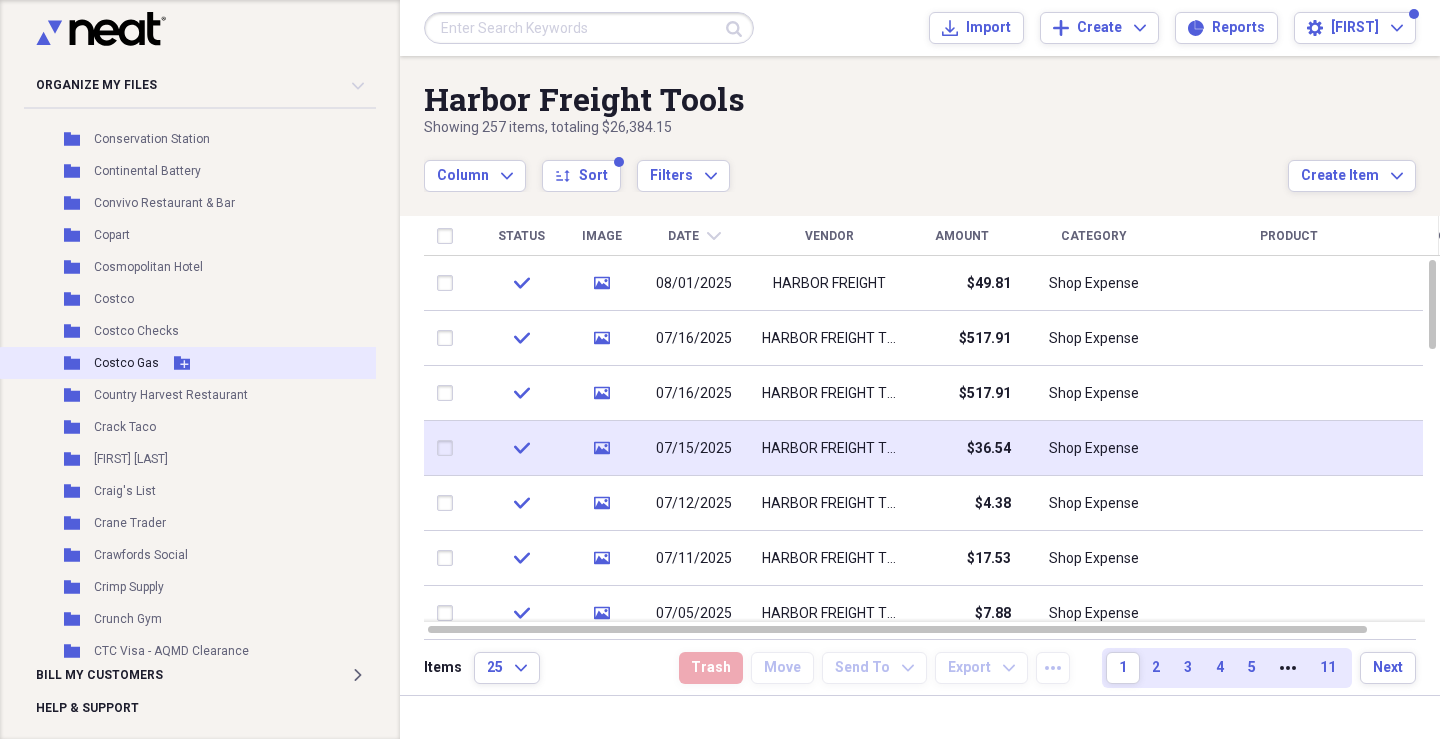 click on "Costco Gas" at bounding box center [126, 363] 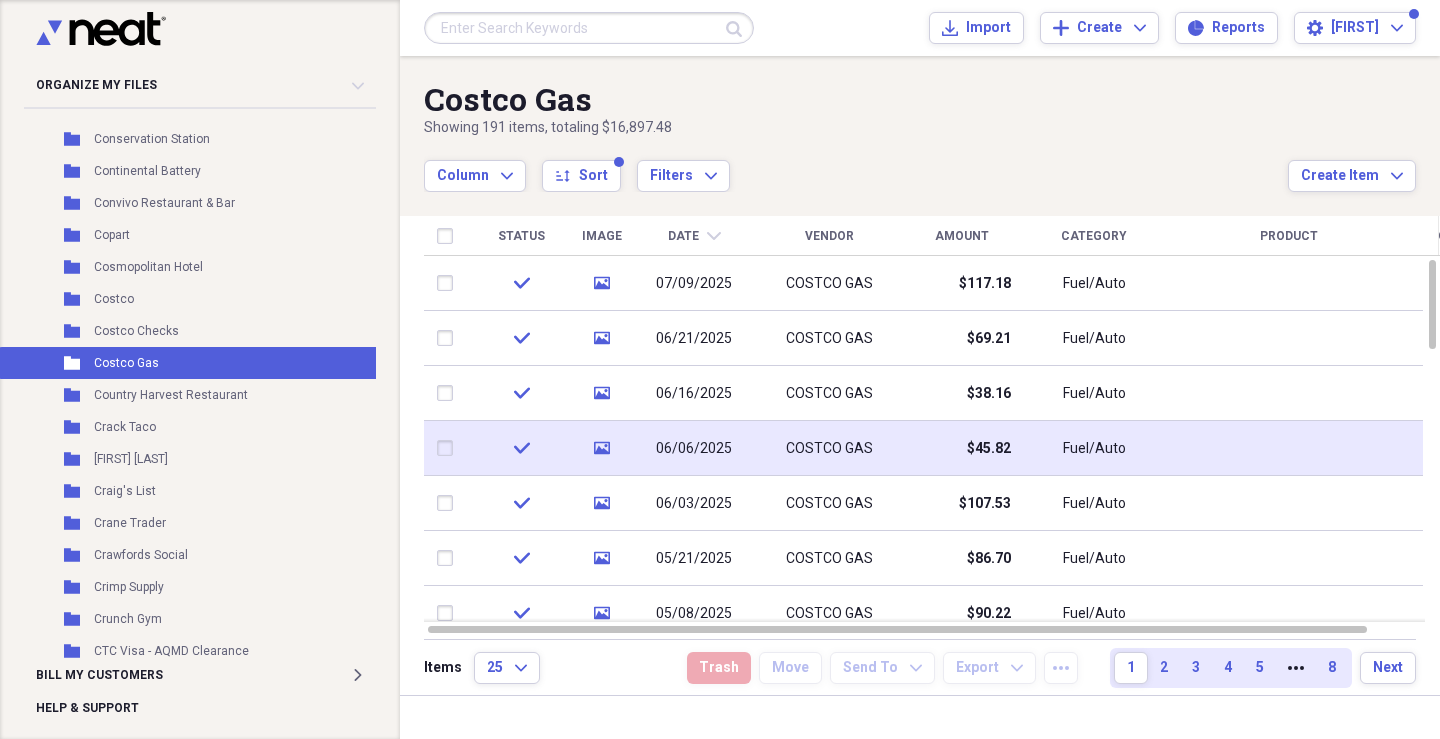 click on "chevron-down" 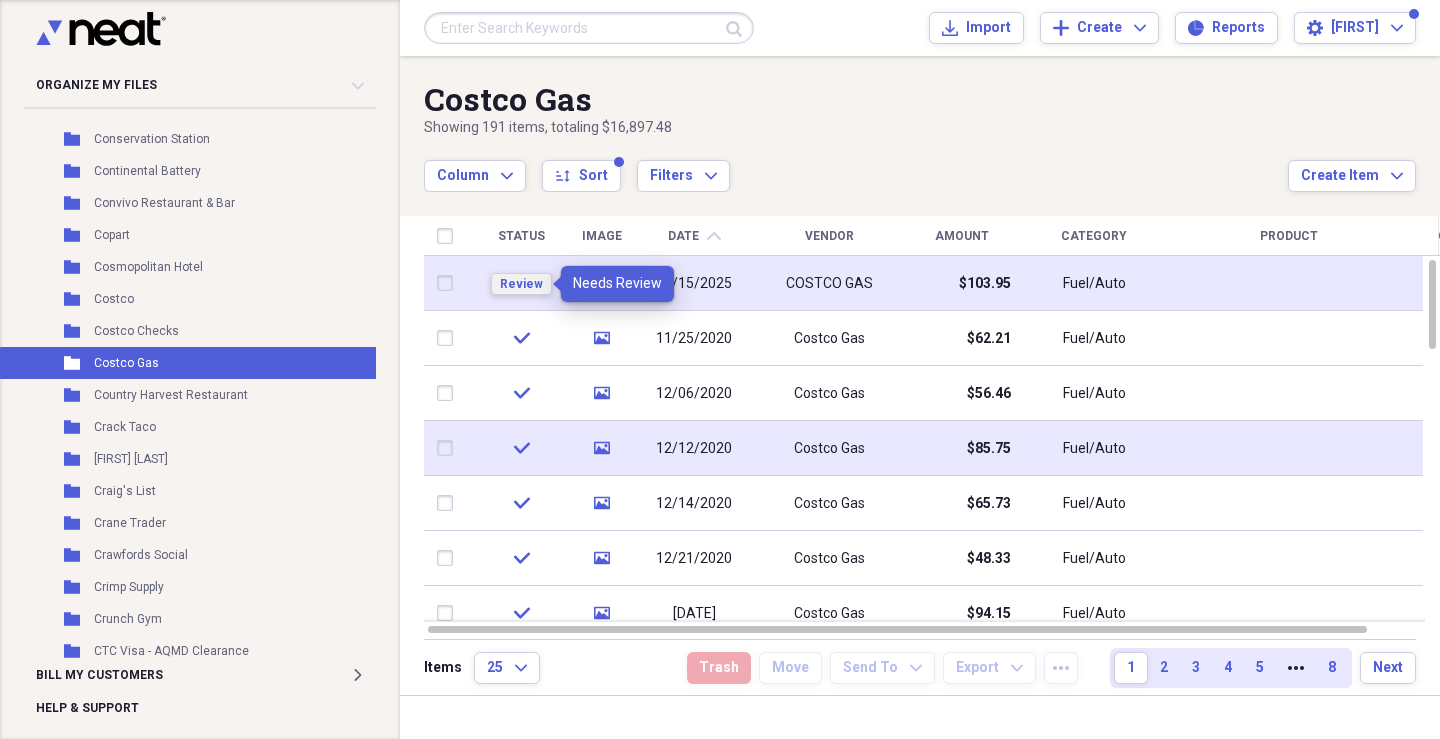 click on "Review" at bounding box center [521, 284] 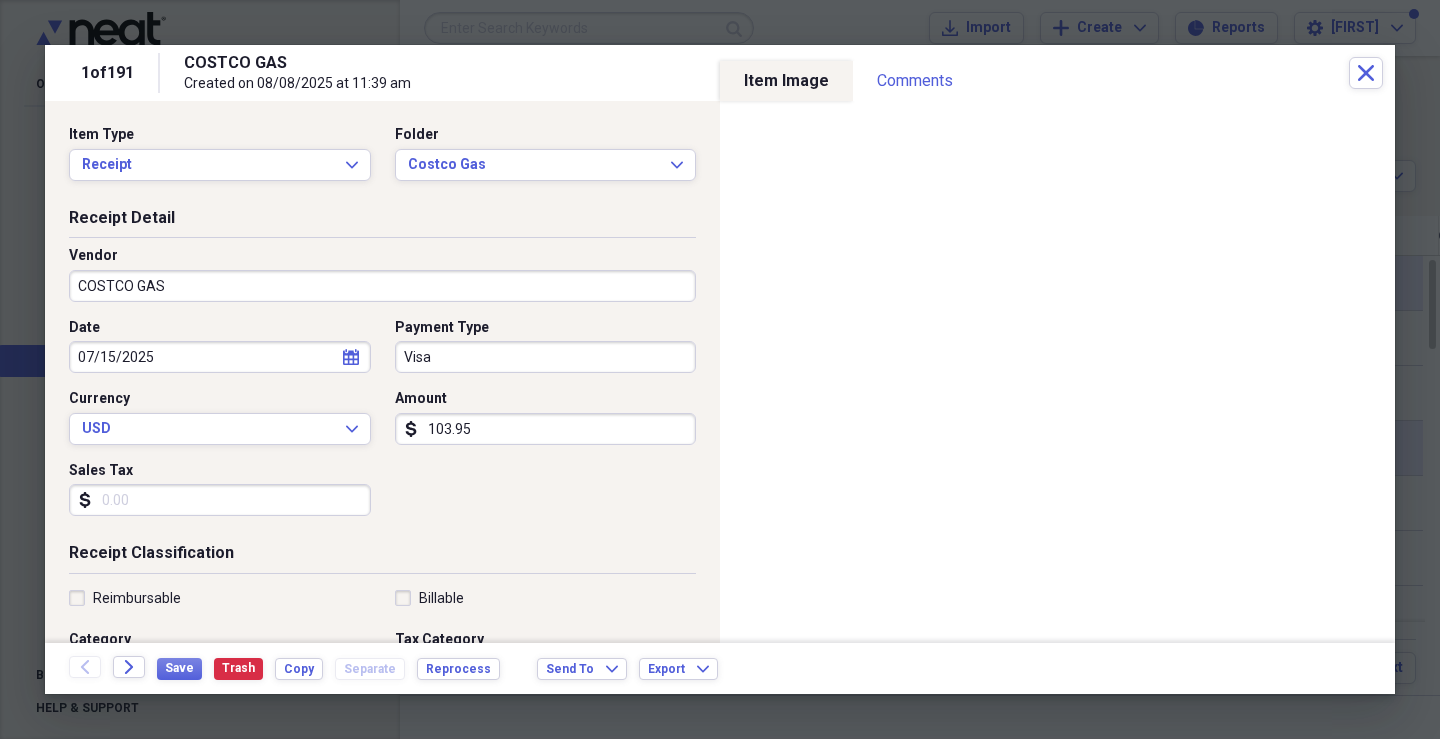 scroll, scrollTop: 200, scrollLeft: 0, axis: vertical 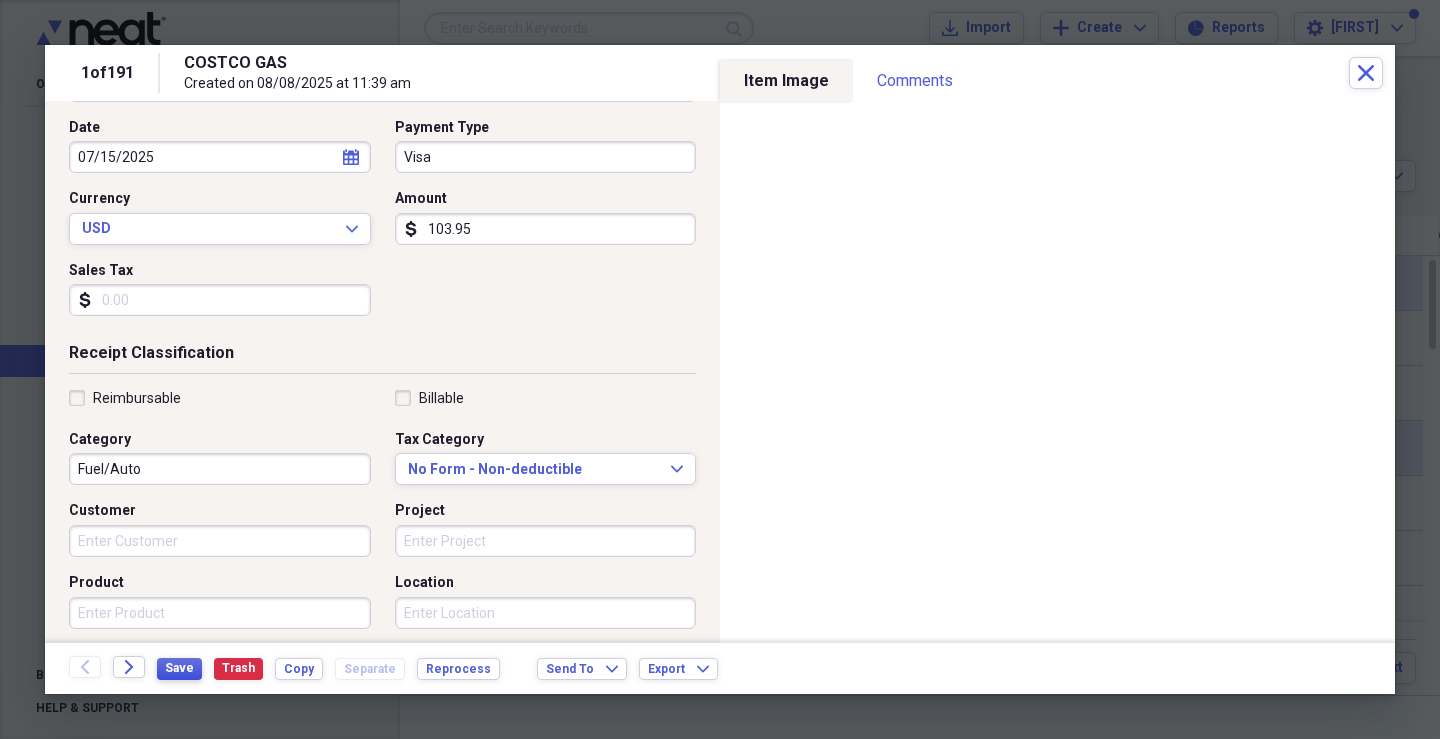 click on "Save" at bounding box center (179, 668) 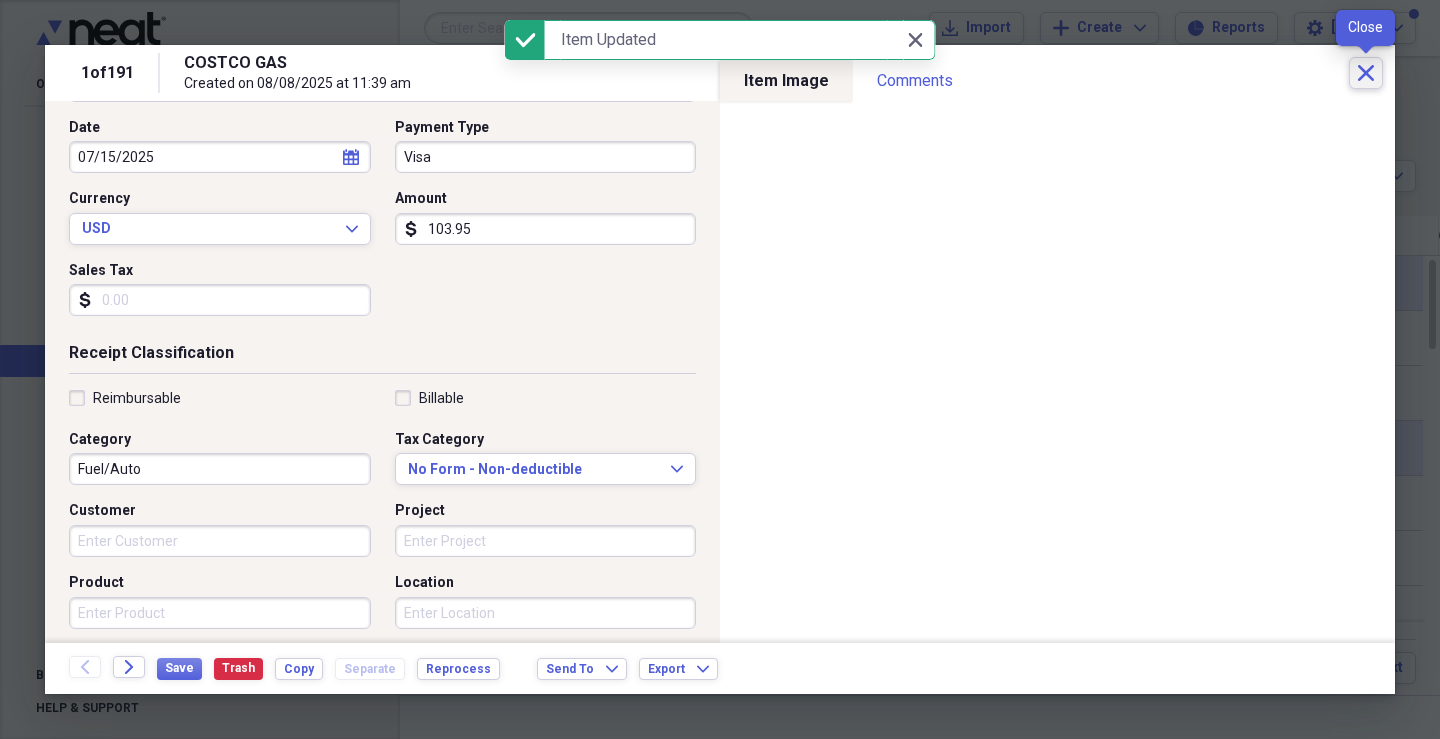 click on "Close" 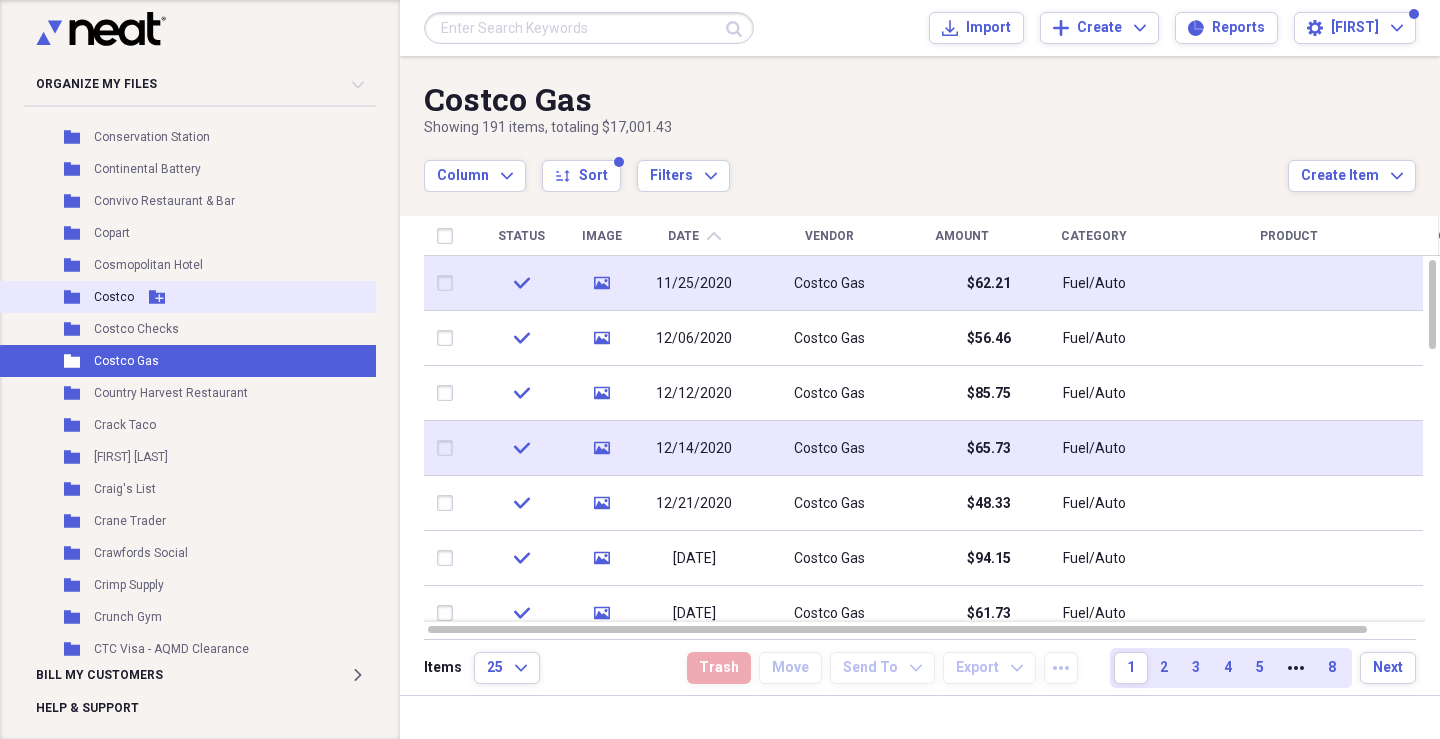 click on "Folder Costco Add Folder" at bounding box center (220, 297) 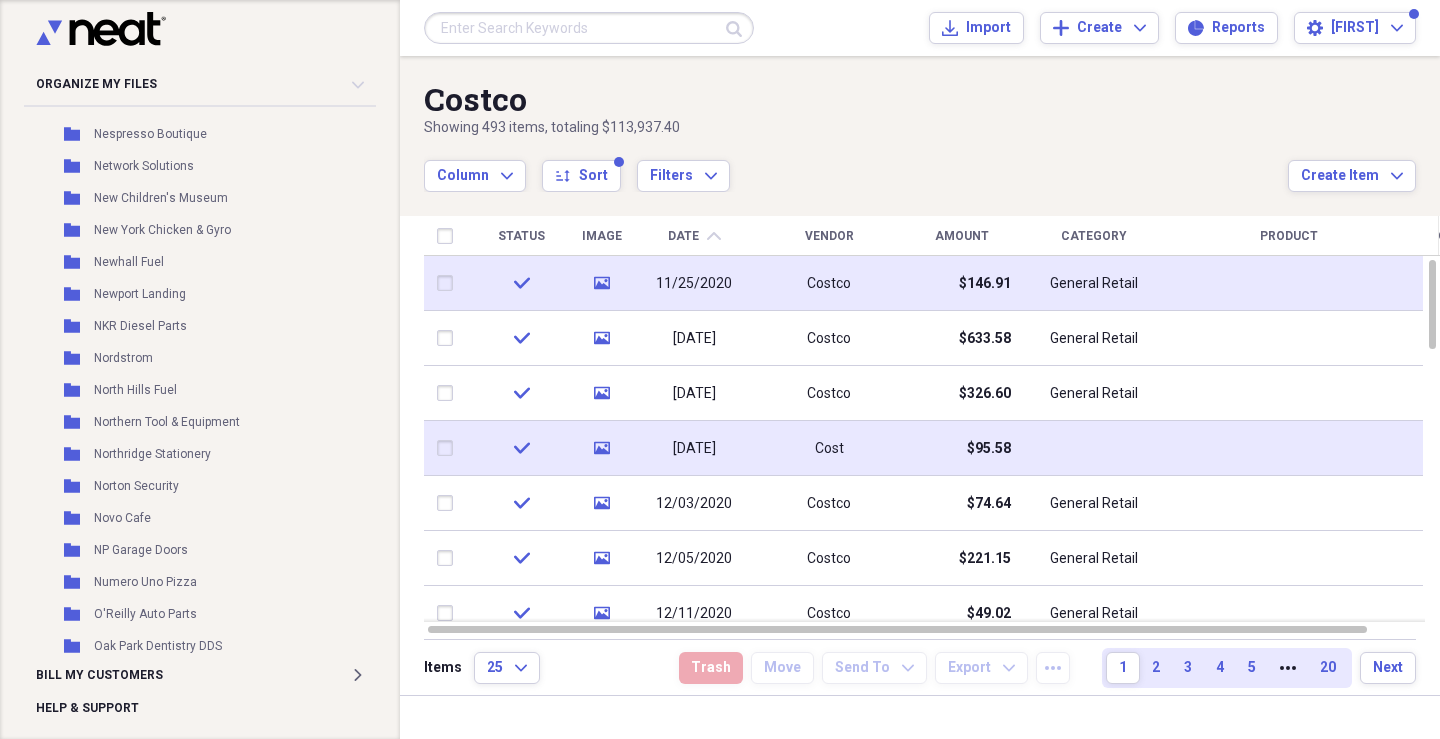 scroll, scrollTop: 20992, scrollLeft: 0, axis: vertical 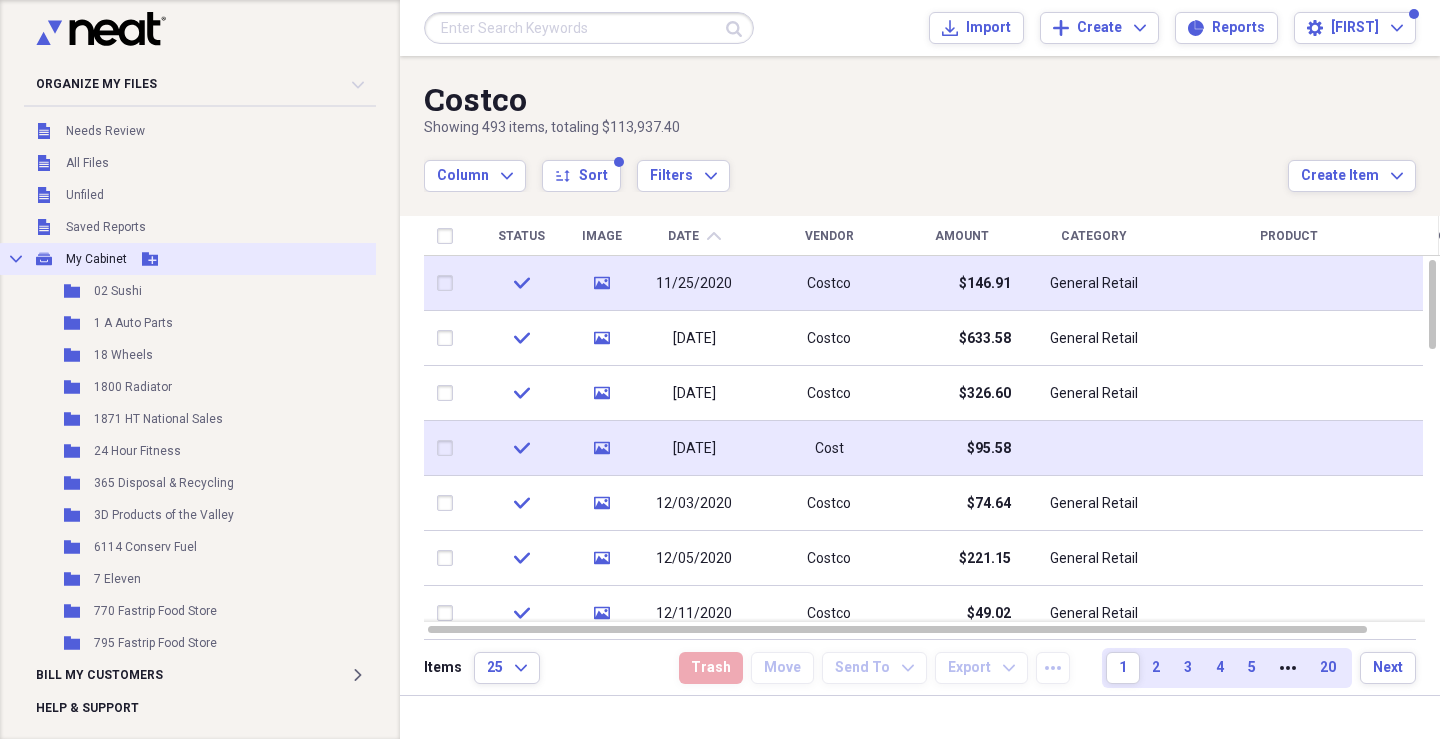 click on "Add Folder" 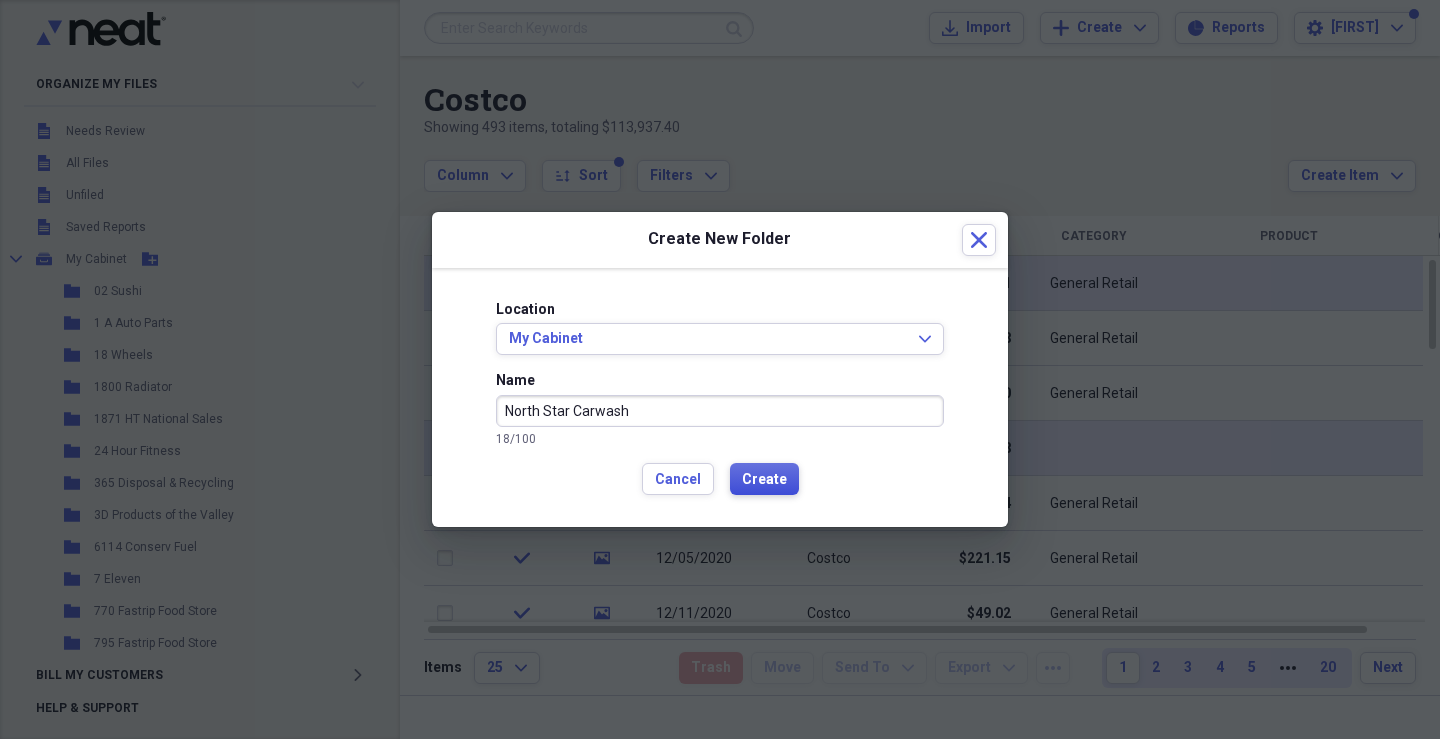 type on "North Star Carwash" 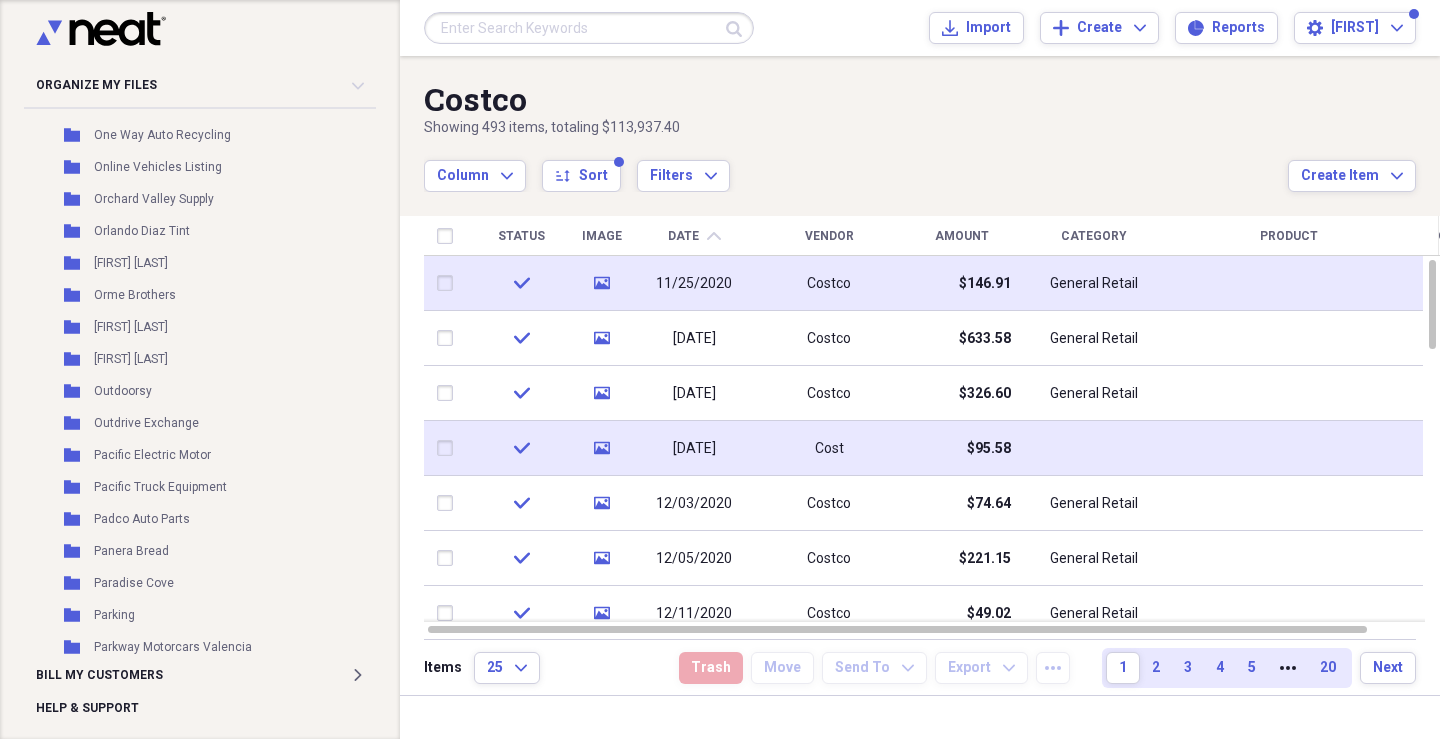 scroll, scrollTop: 21537, scrollLeft: 0, axis: vertical 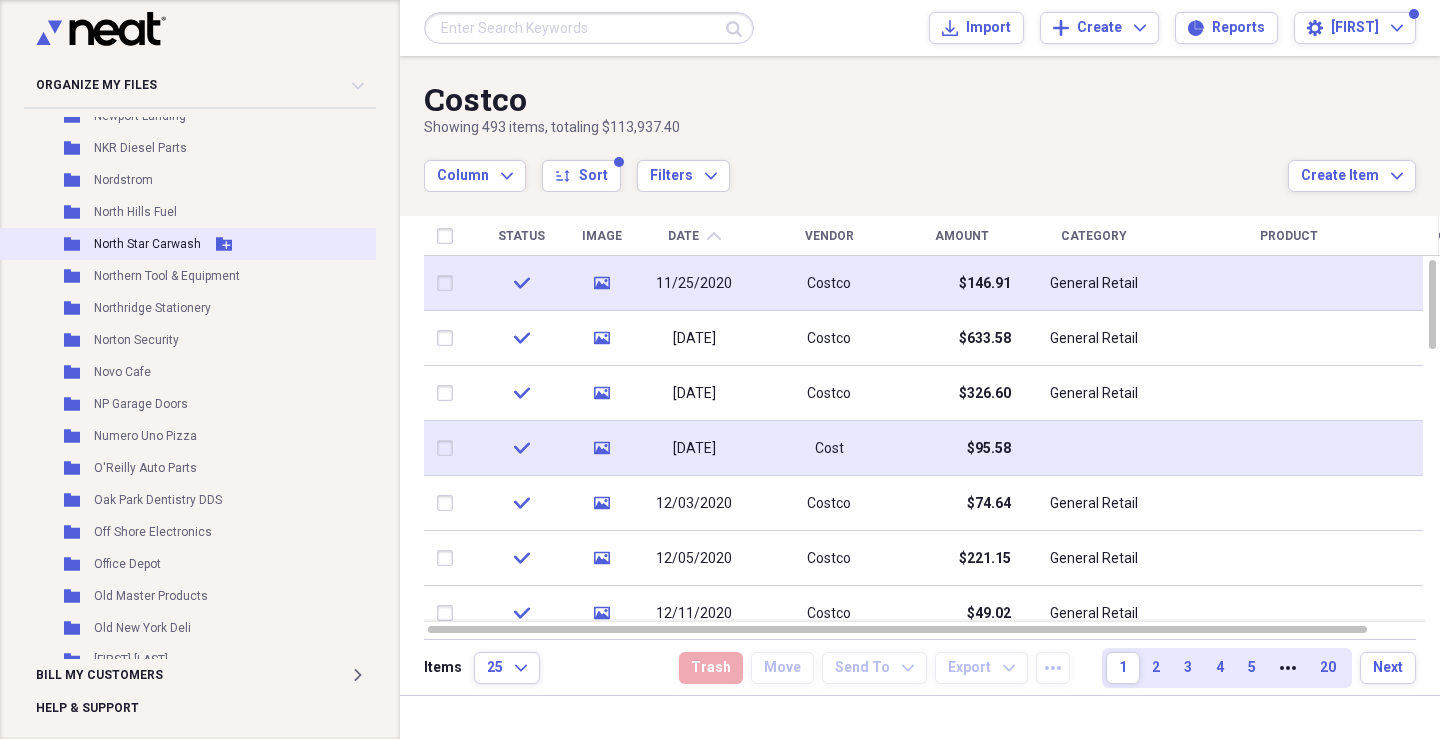 click on "North Star Carwash" at bounding box center (147, 244) 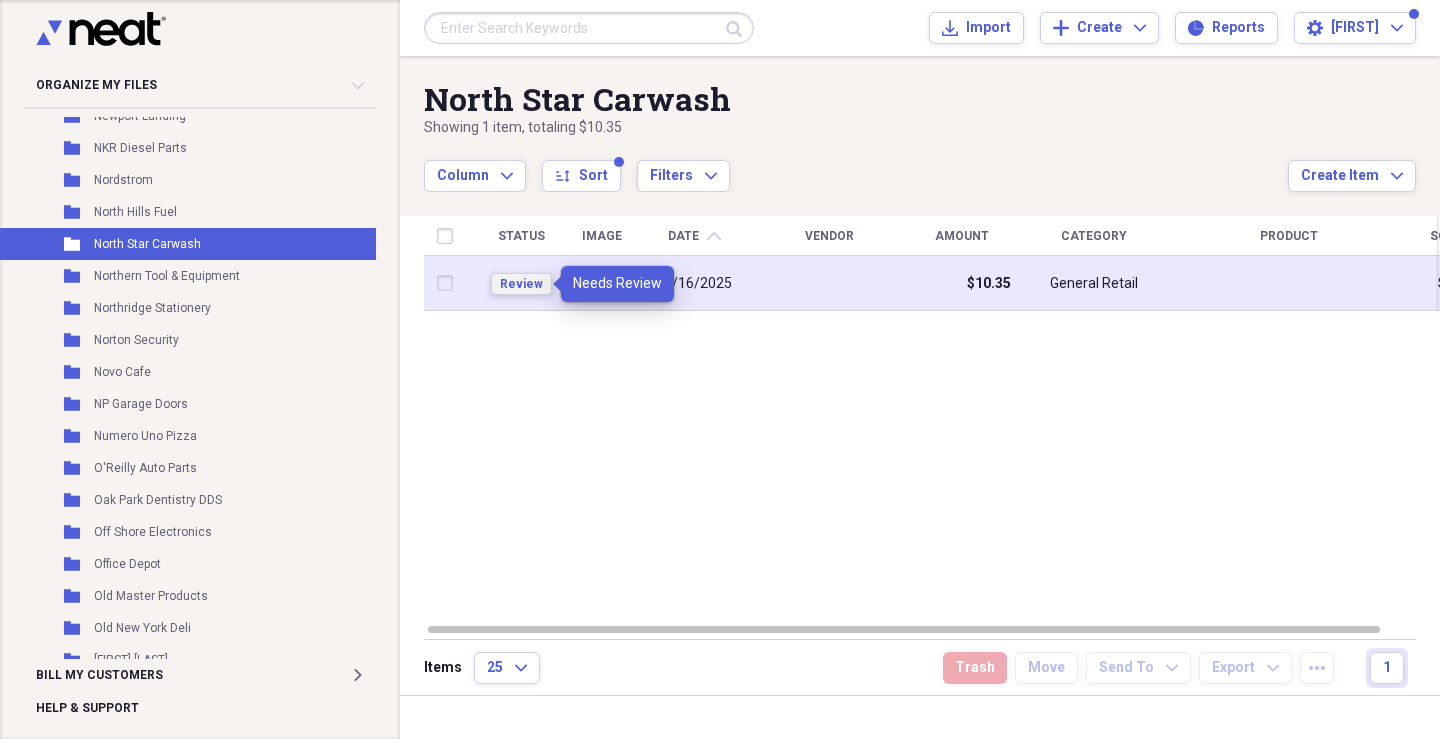 click on "Review" at bounding box center (521, 284) 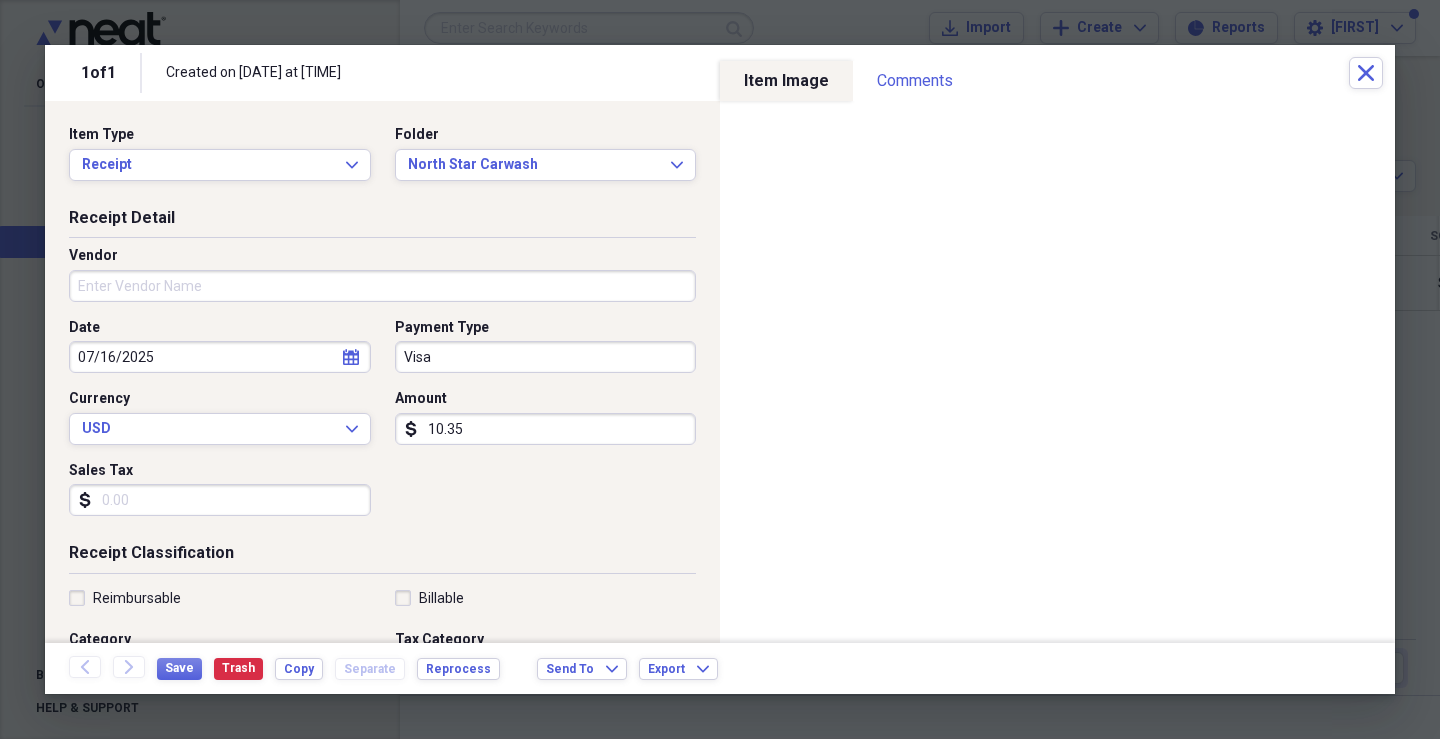 click on "Vendor" at bounding box center [382, 286] 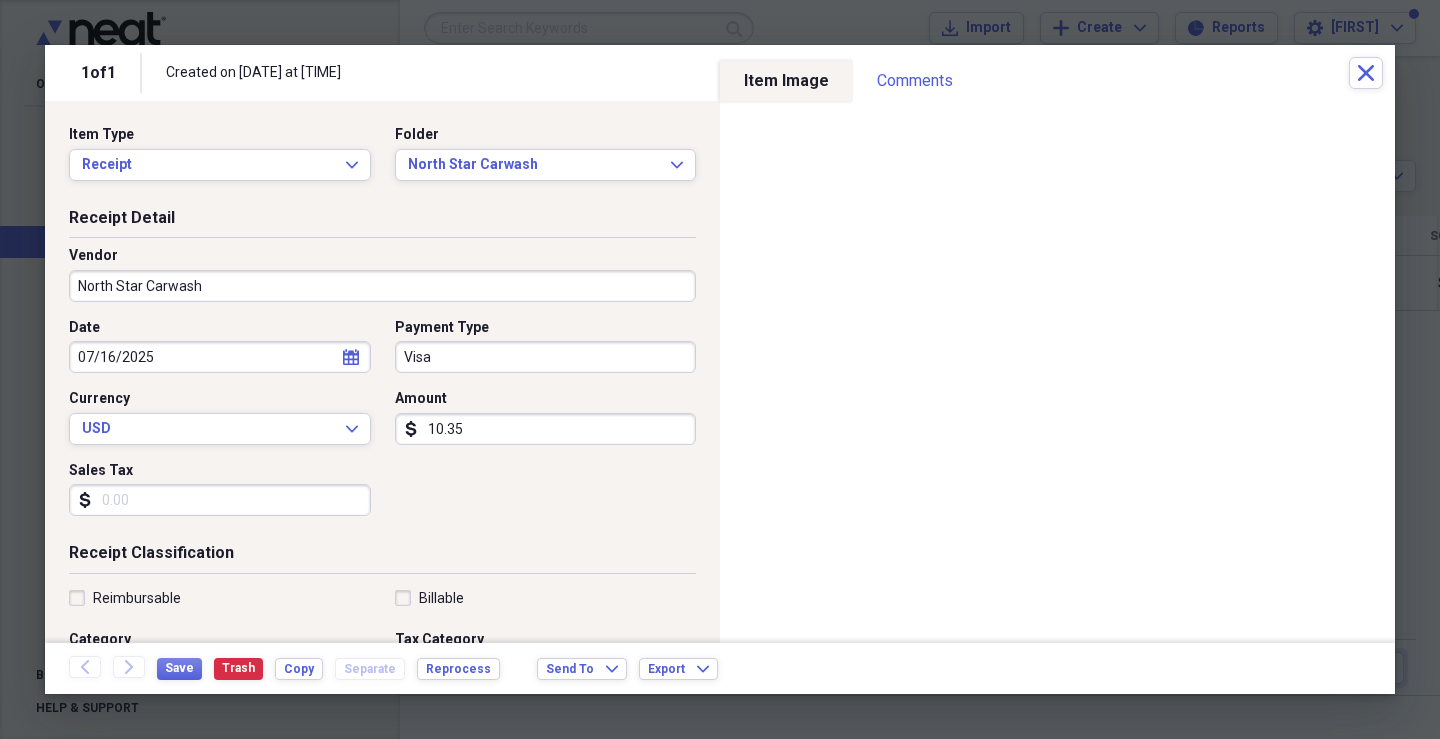 type on "North Star Carwash" 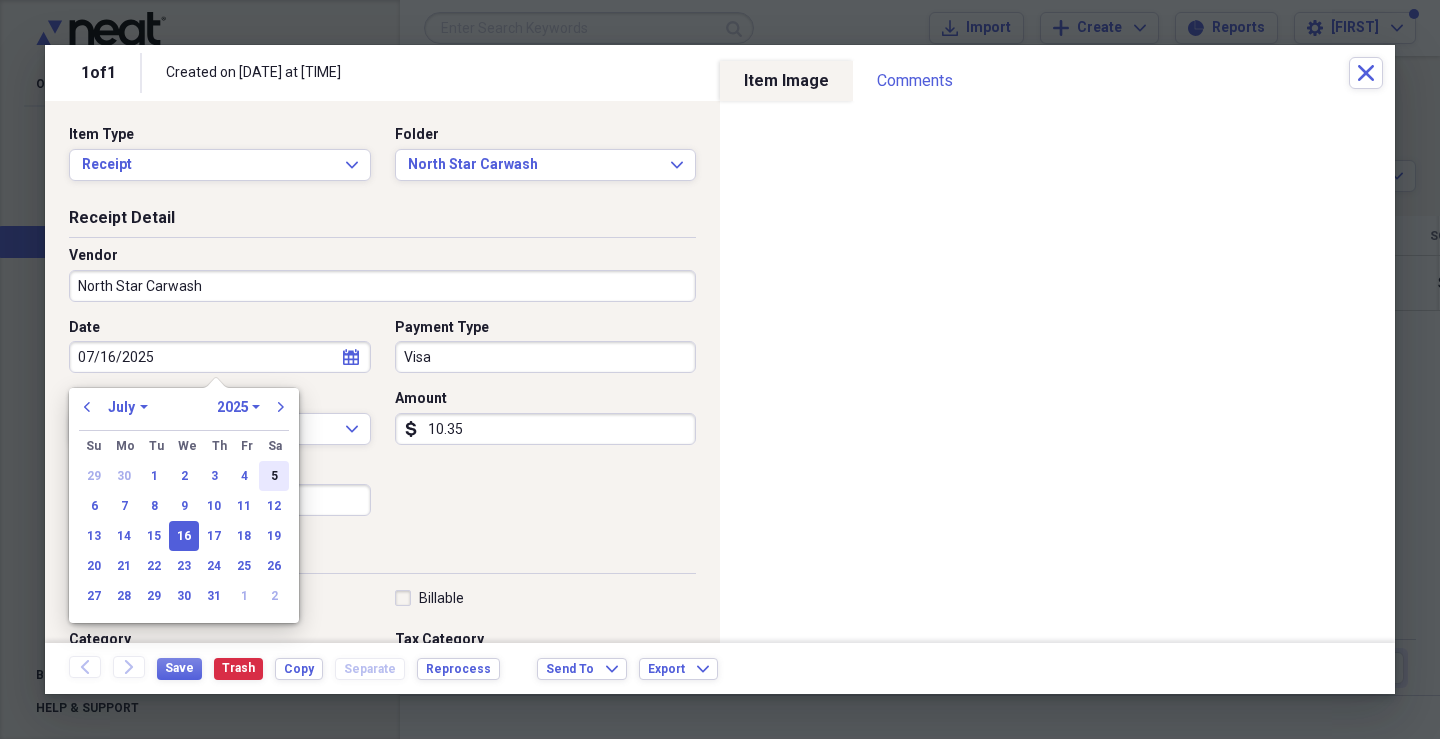 drag, startPoint x: 179, startPoint y: 528, endPoint x: 275, endPoint y: 477, distance: 108.706024 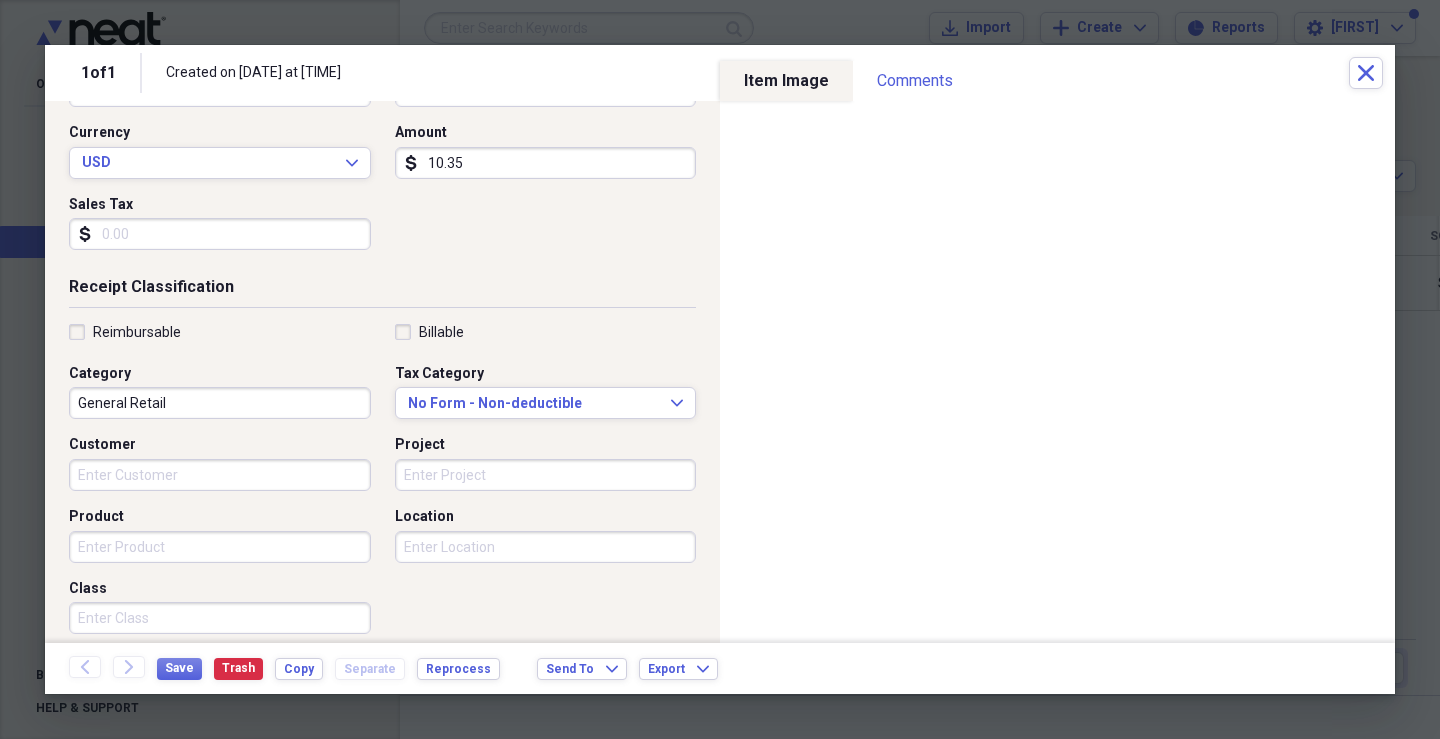 scroll, scrollTop: 300, scrollLeft: 0, axis: vertical 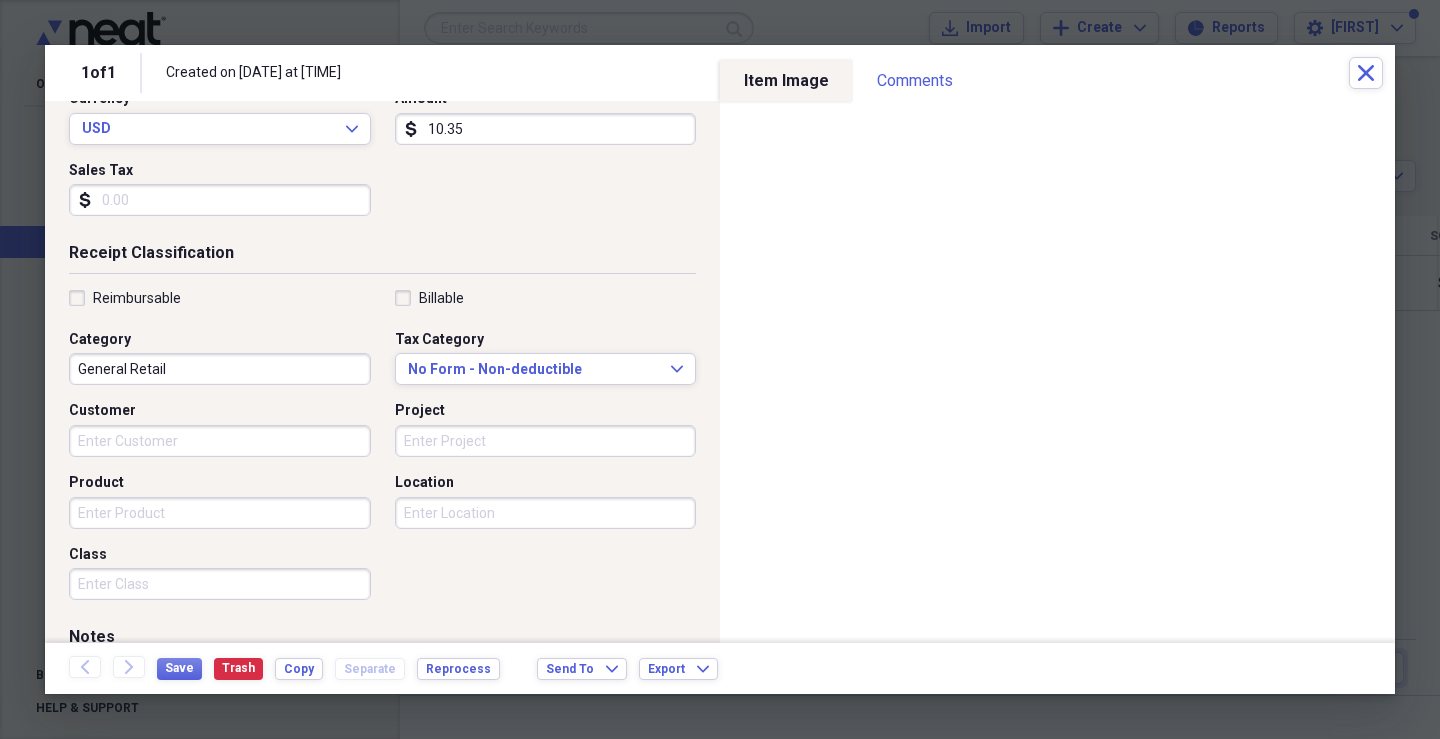 click on "General Retail" at bounding box center [220, 369] 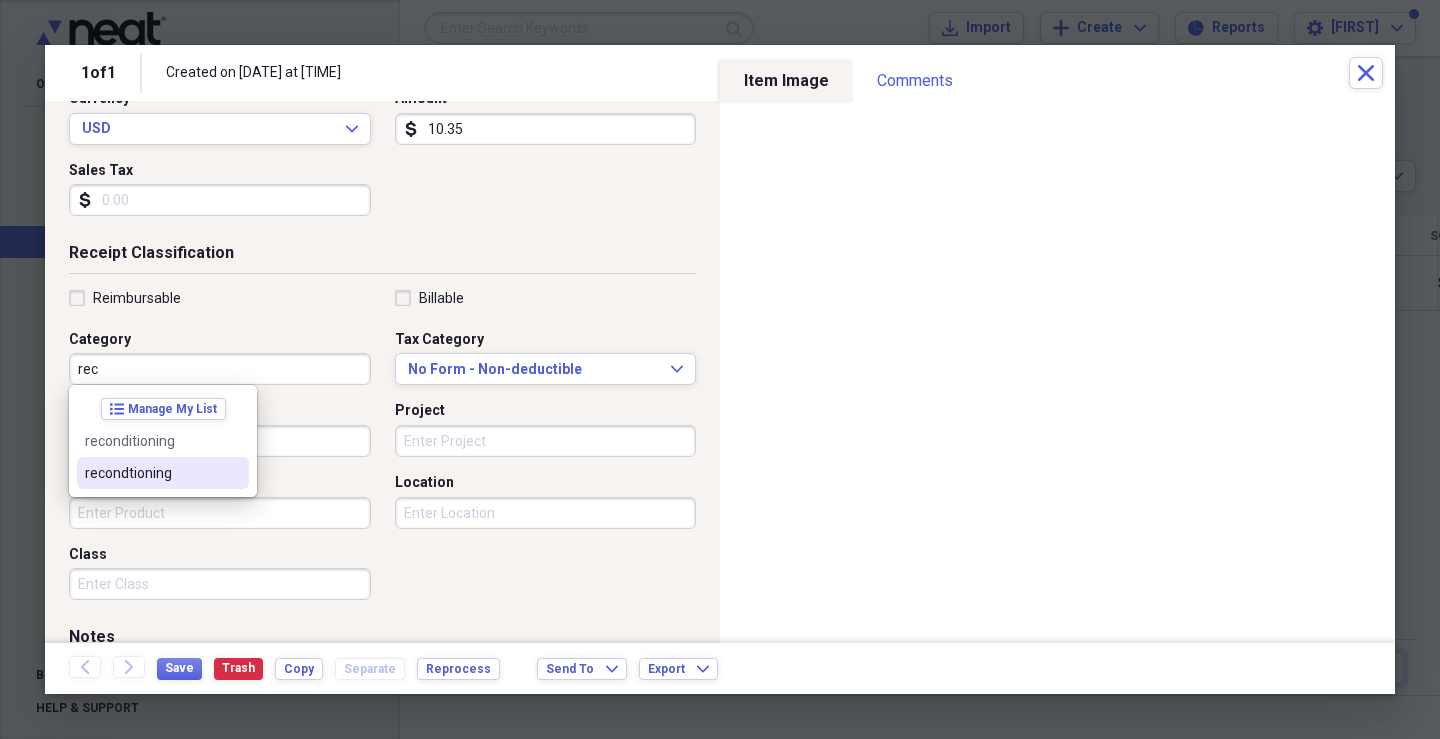 click on "recondtioning" at bounding box center [151, 473] 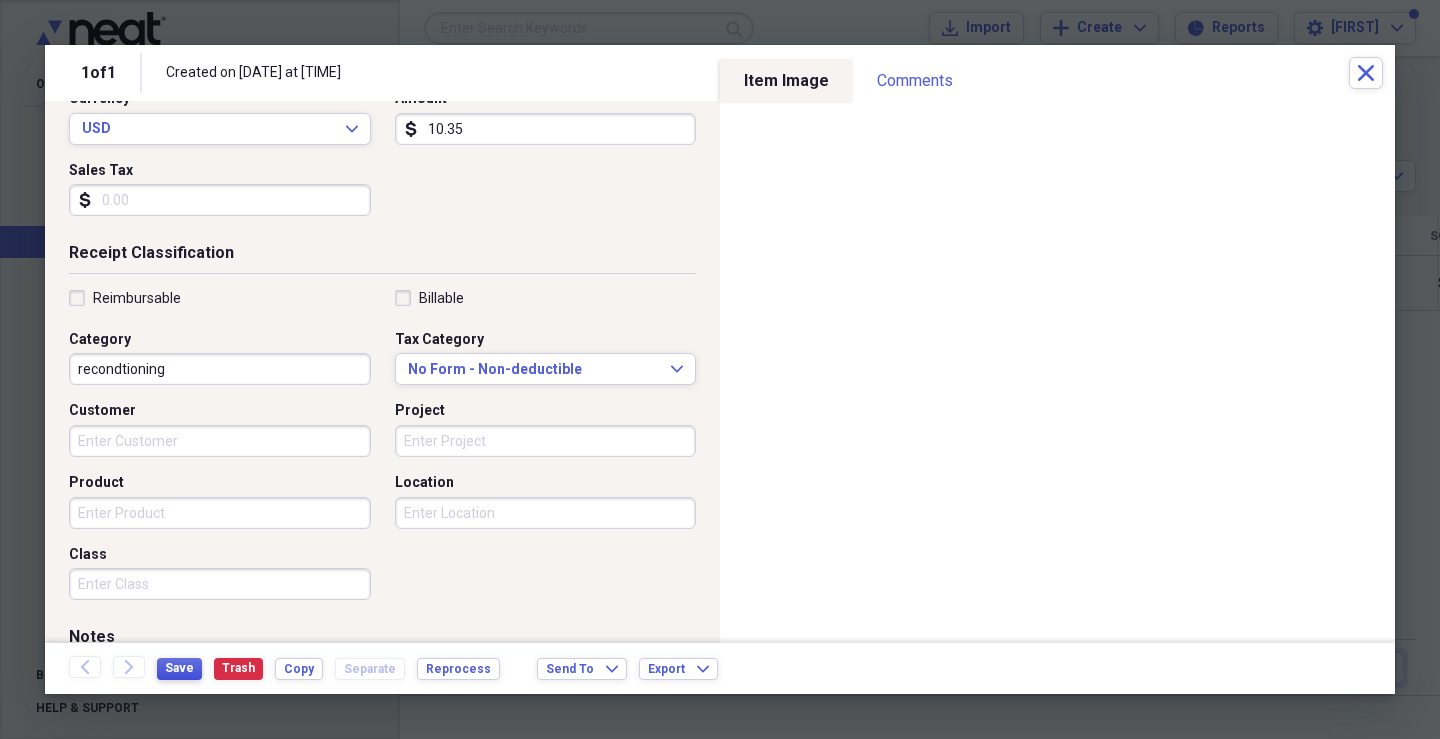 click on "Save" at bounding box center (179, 668) 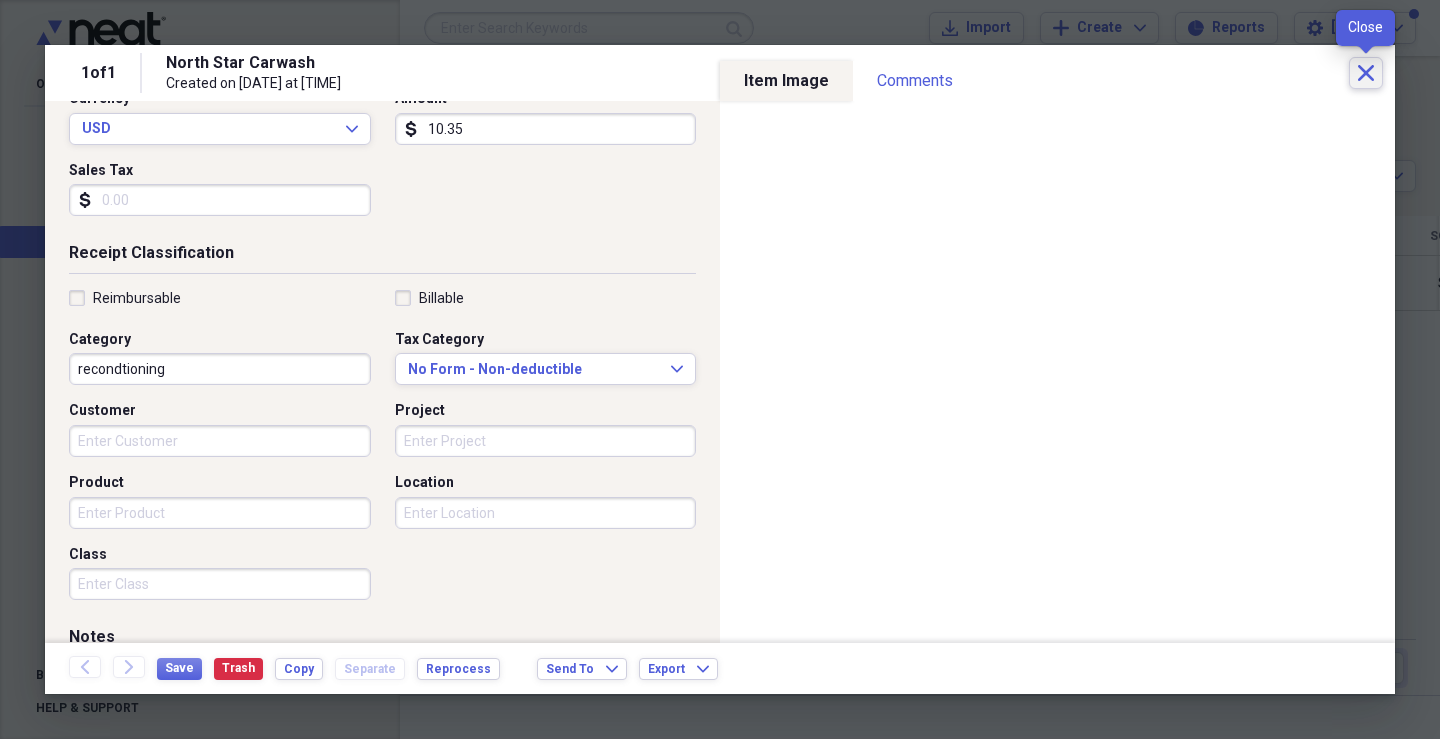 click on "Close" 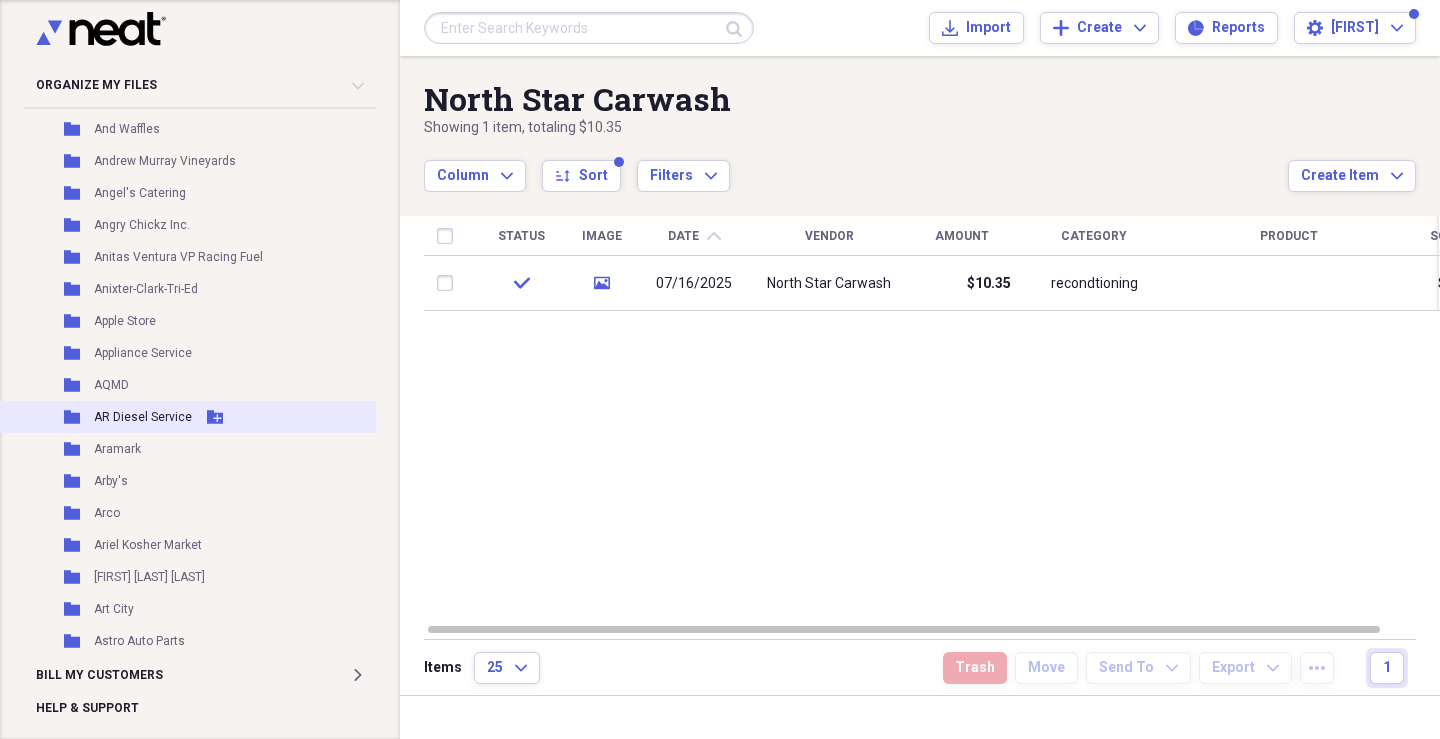 scroll, scrollTop: 2344, scrollLeft: 0, axis: vertical 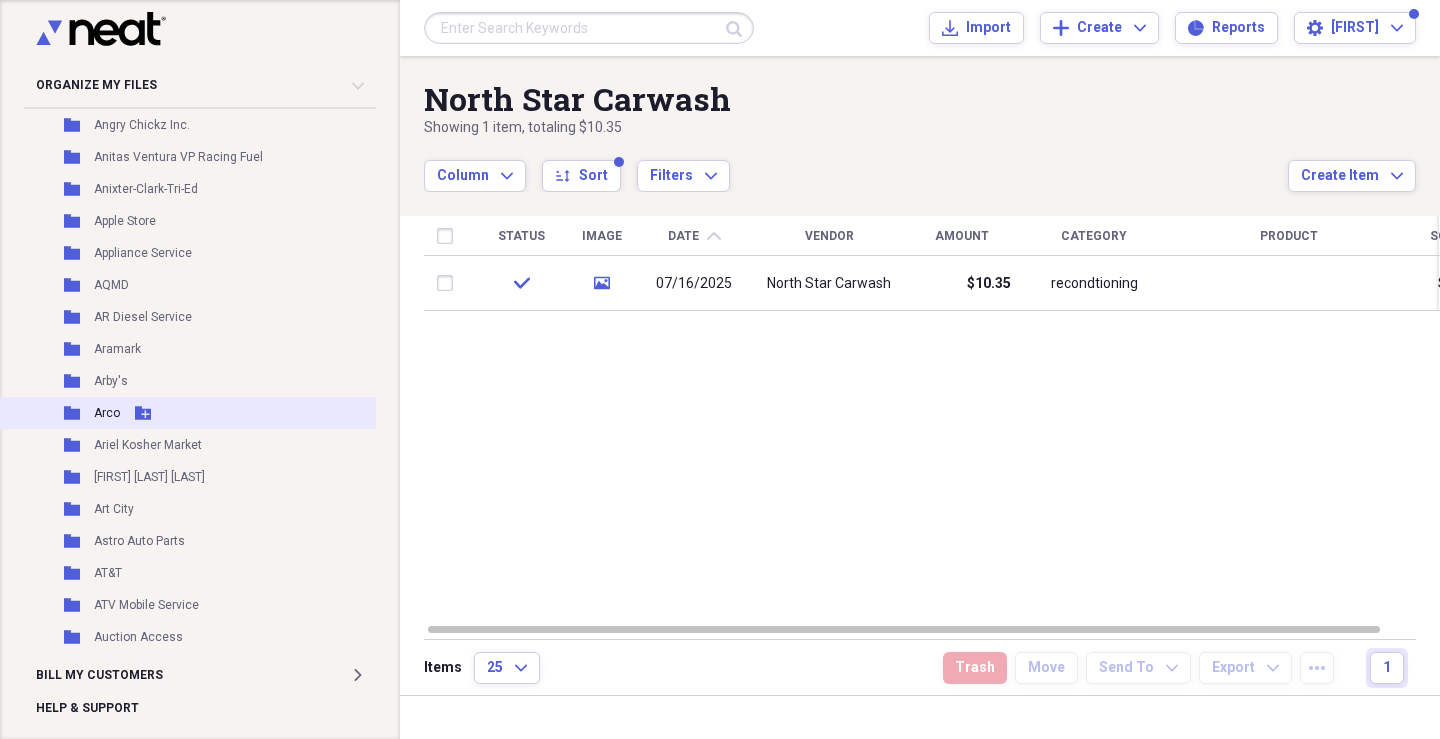 click on "Arco" at bounding box center [107, 413] 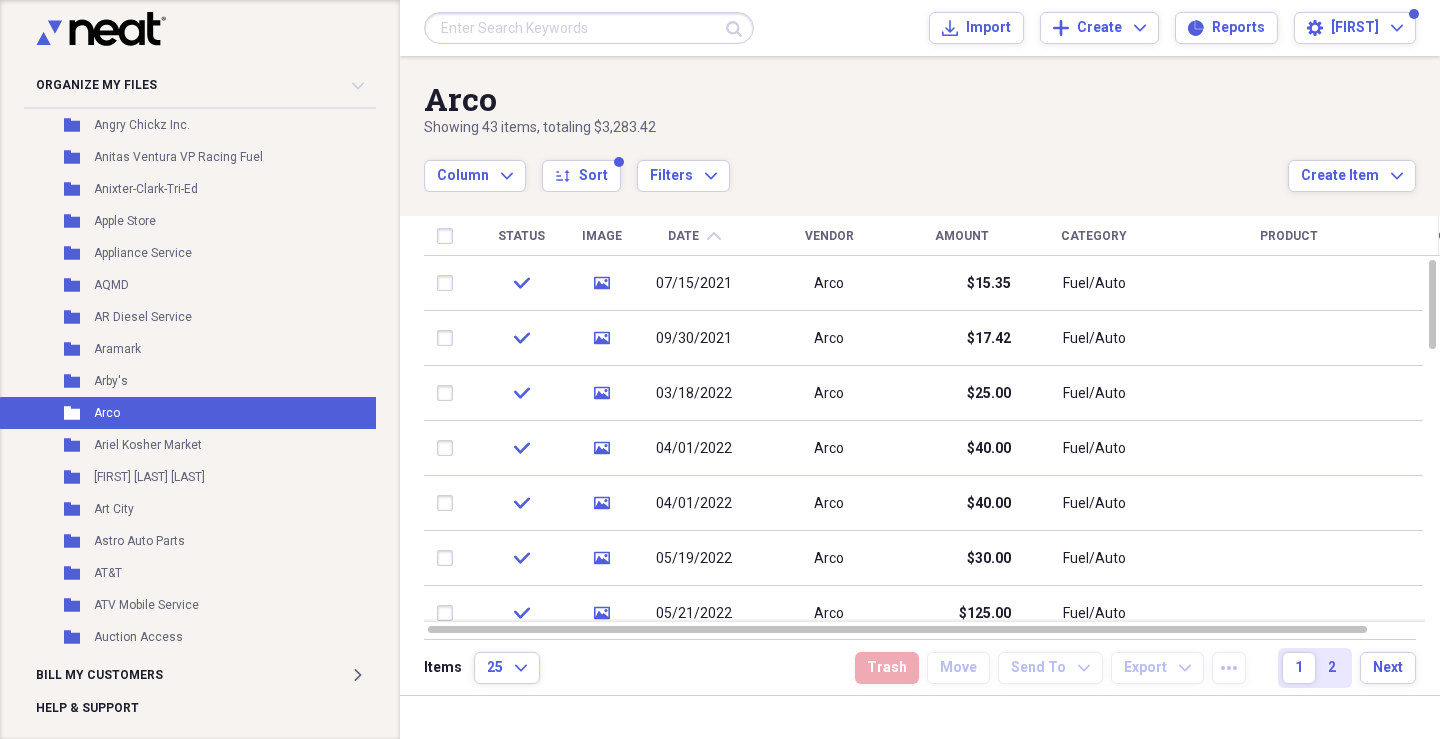 click on "Date chevron-up" at bounding box center [694, 236] 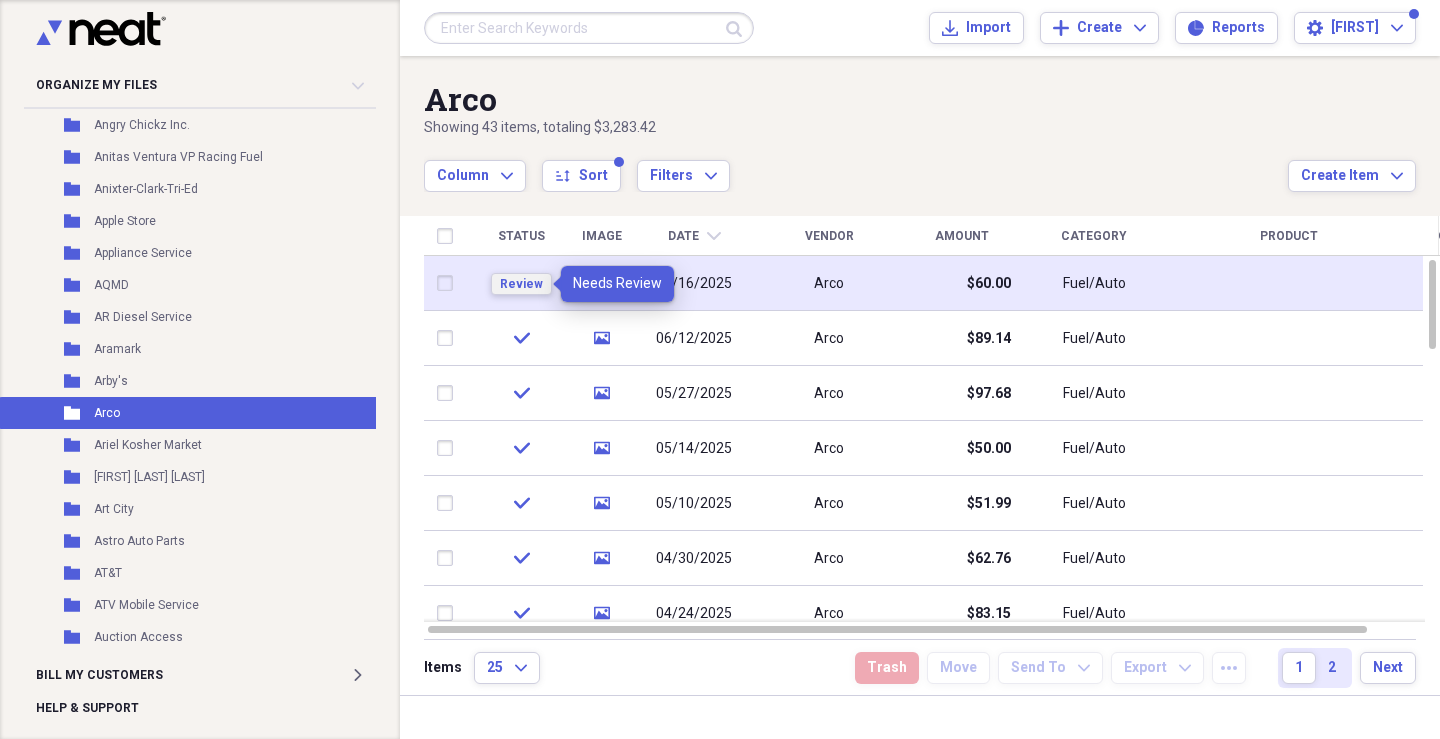 click on "Review" at bounding box center (521, 284) 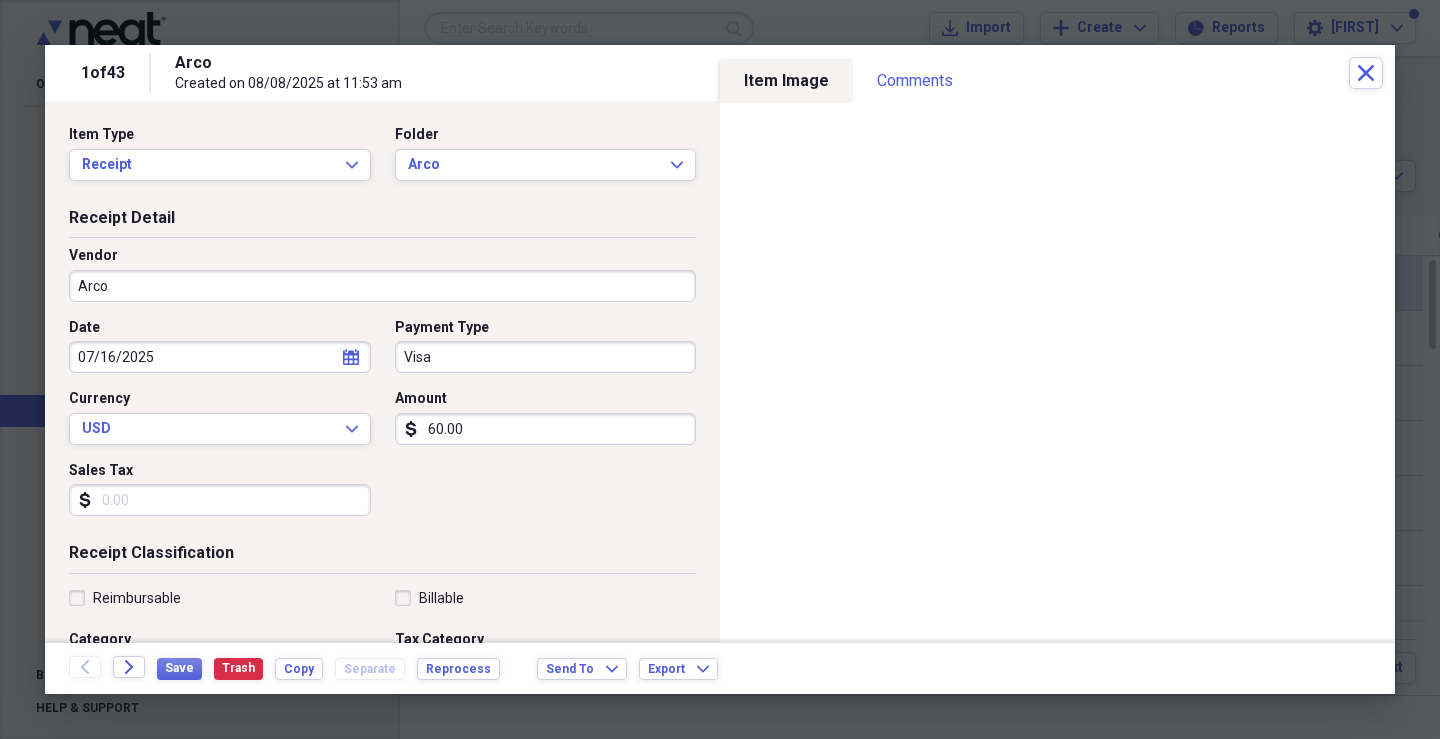 scroll, scrollTop: 200, scrollLeft: 0, axis: vertical 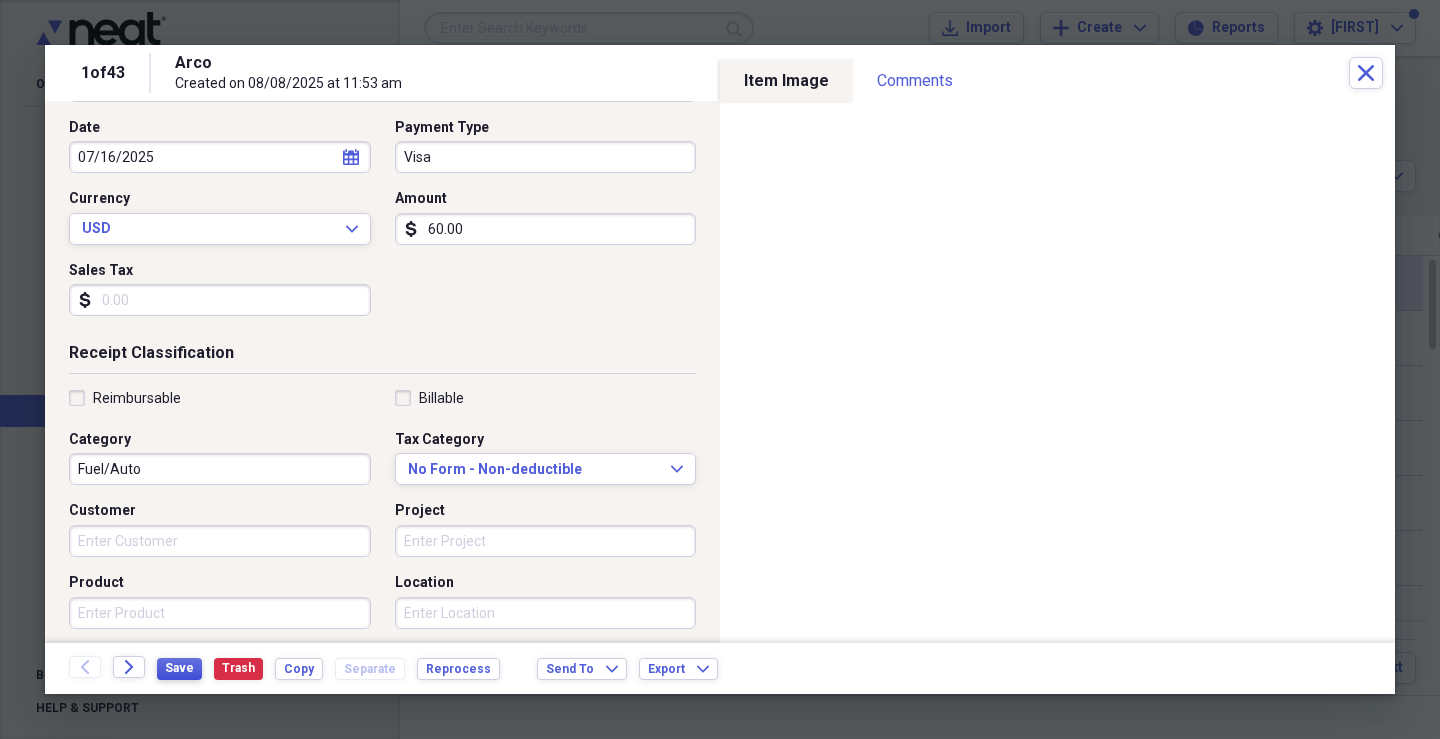 click on "Save" at bounding box center (179, 668) 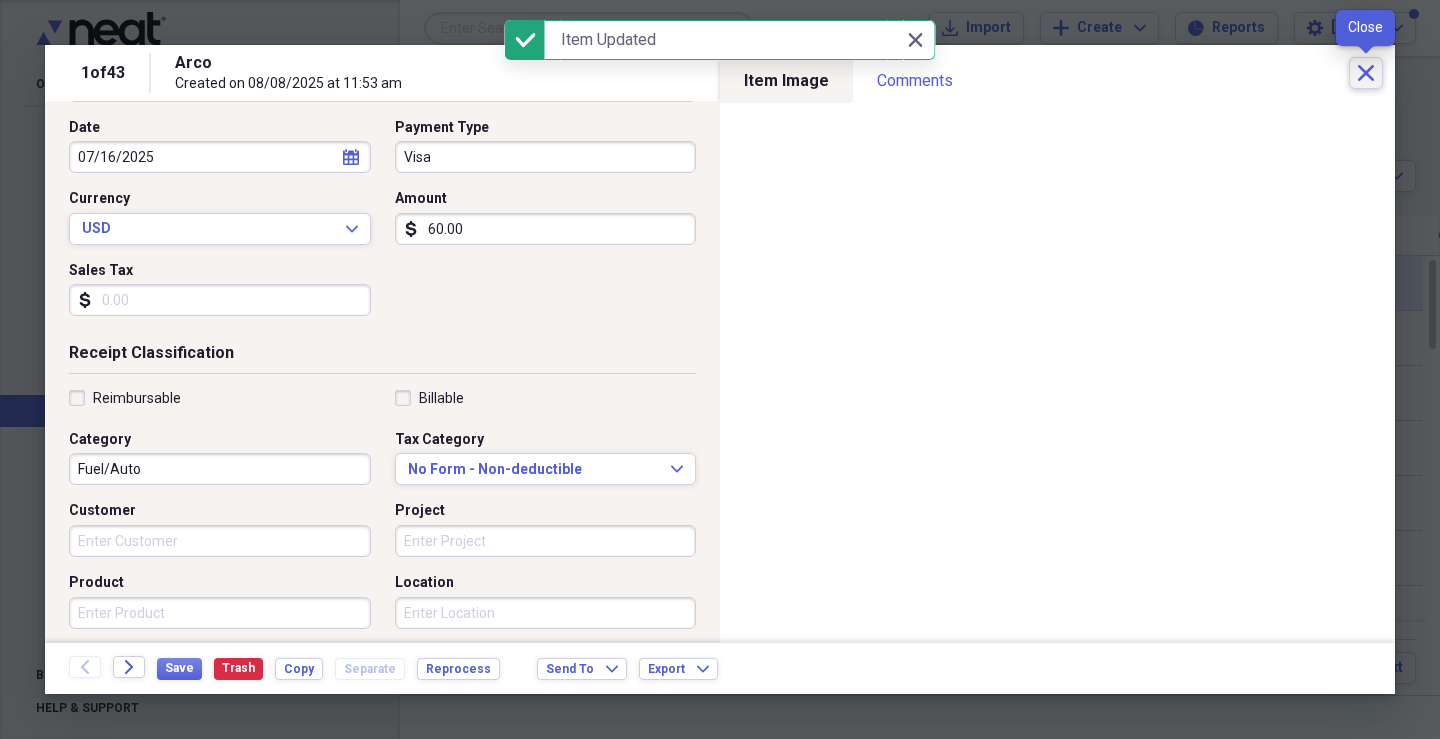 click on "Close" 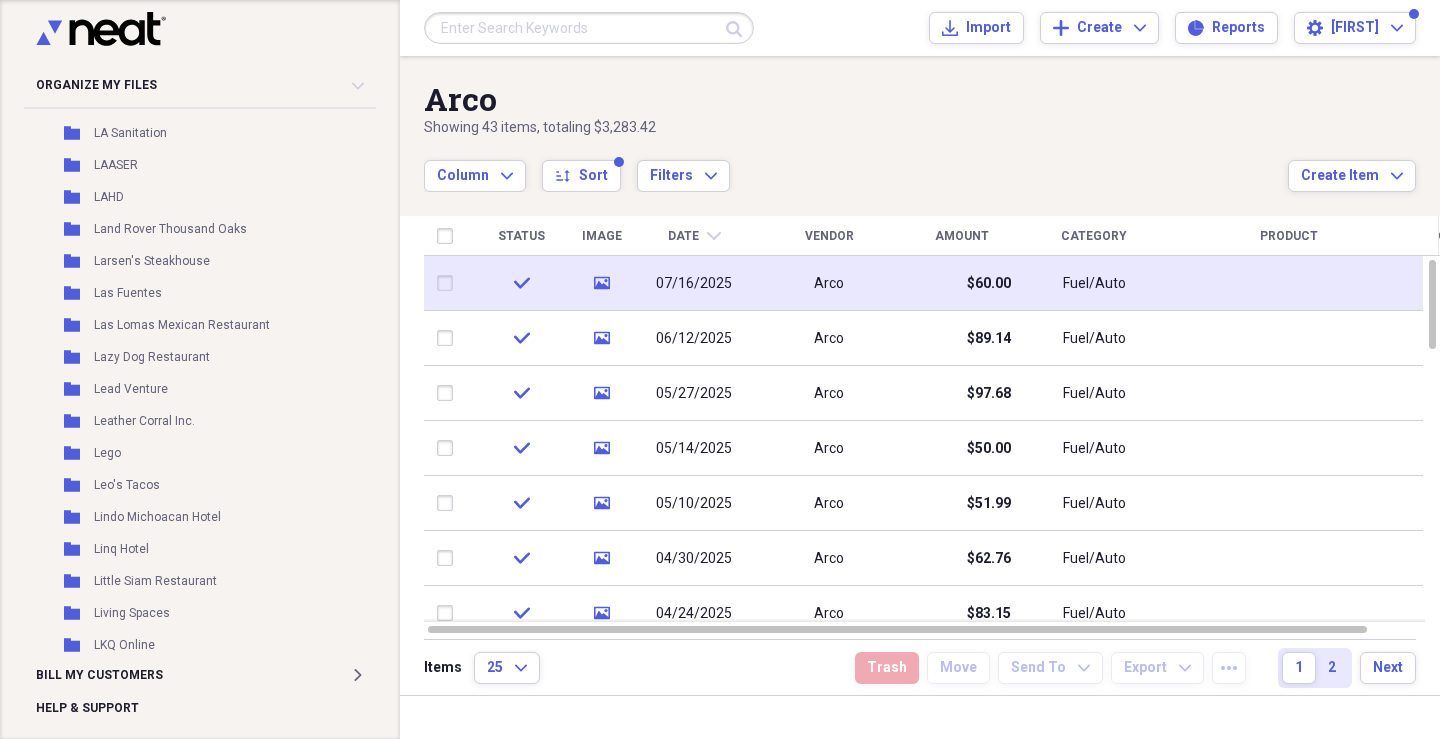 scroll, scrollTop: 16664, scrollLeft: 0, axis: vertical 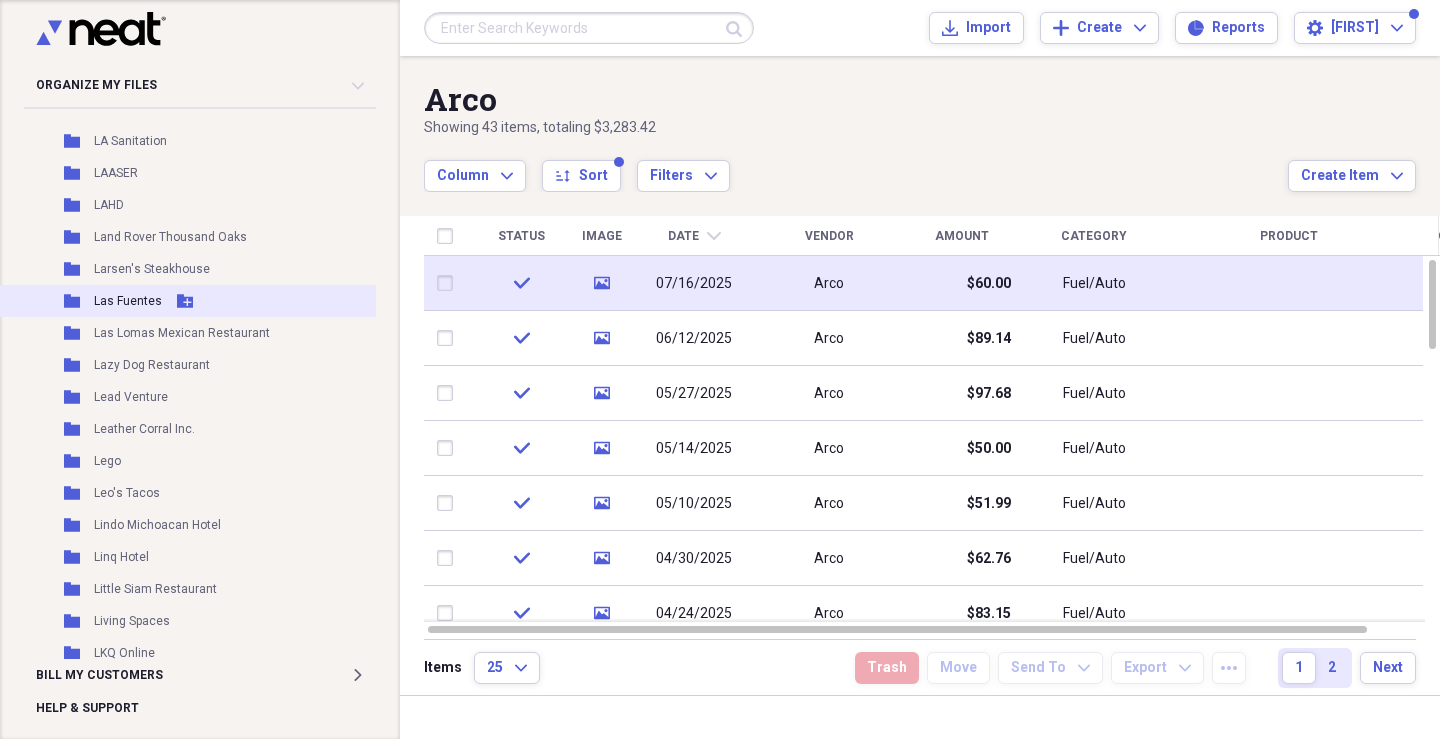 click on "Las Fuentes" at bounding box center [128, 301] 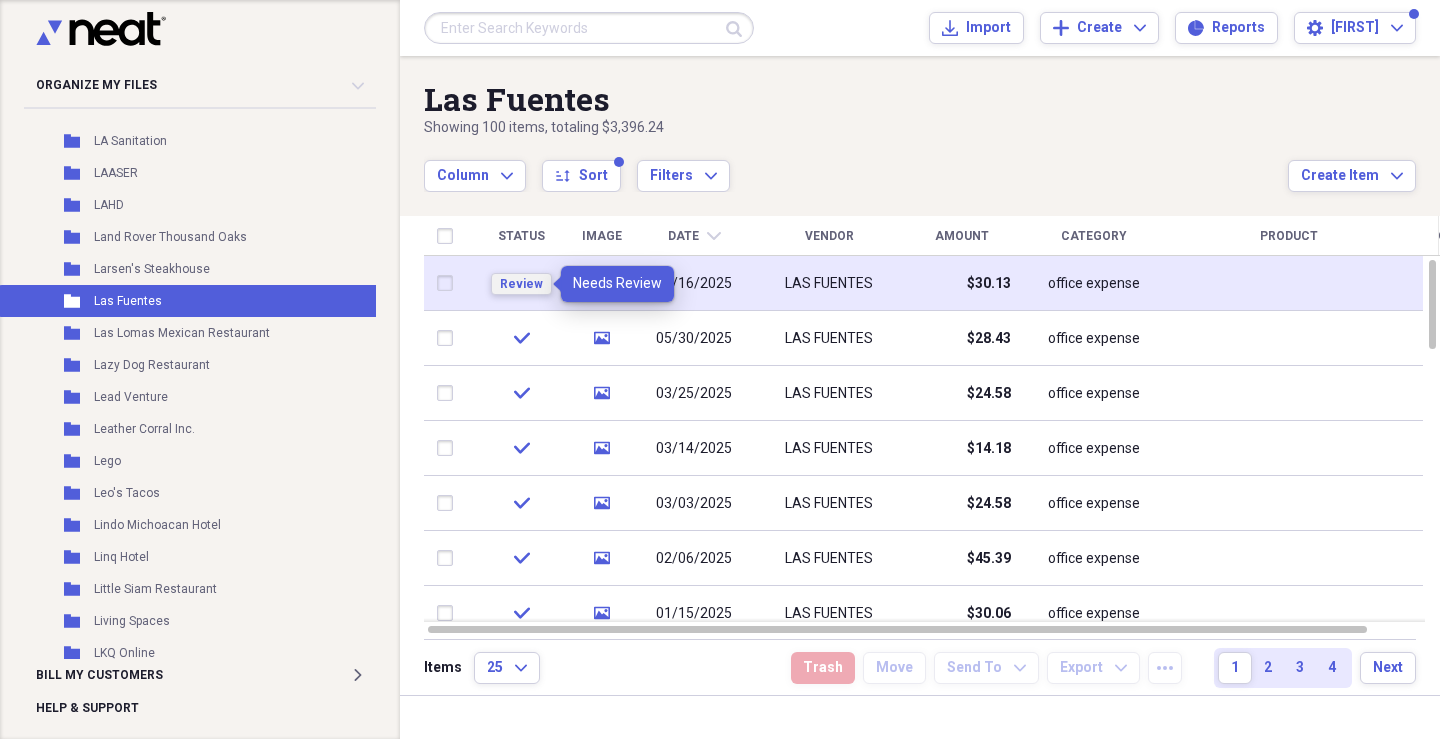click on "Review" at bounding box center (521, 284) 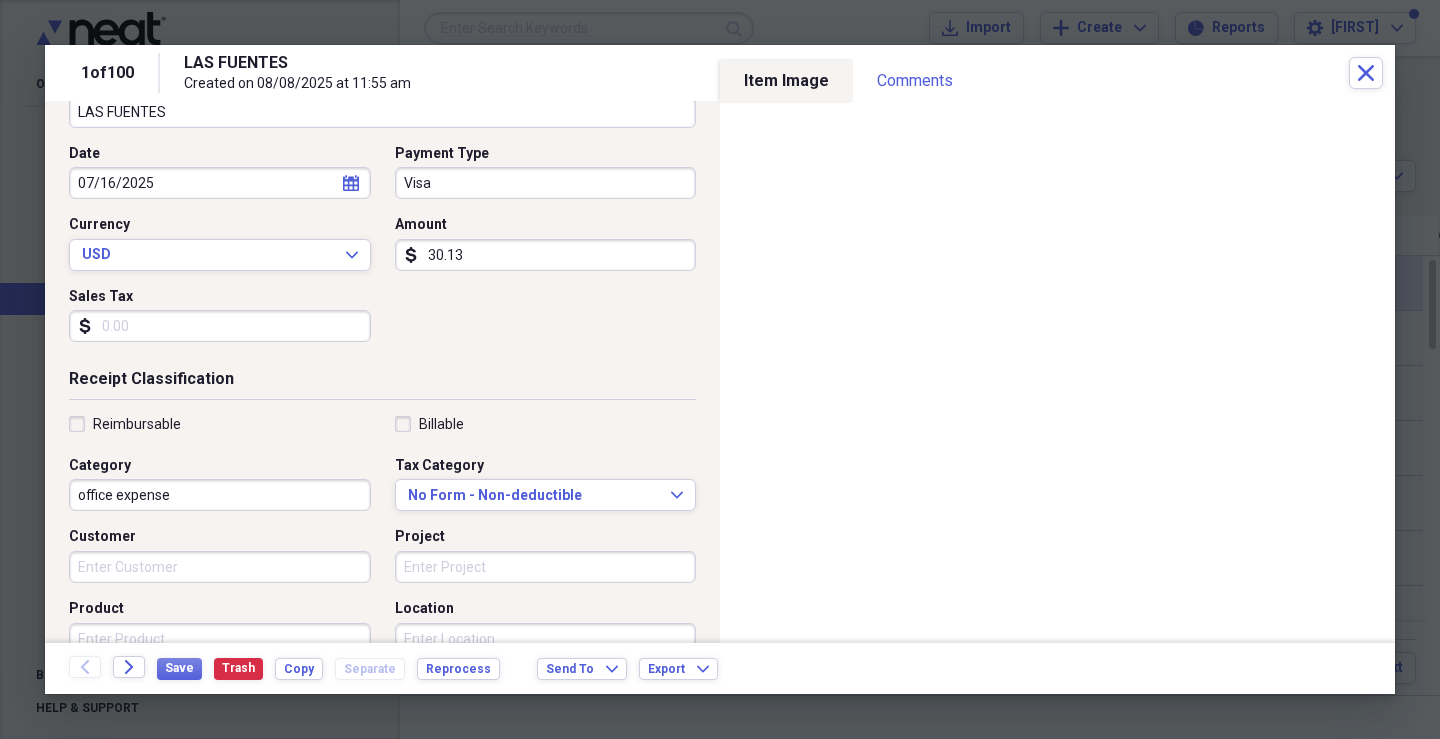 scroll, scrollTop: 200, scrollLeft: 0, axis: vertical 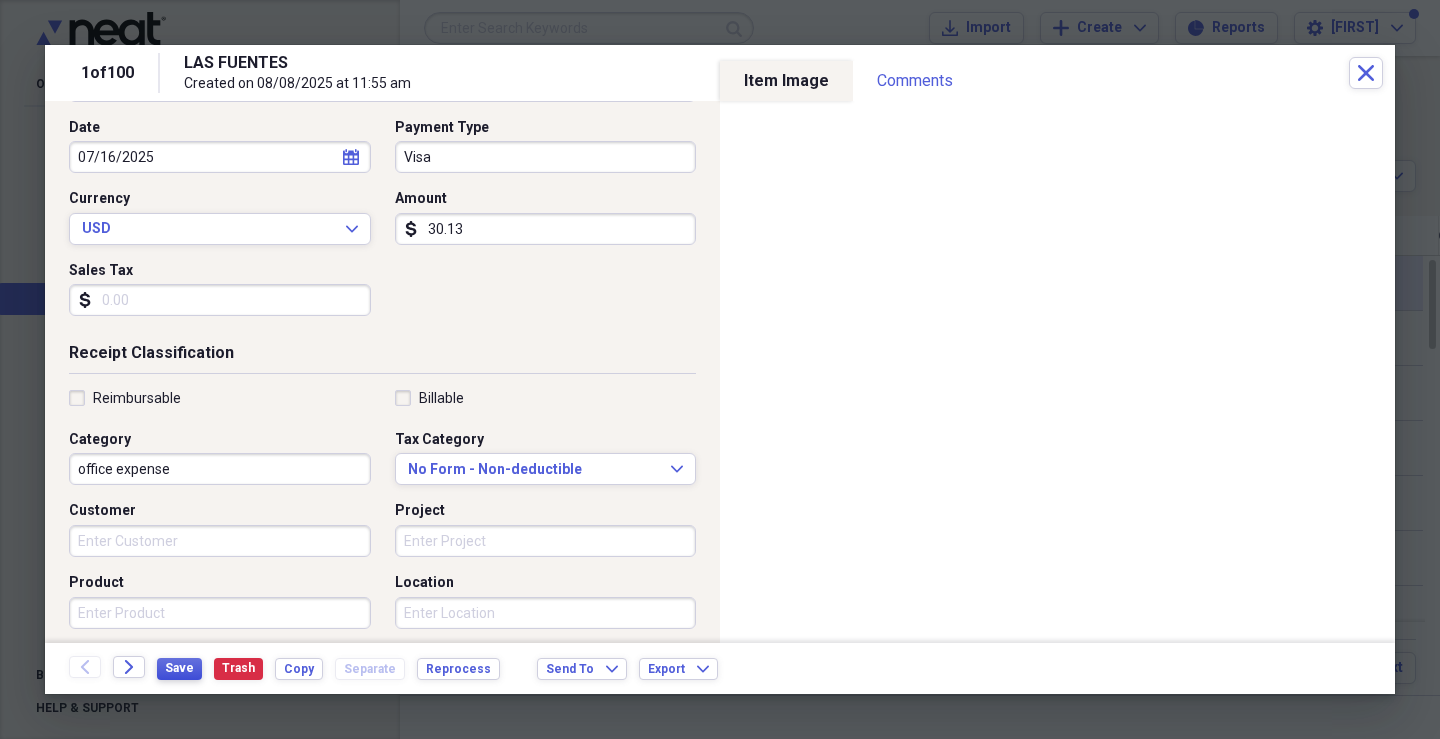 click on "Save" at bounding box center [179, 668] 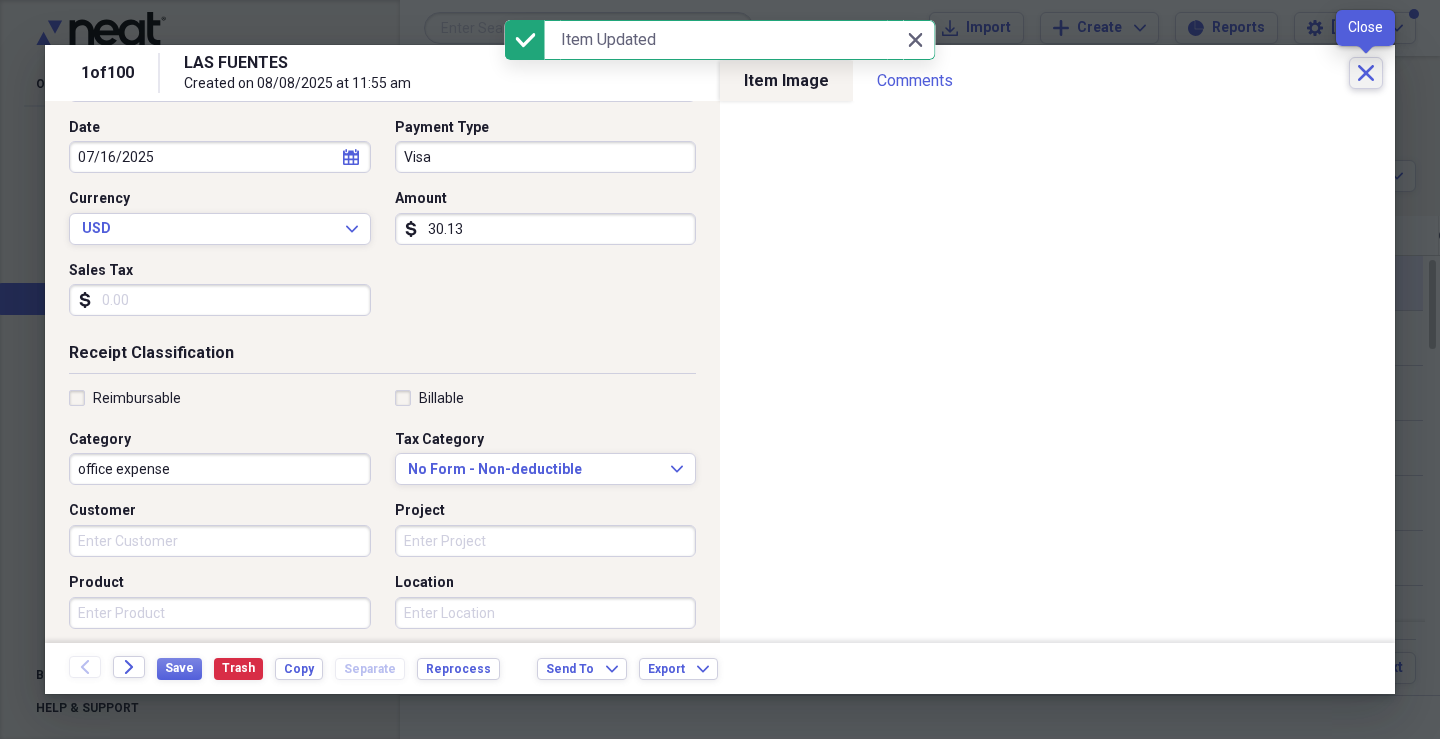 click 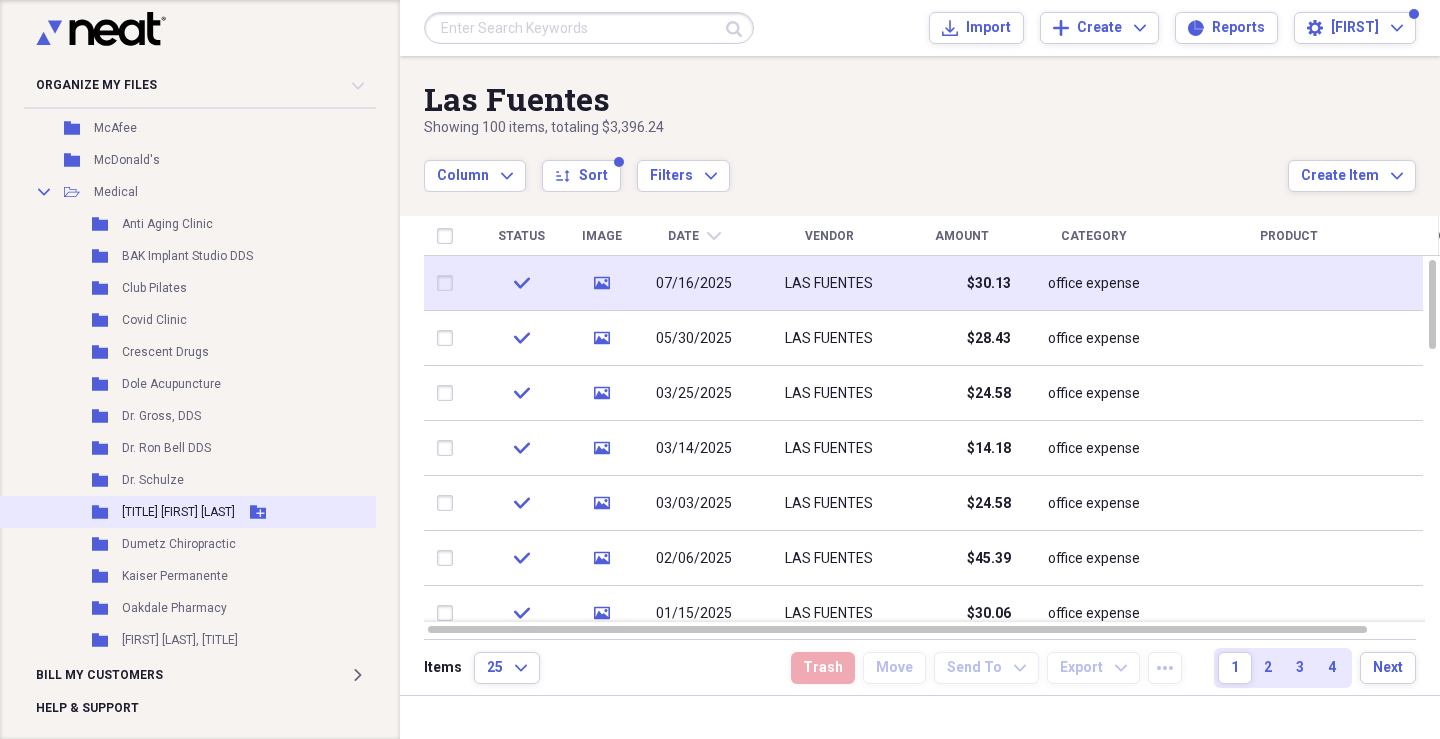 scroll, scrollTop: 18761, scrollLeft: 0, axis: vertical 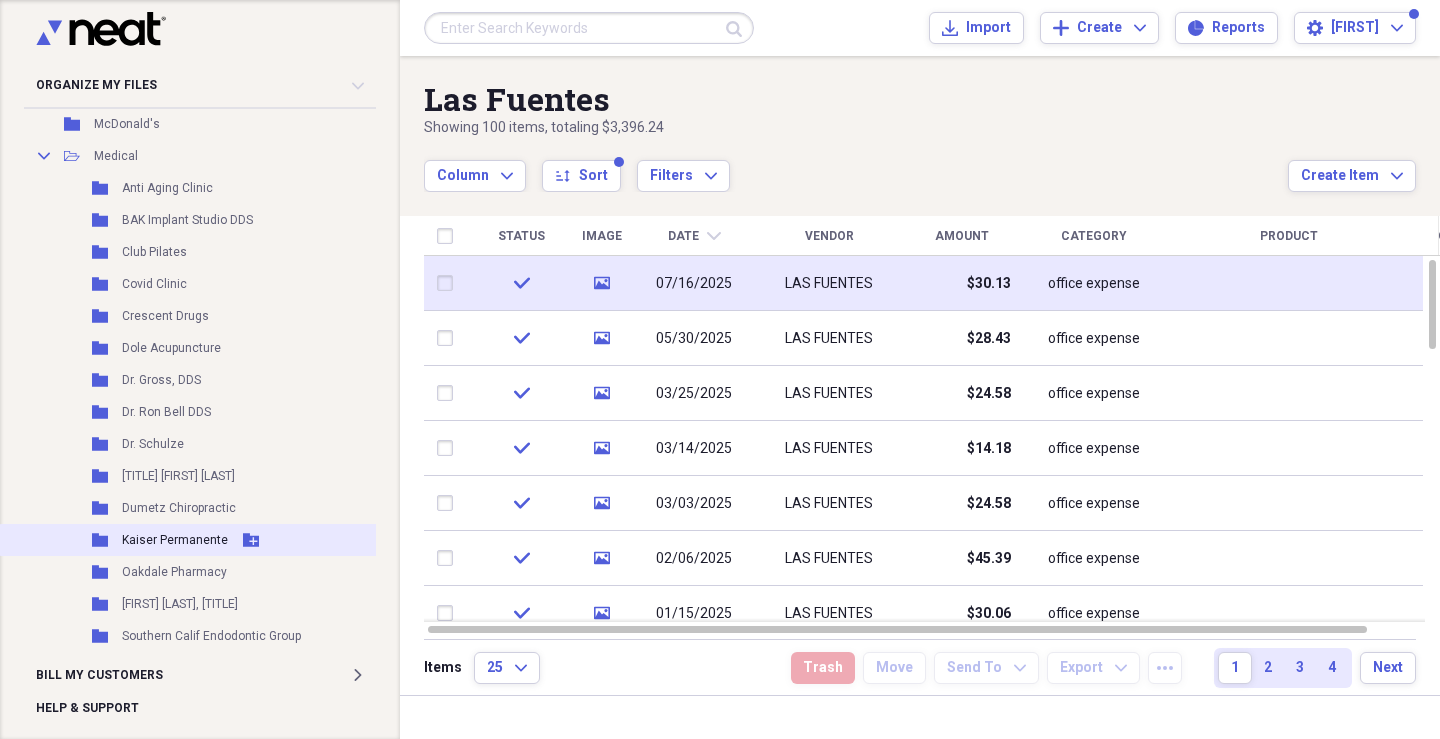 click on "Kaiser Permanente" at bounding box center [175, 540] 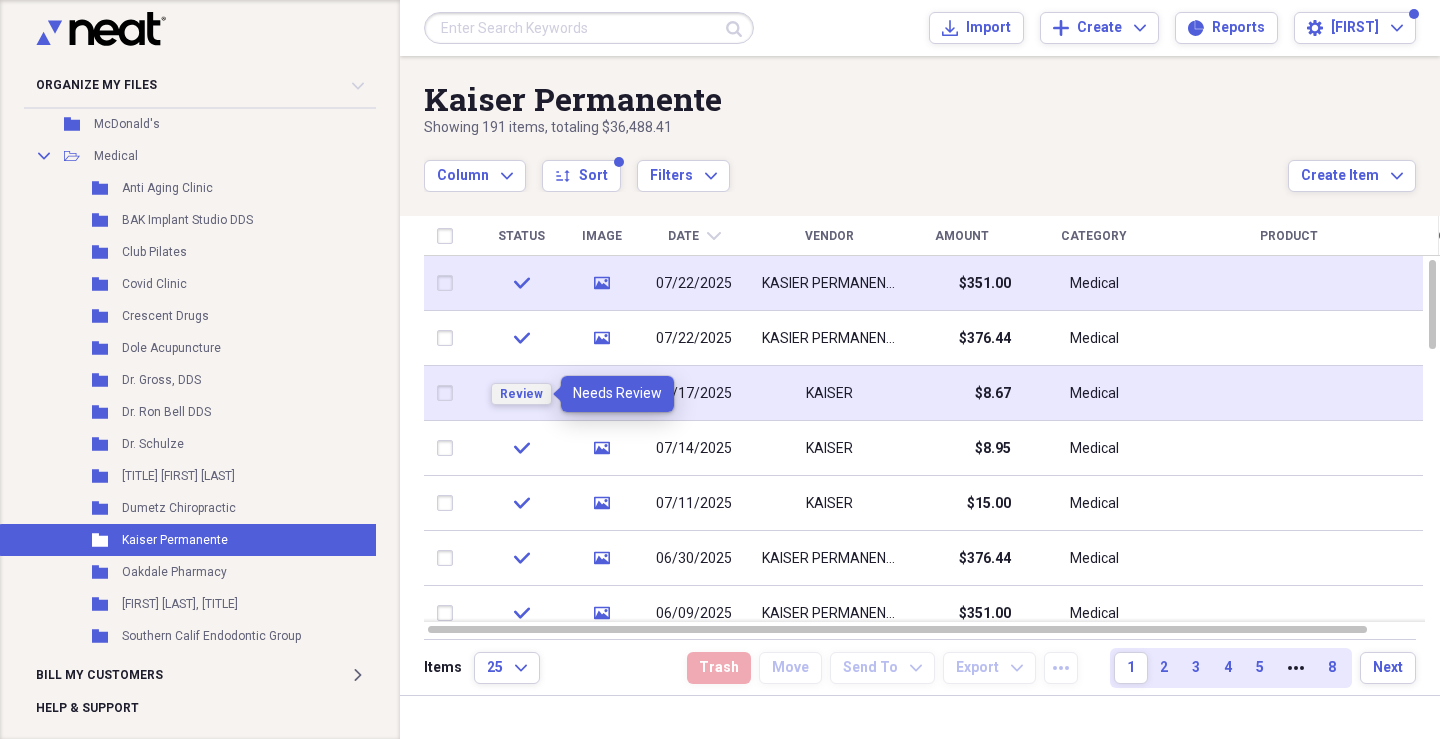 click on "Review" at bounding box center [521, 394] 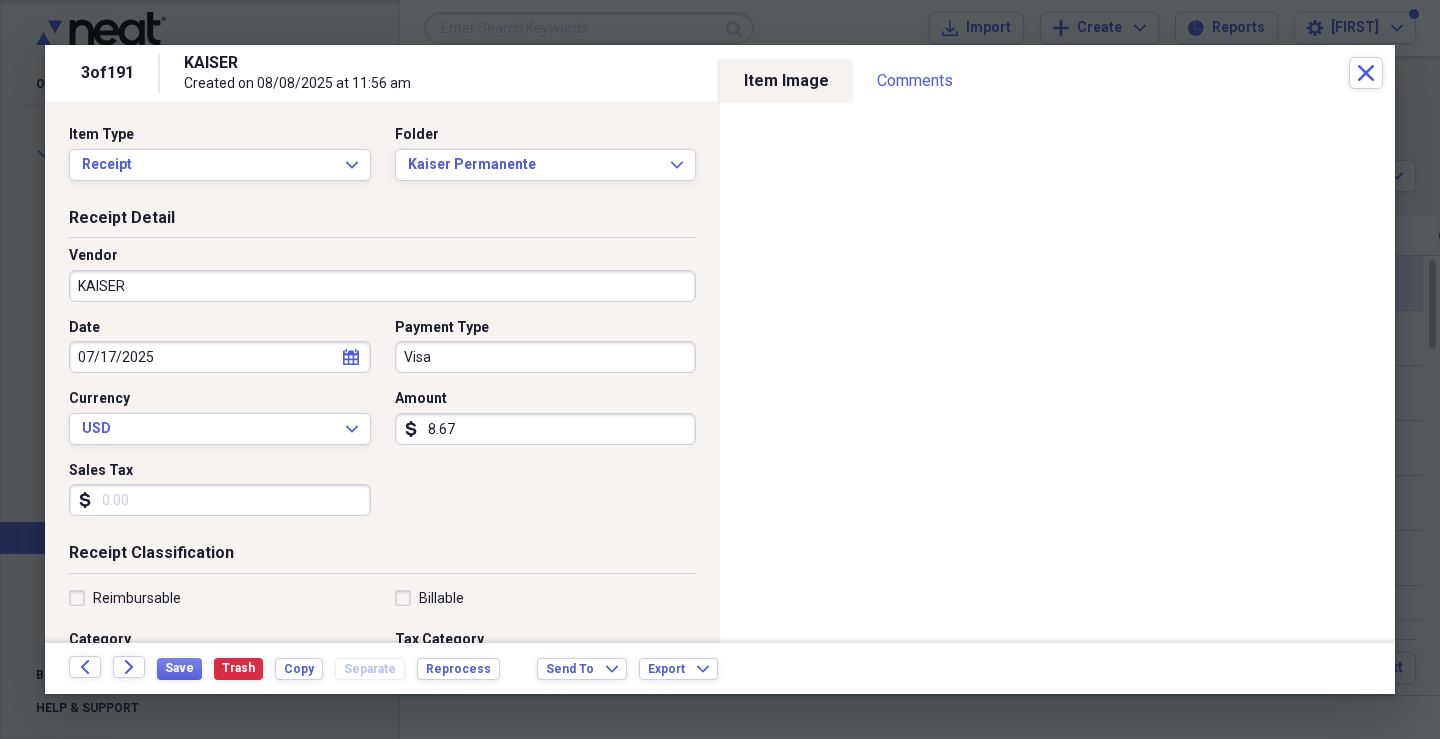 scroll, scrollTop: 200, scrollLeft: 0, axis: vertical 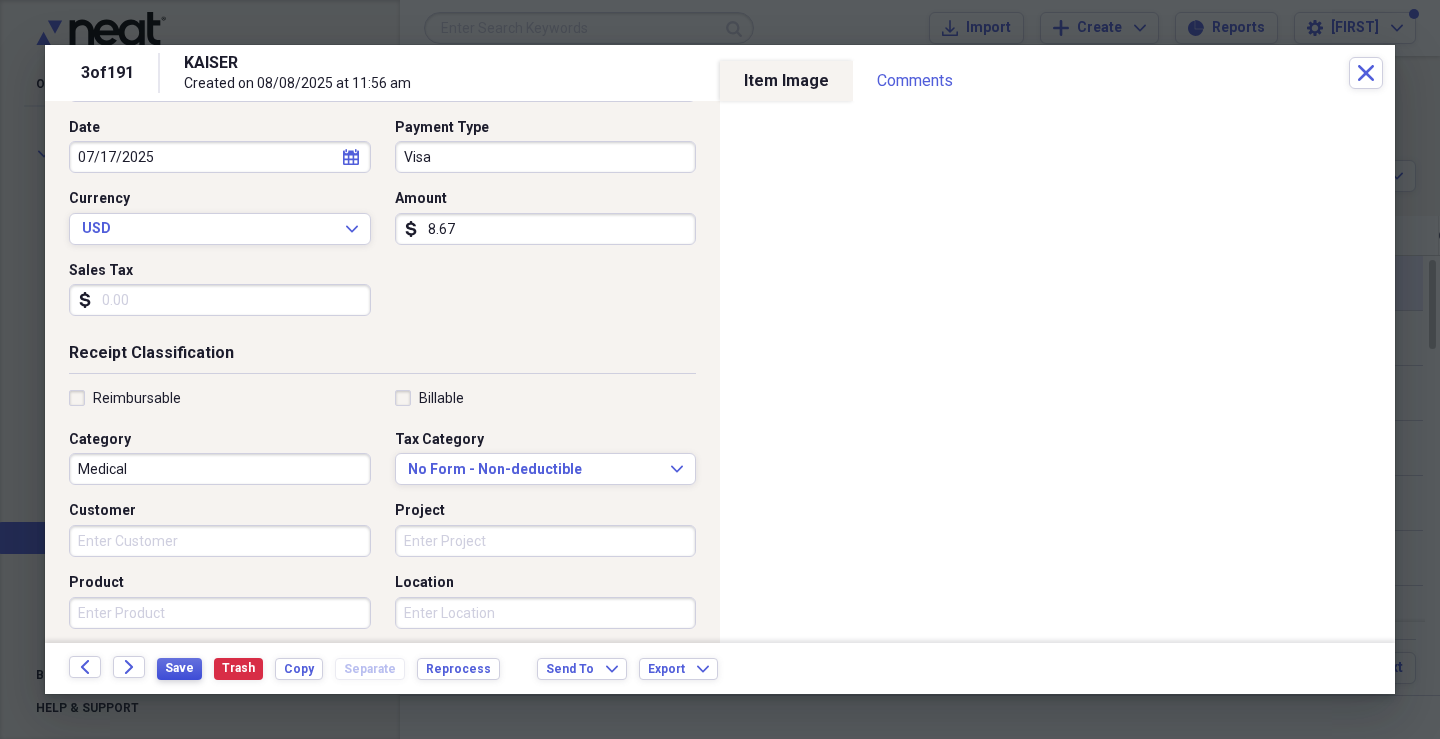click on "Save" at bounding box center (179, 668) 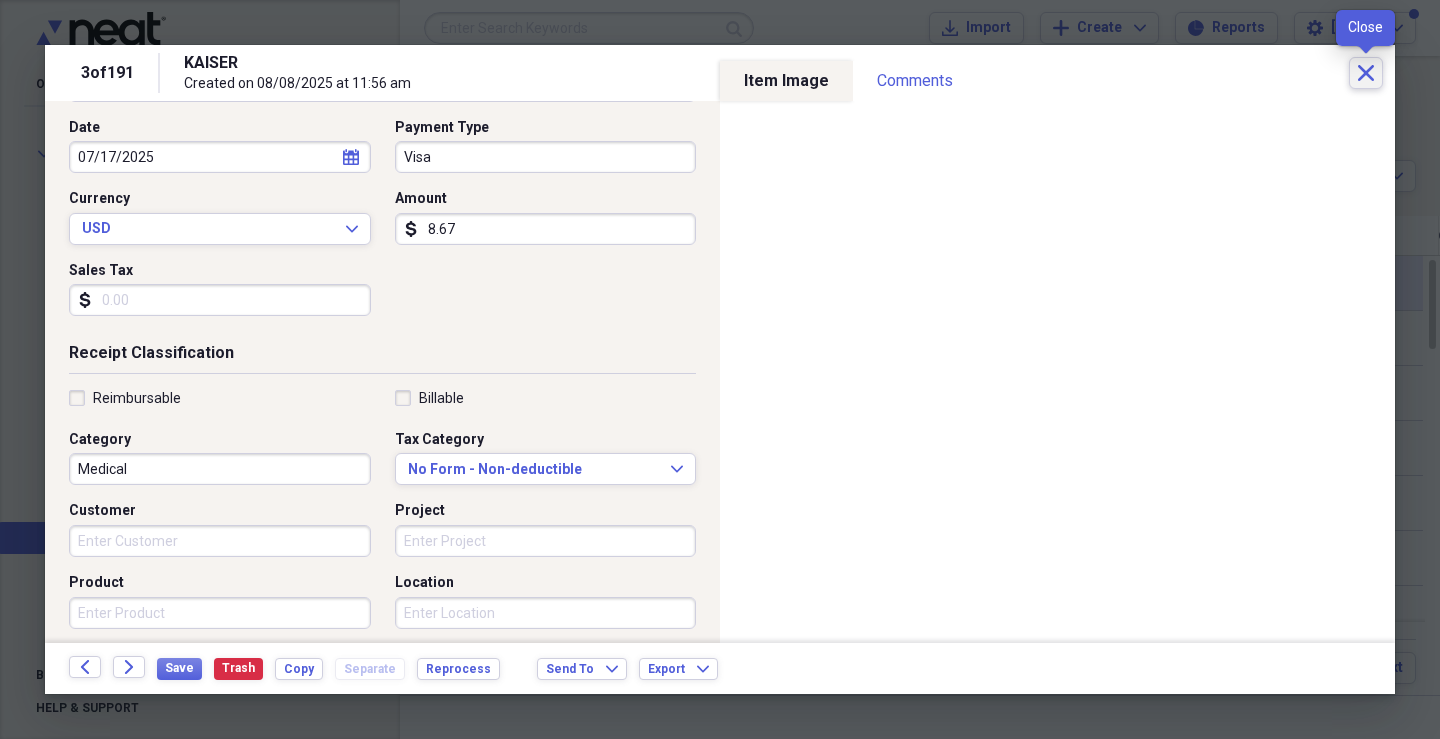 click on "Close" 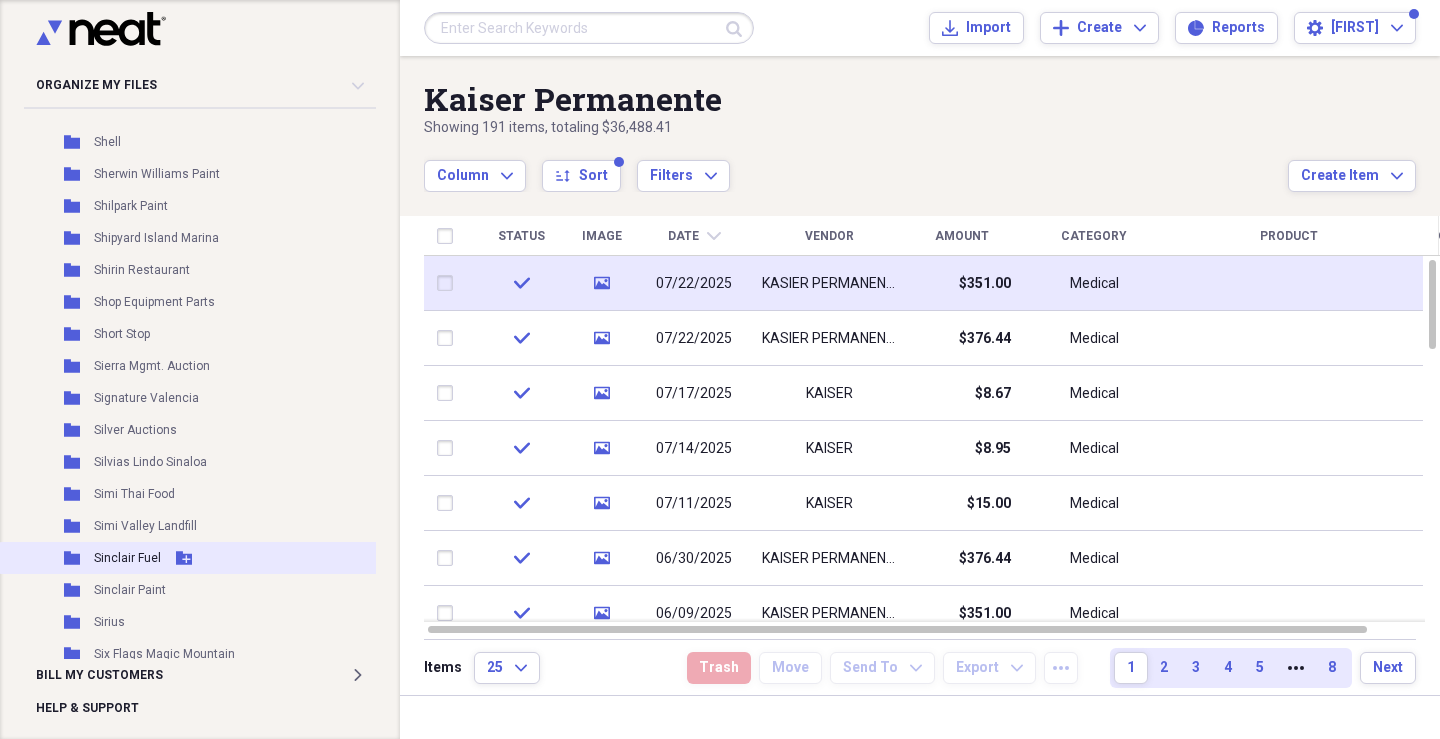 scroll, scrollTop: 26770, scrollLeft: 0, axis: vertical 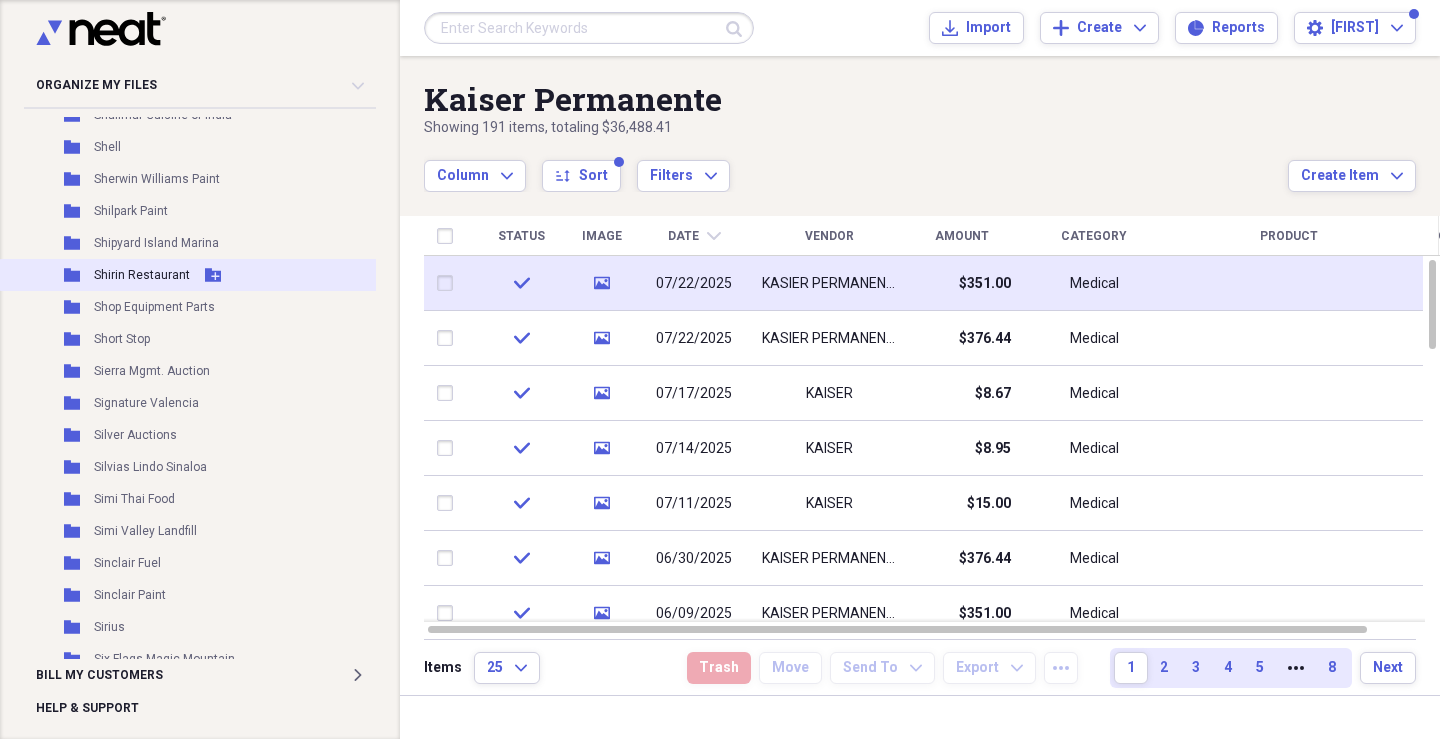 click on "Shirin Restaurant" at bounding box center (142, 275) 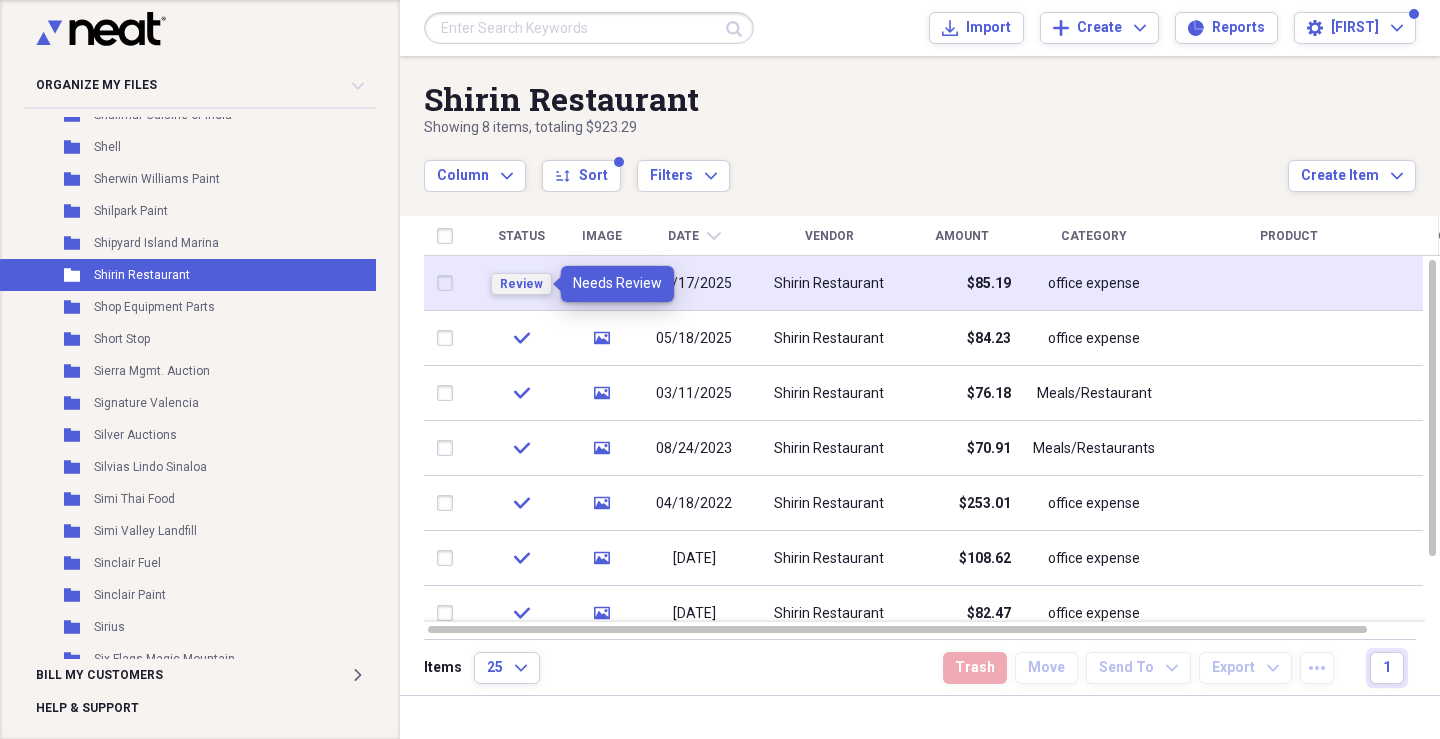 click on "Review" at bounding box center [521, 284] 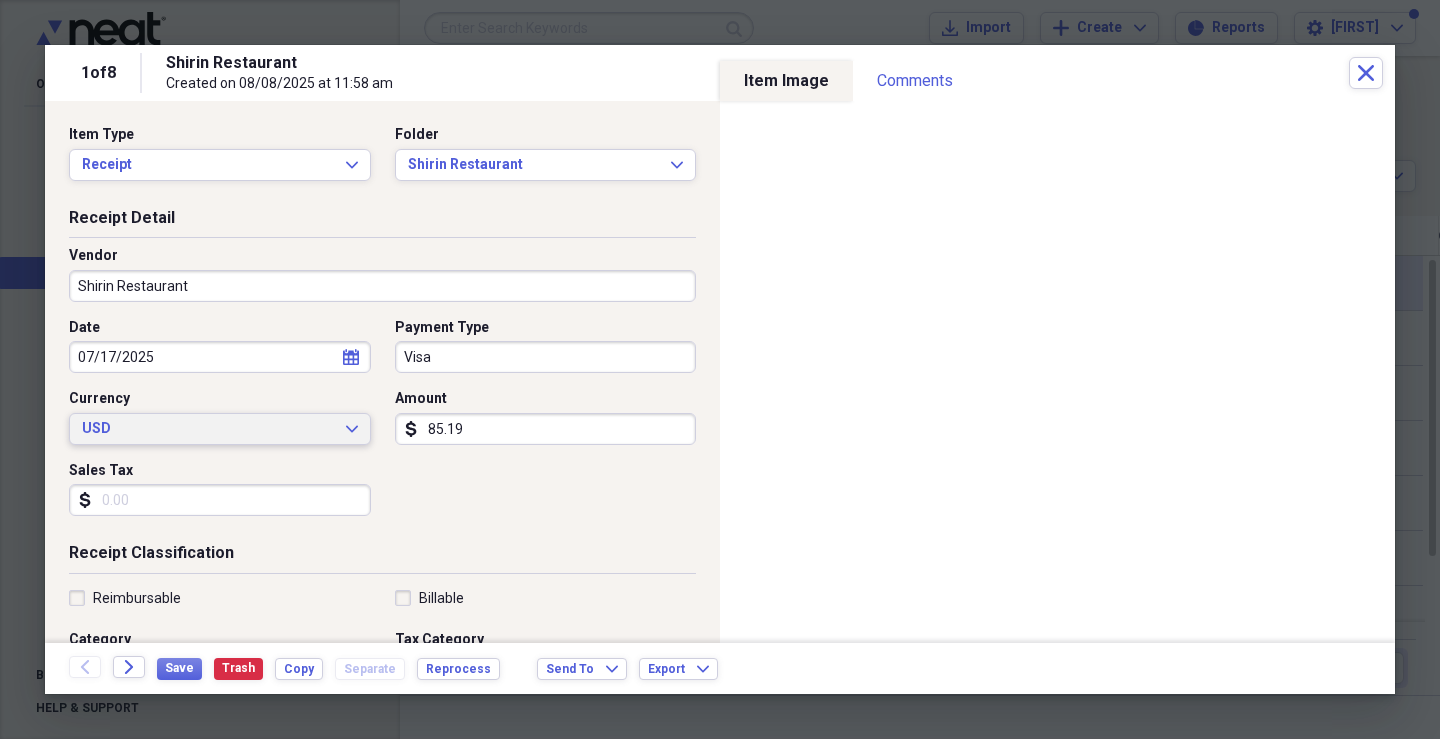 scroll, scrollTop: 200, scrollLeft: 0, axis: vertical 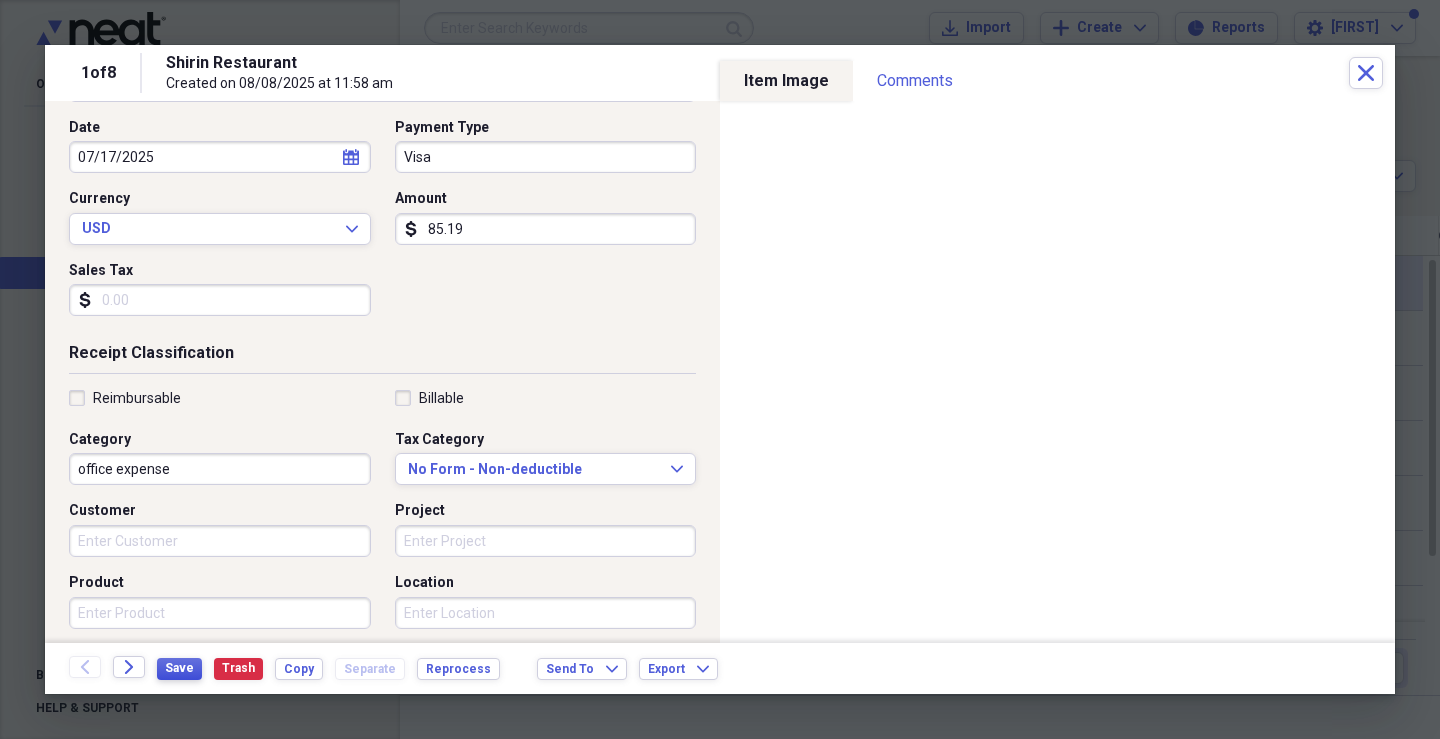 click on "Save" at bounding box center [179, 668] 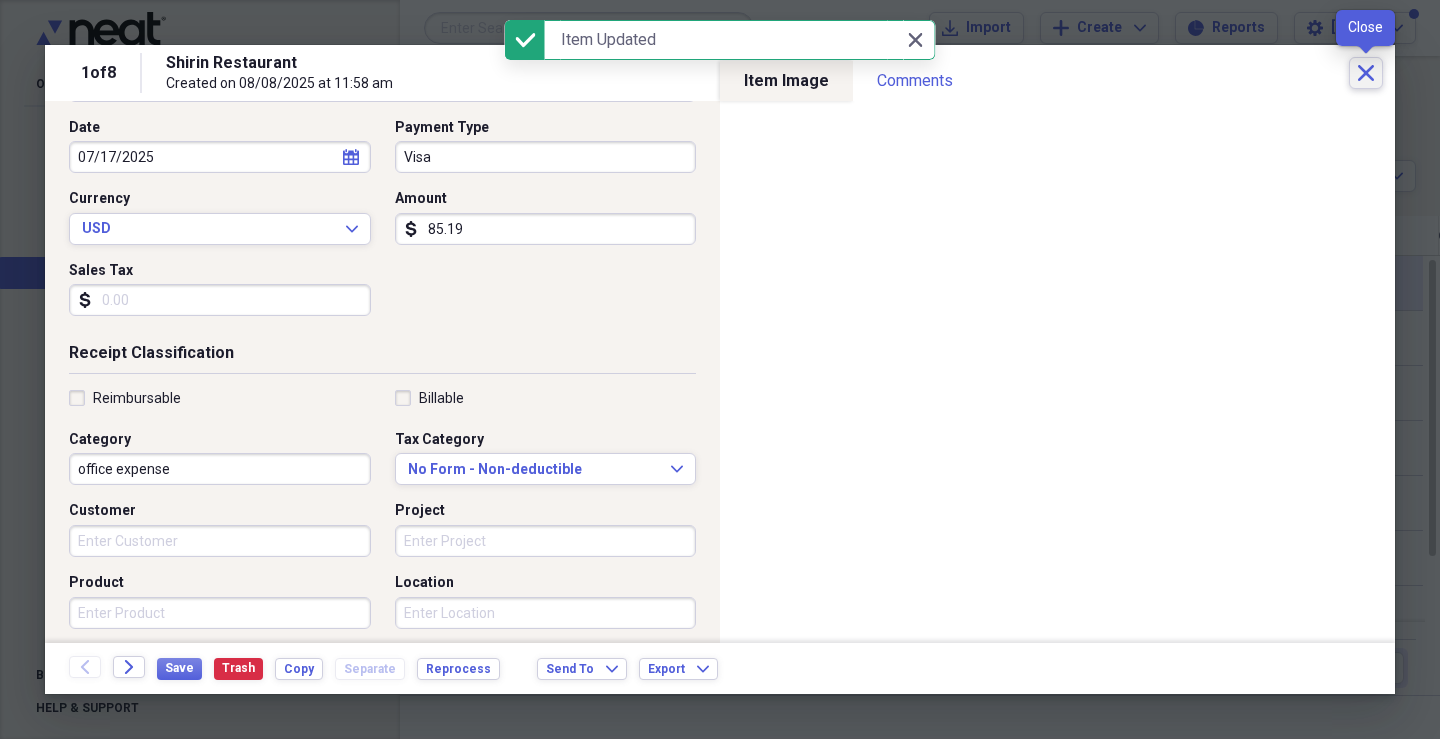 click 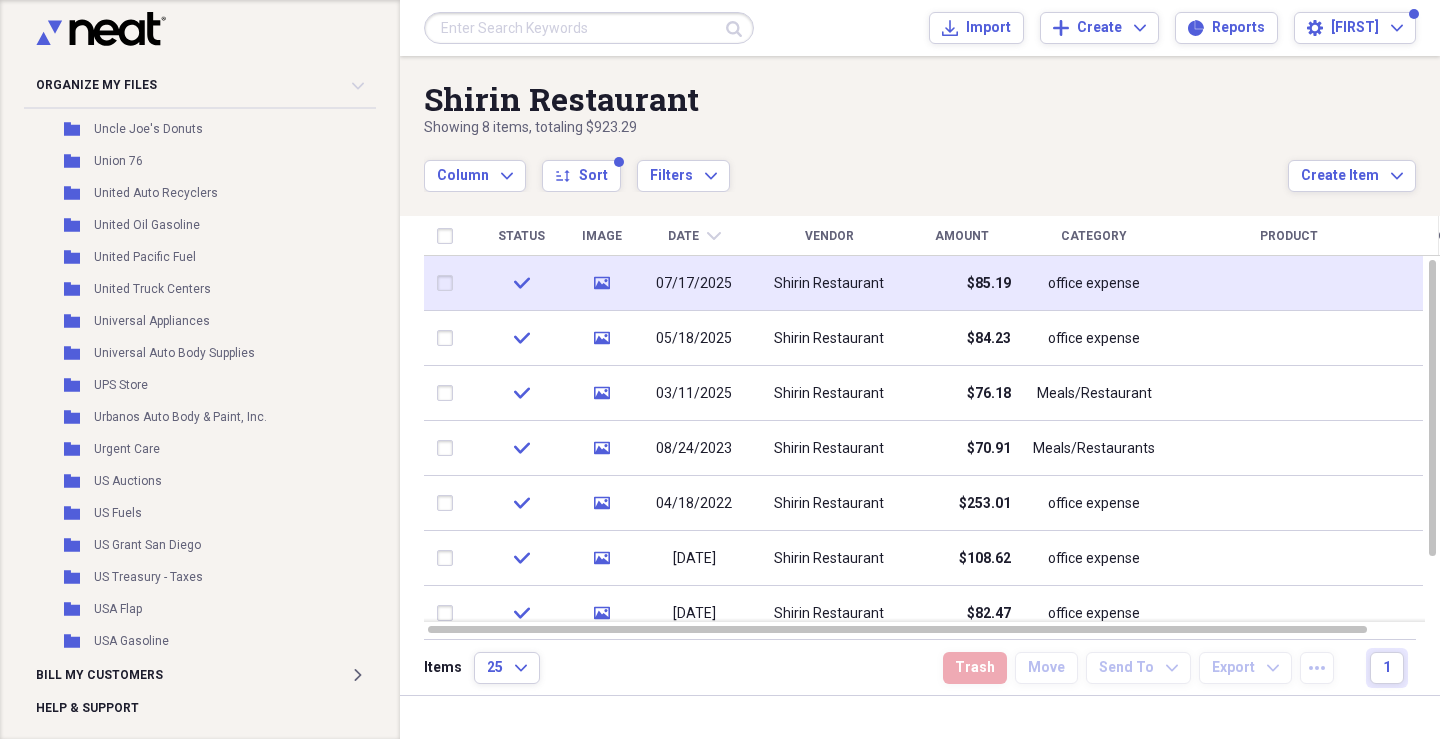 scroll, scrollTop: 31970, scrollLeft: 0, axis: vertical 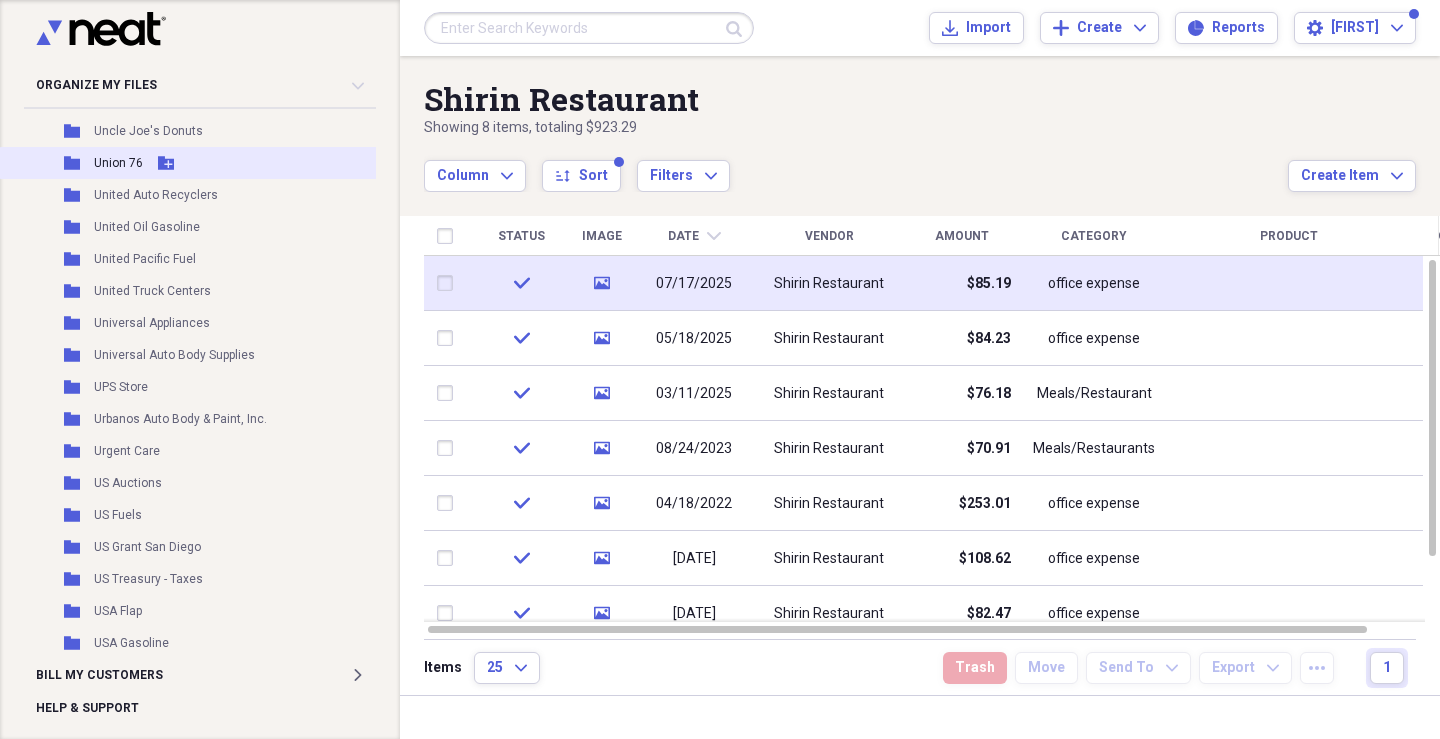 click on "Union 76" at bounding box center [118, 163] 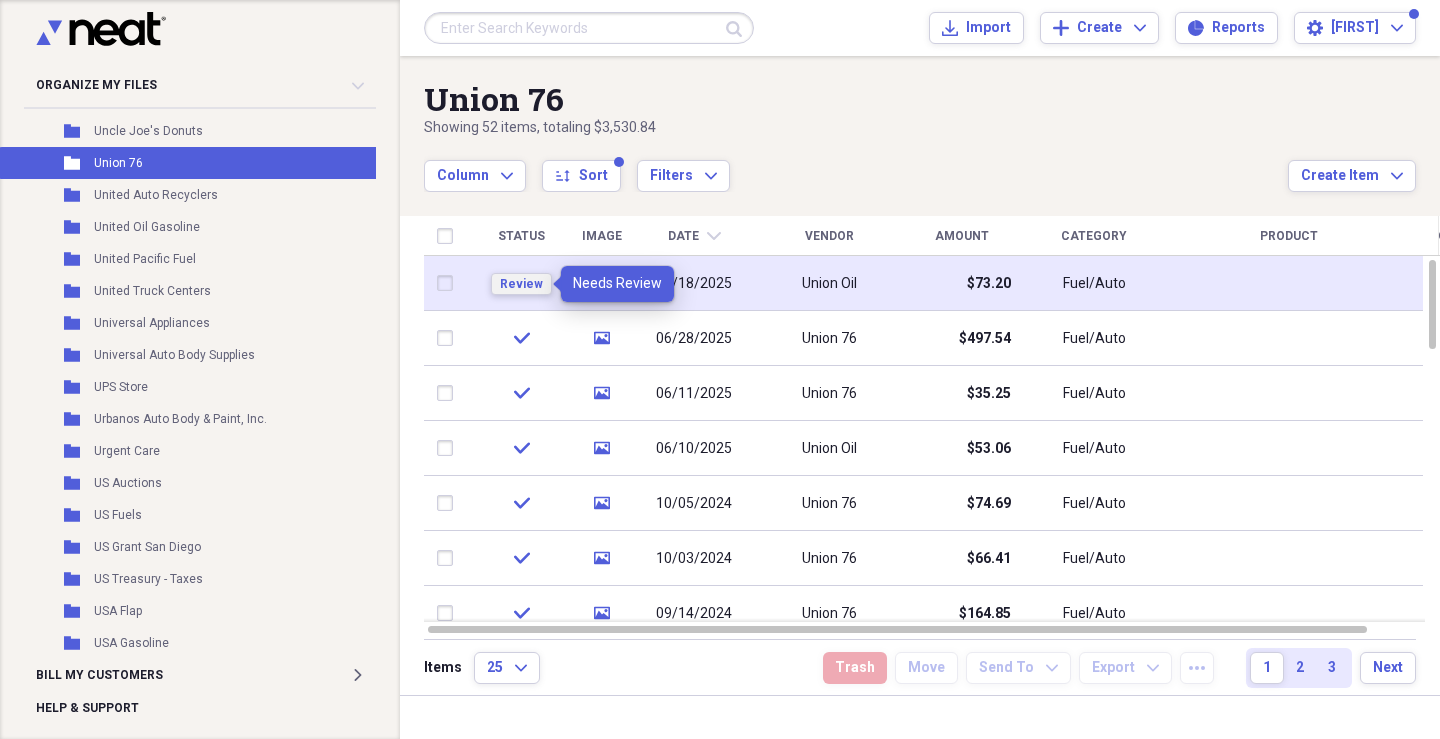 click on "Review" at bounding box center (521, 284) 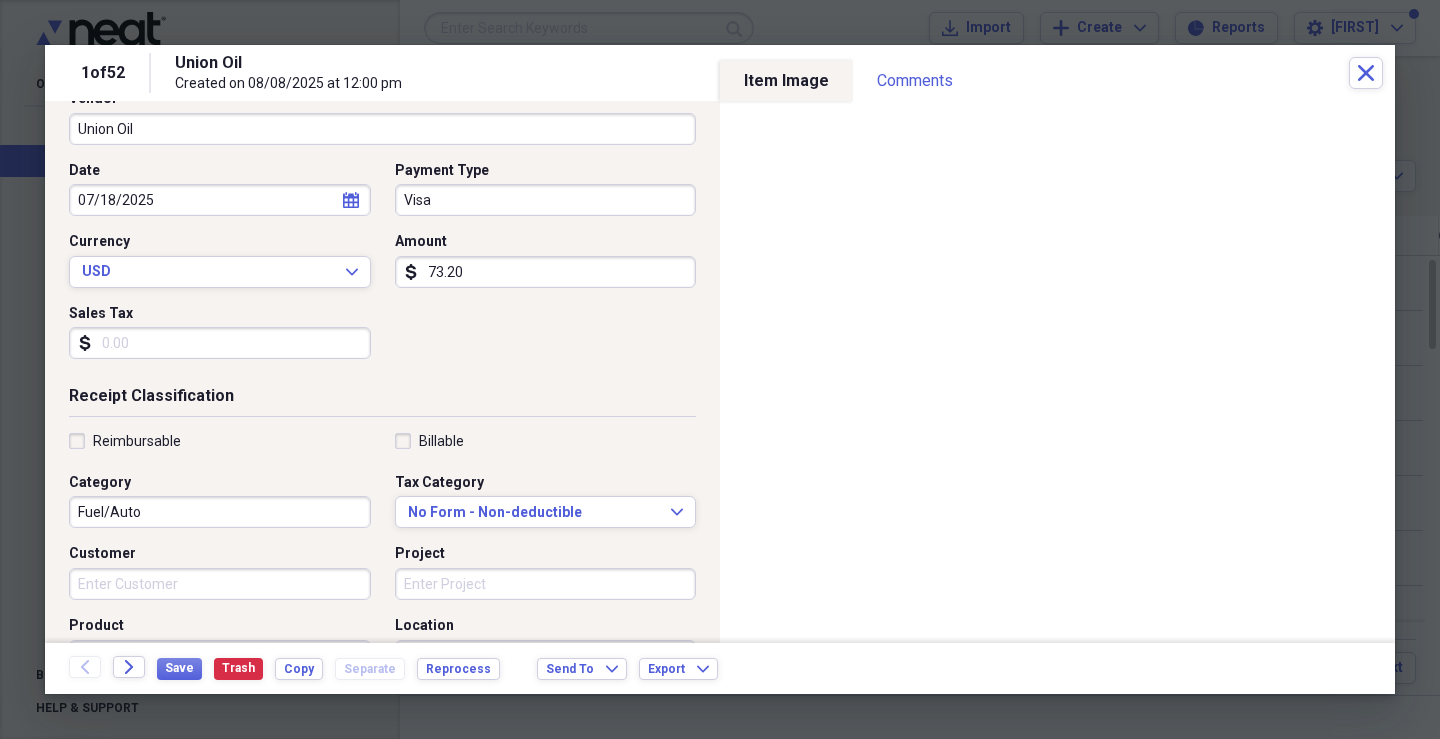 scroll, scrollTop: 300, scrollLeft: 0, axis: vertical 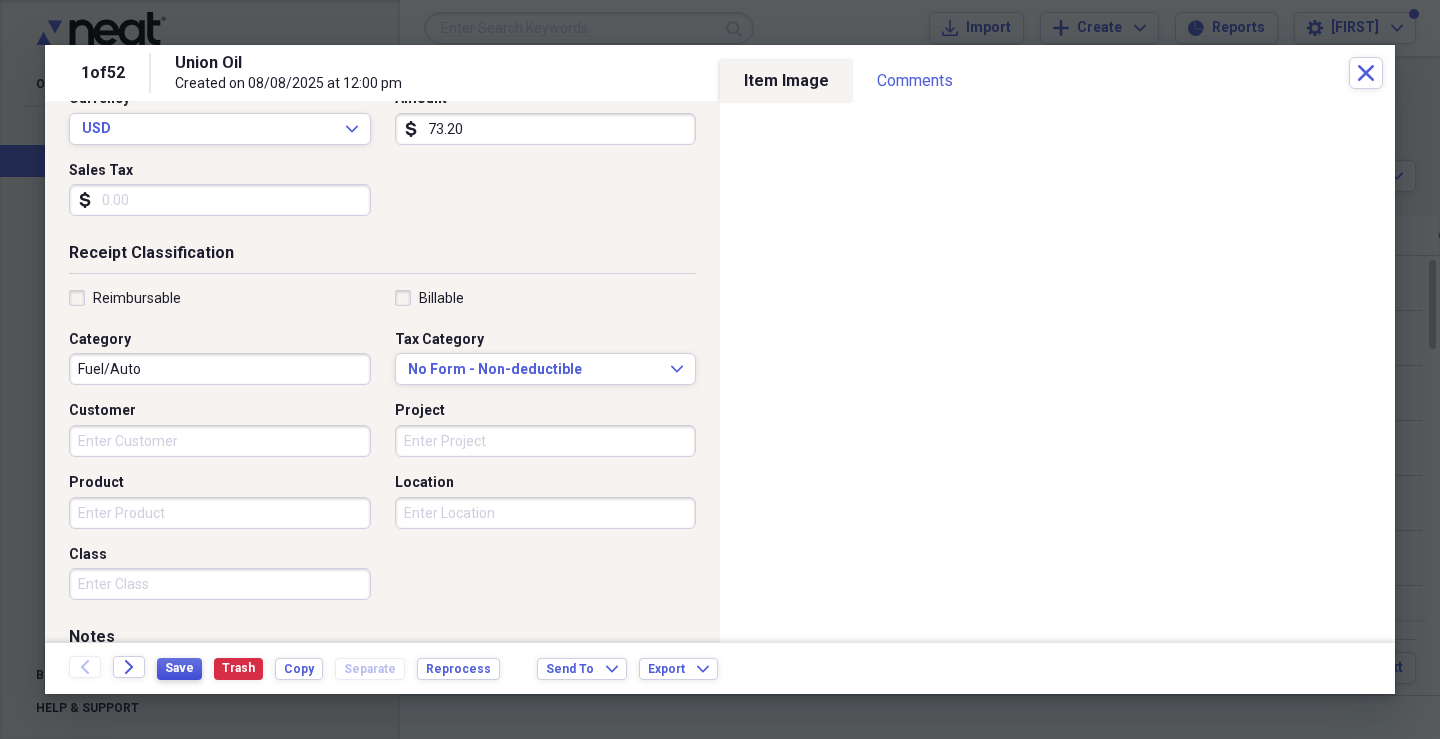 click on "Save" at bounding box center [179, 669] 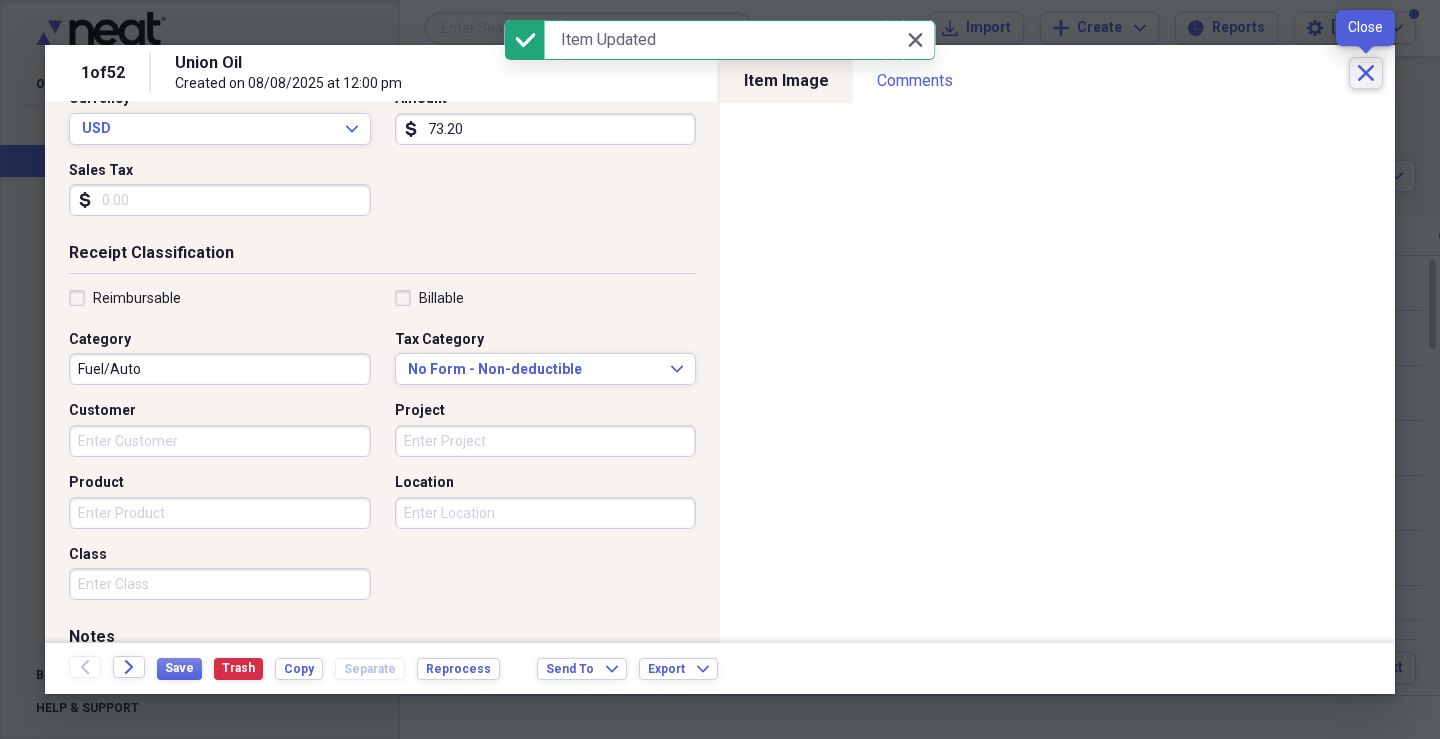 click on "Close" 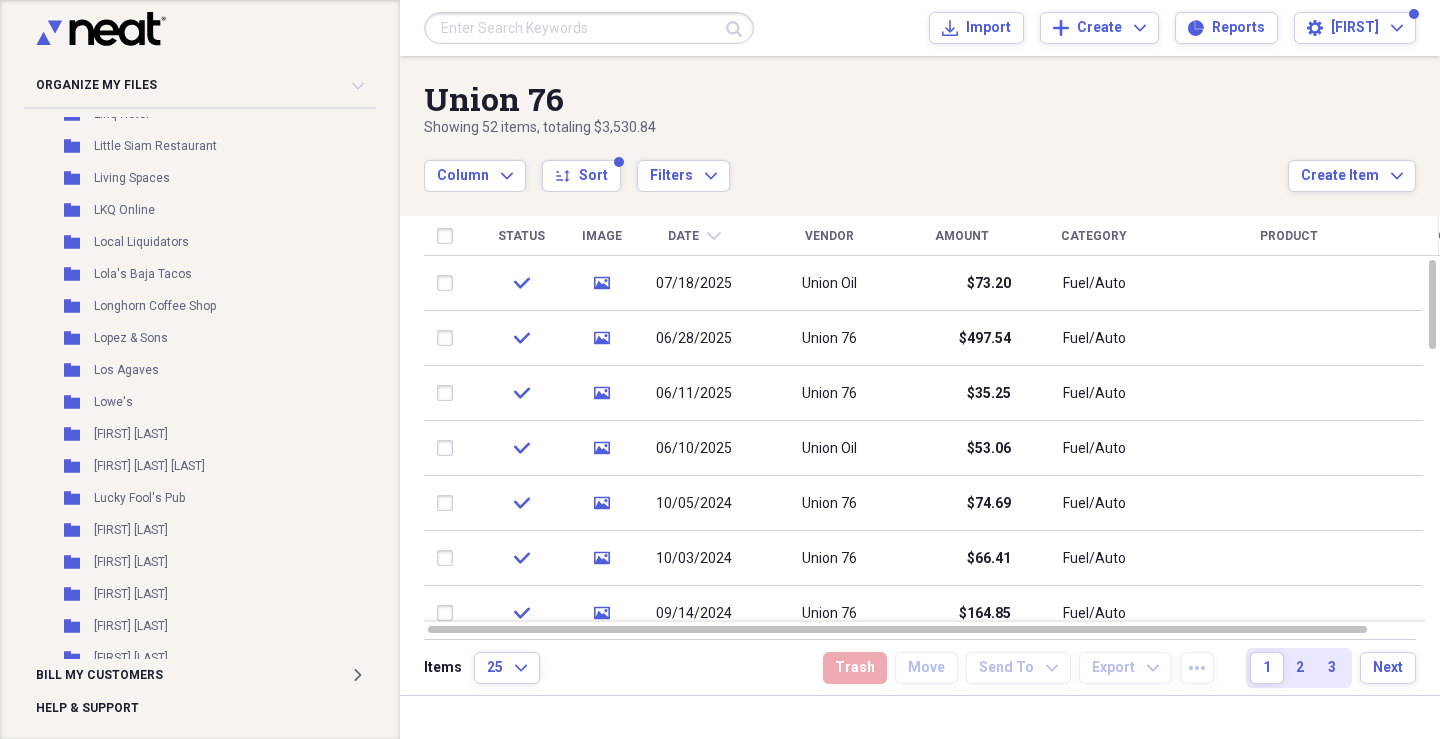 scroll, scrollTop: 17129, scrollLeft: 0, axis: vertical 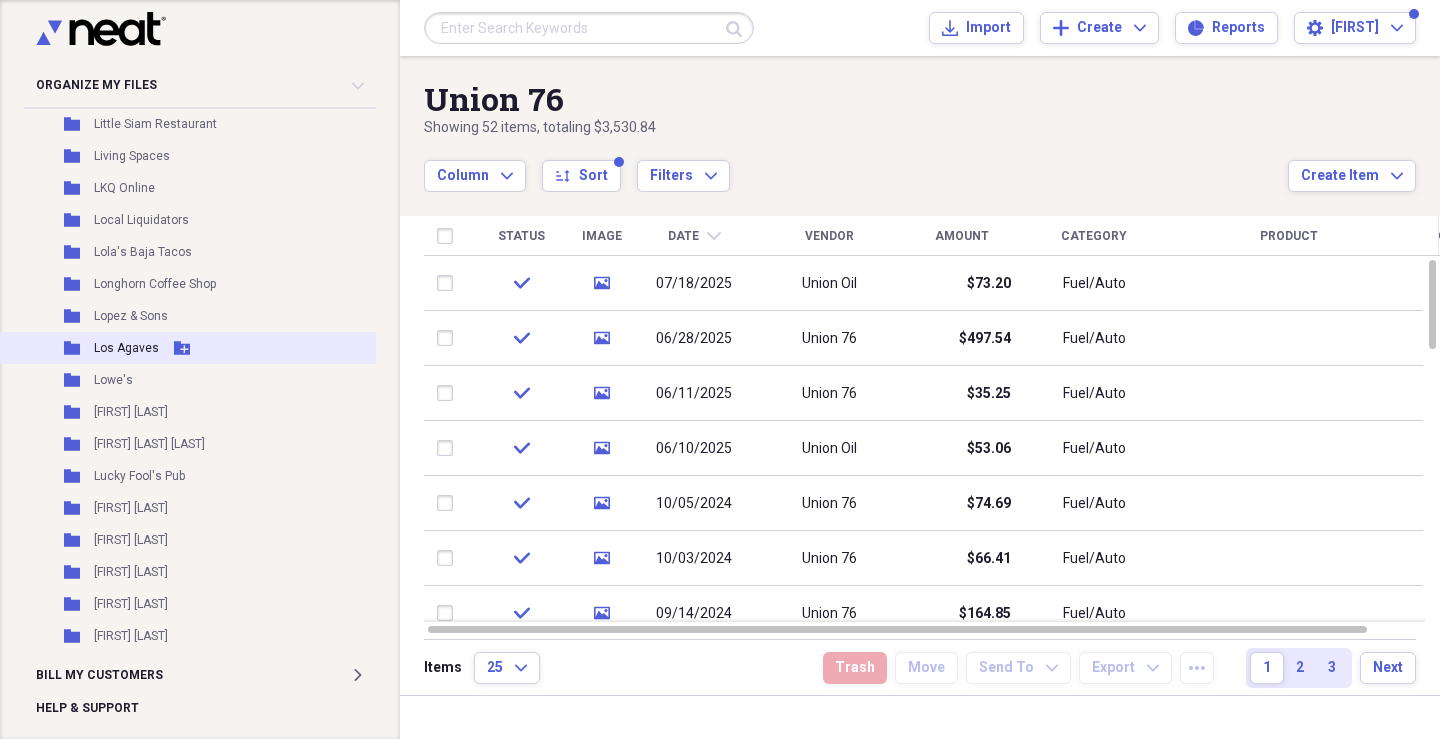 click on "Los Agaves" at bounding box center (126, 348) 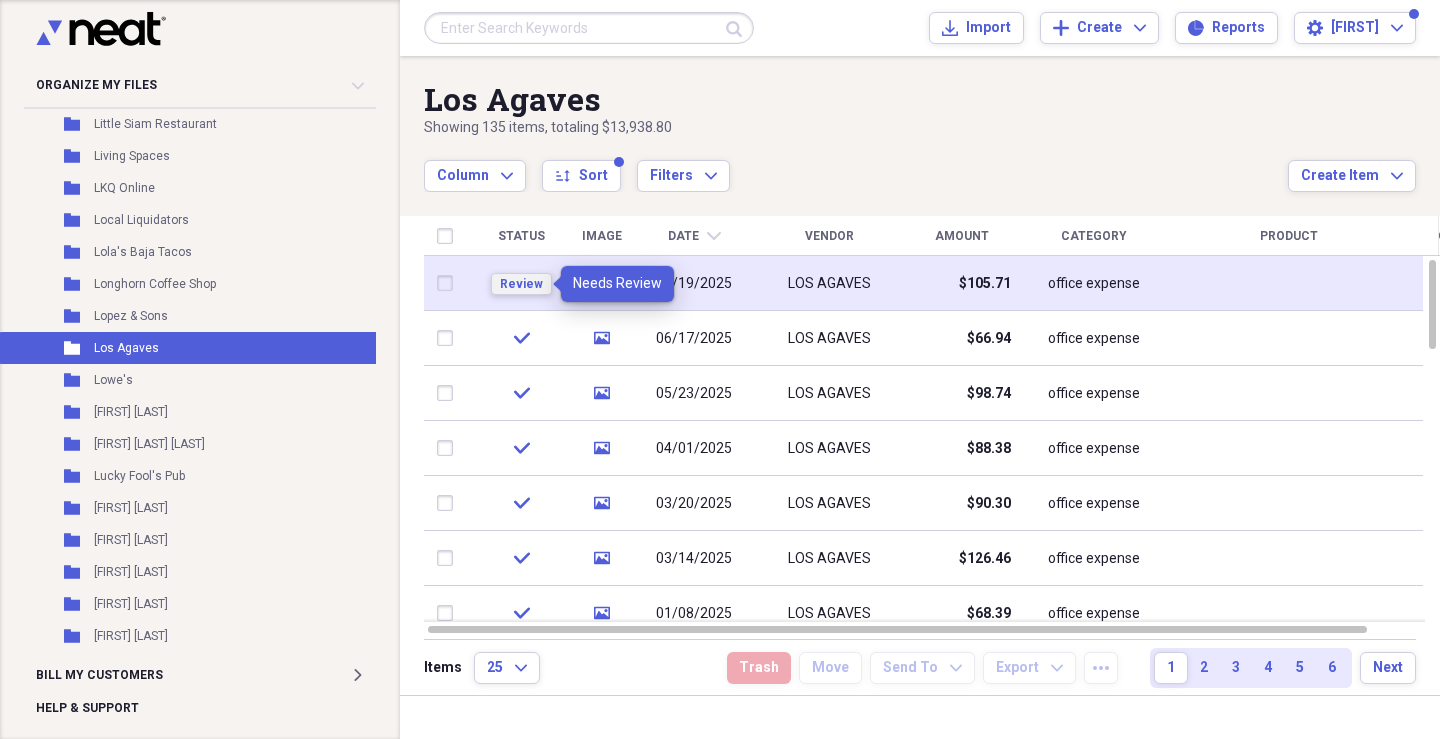 click on "Review" at bounding box center (521, 284) 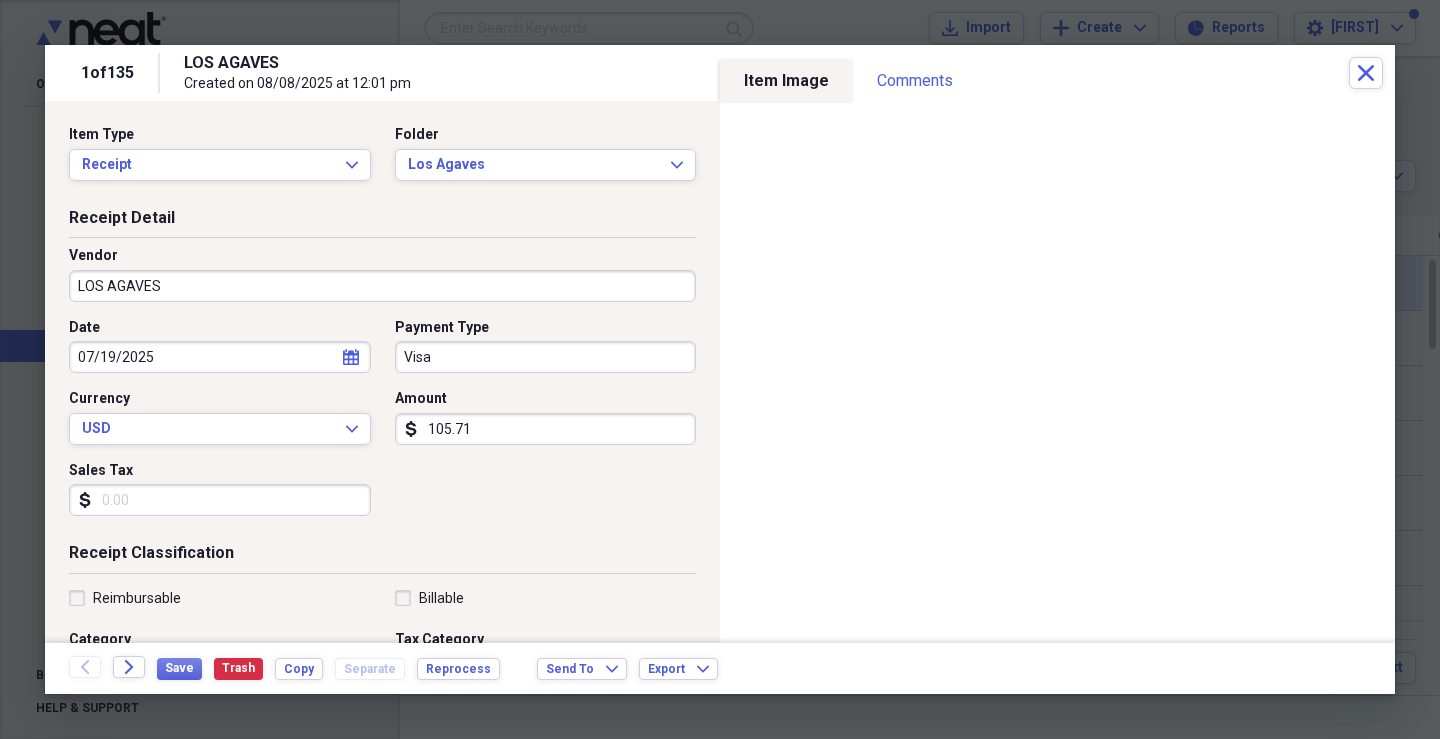 click on "Receipt Detail Vendor LOS AGAVES Date 07/19/2025 calendar Calendar Payment Type Visa Currency USD Expand Amount dollar-sign 105.71 Sales Tax dollar-sign" at bounding box center (382, 375) 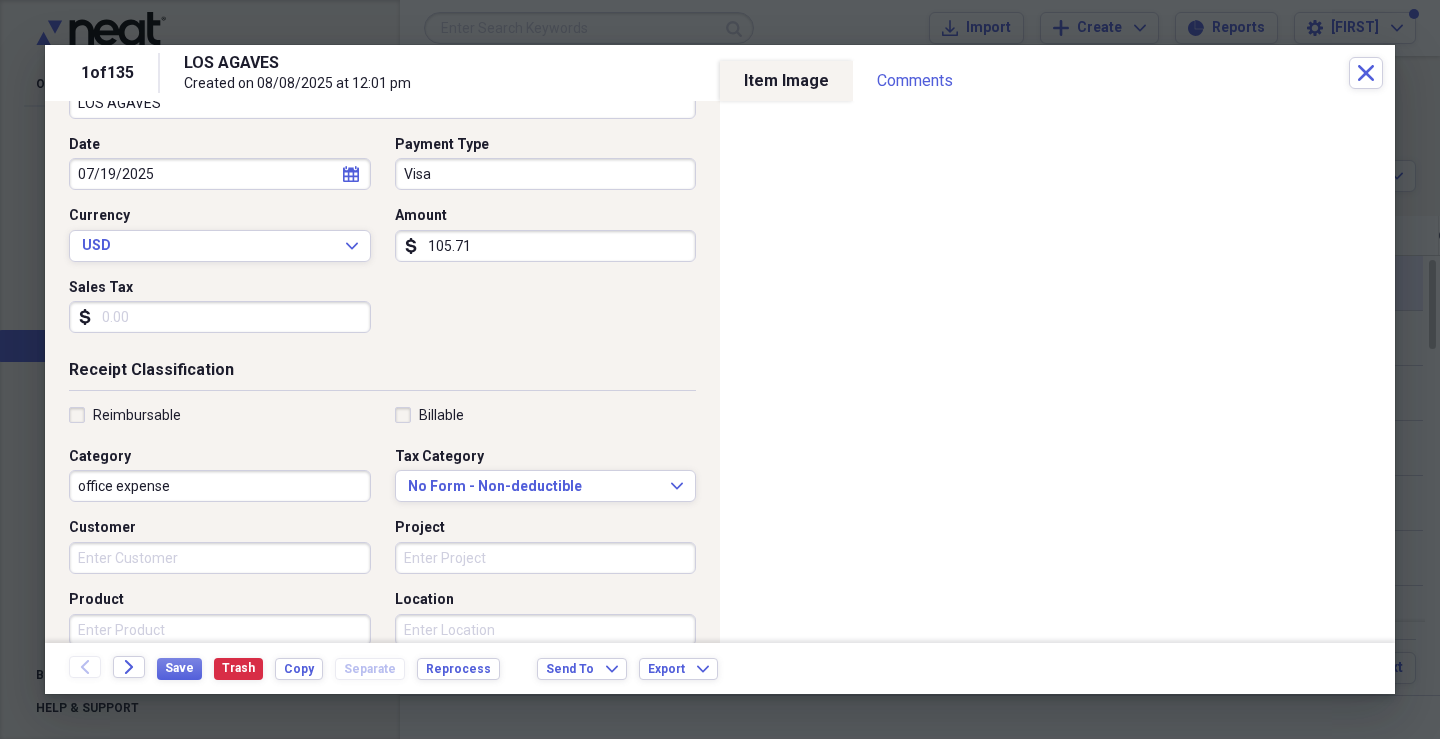 scroll, scrollTop: 200, scrollLeft: 0, axis: vertical 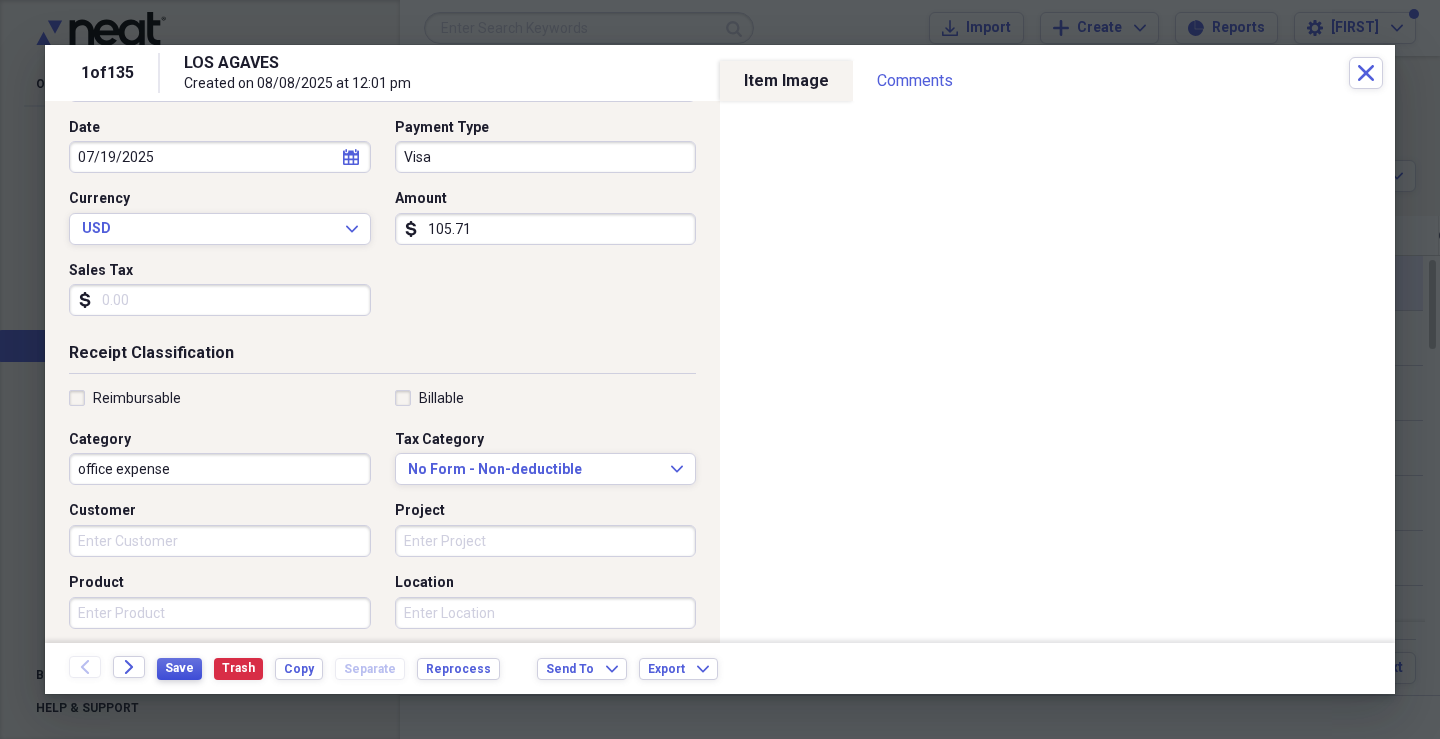 drag, startPoint x: 174, startPoint y: 660, endPoint x: 194, endPoint y: 660, distance: 20 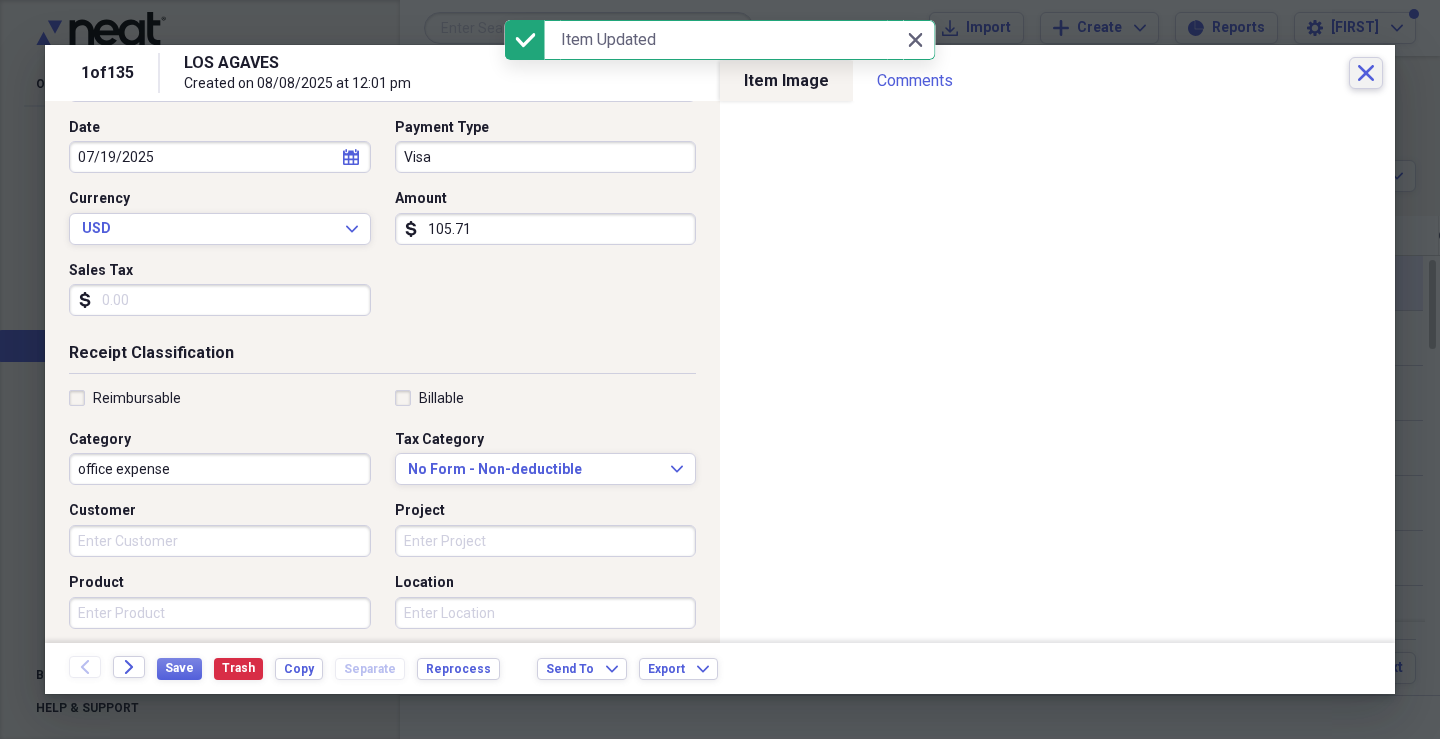 click on "Close" 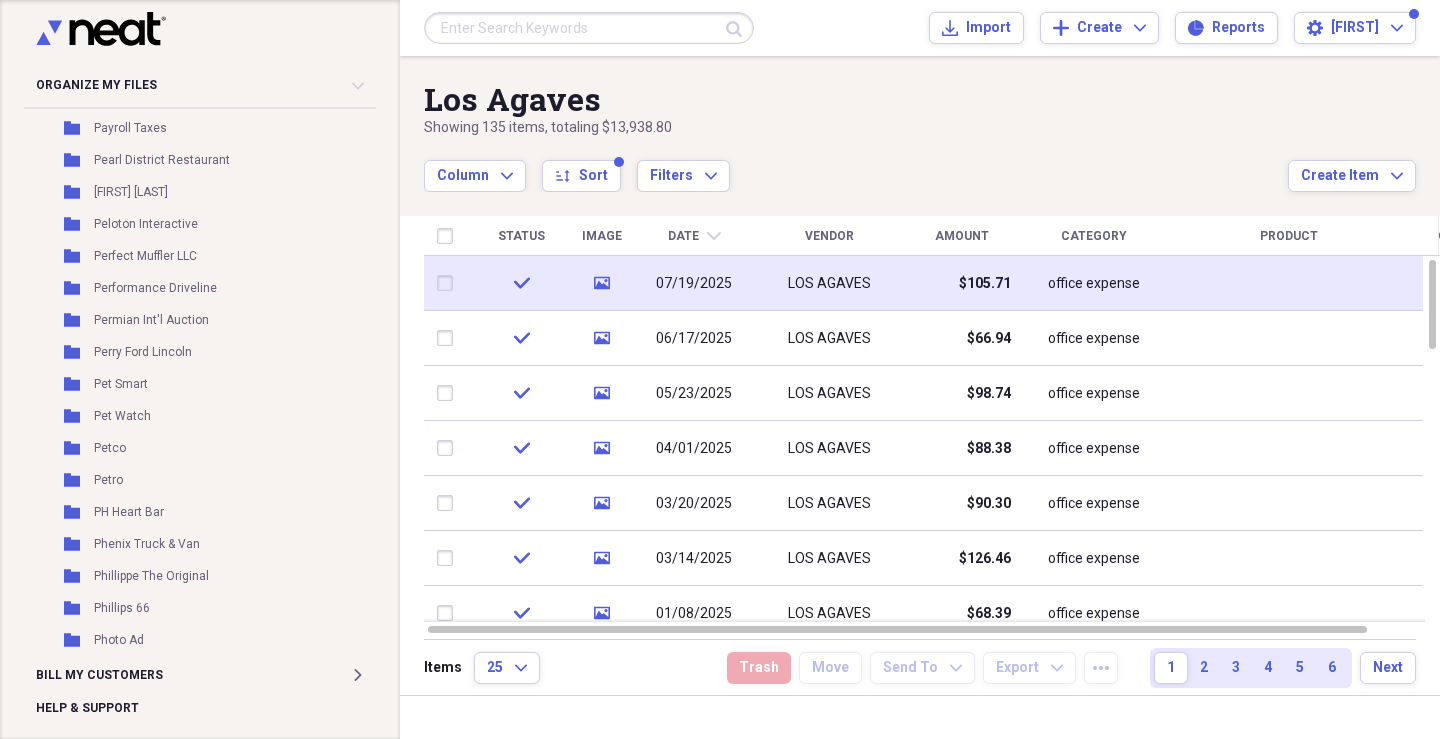 scroll, scrollTop: 21628, scrollLeft: 0, axis: vertical 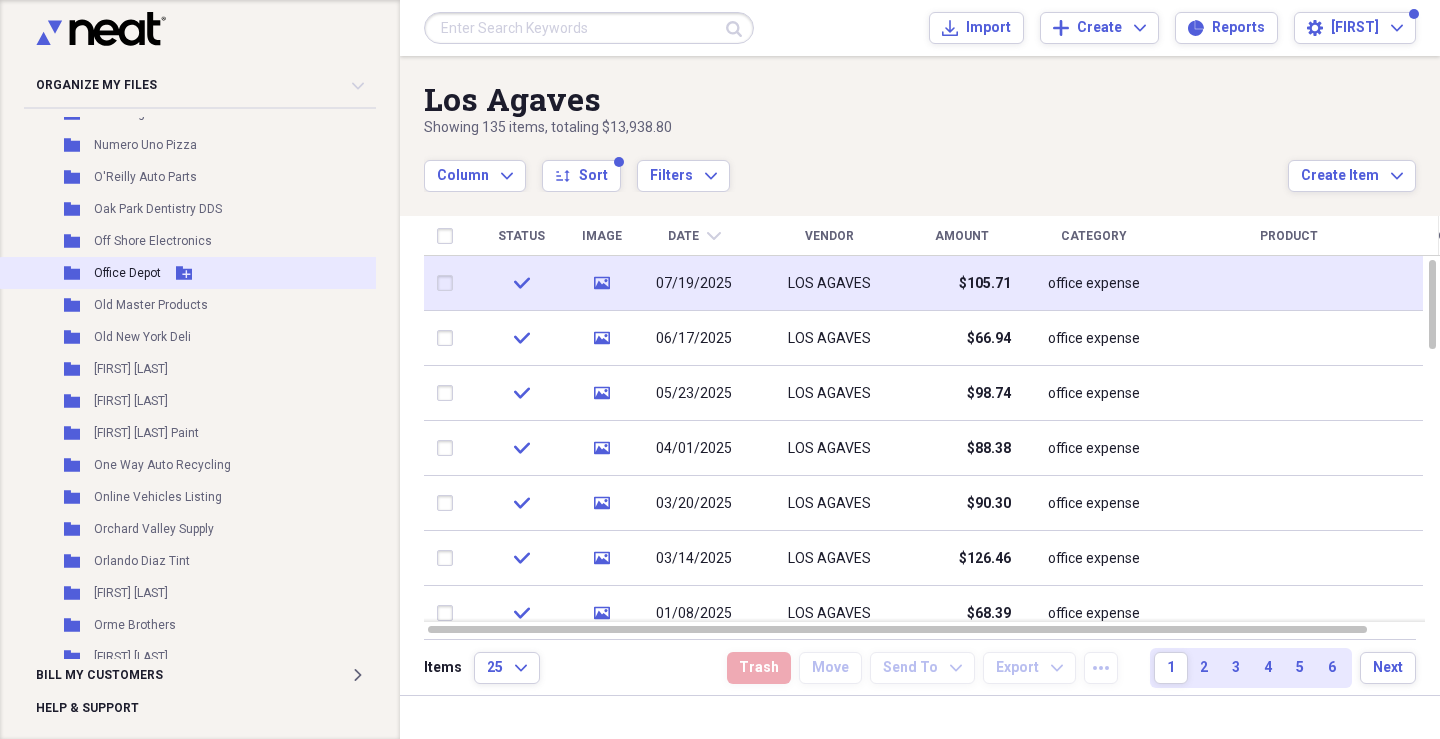 click on "Office Depot" at bounding box center [127, 273] 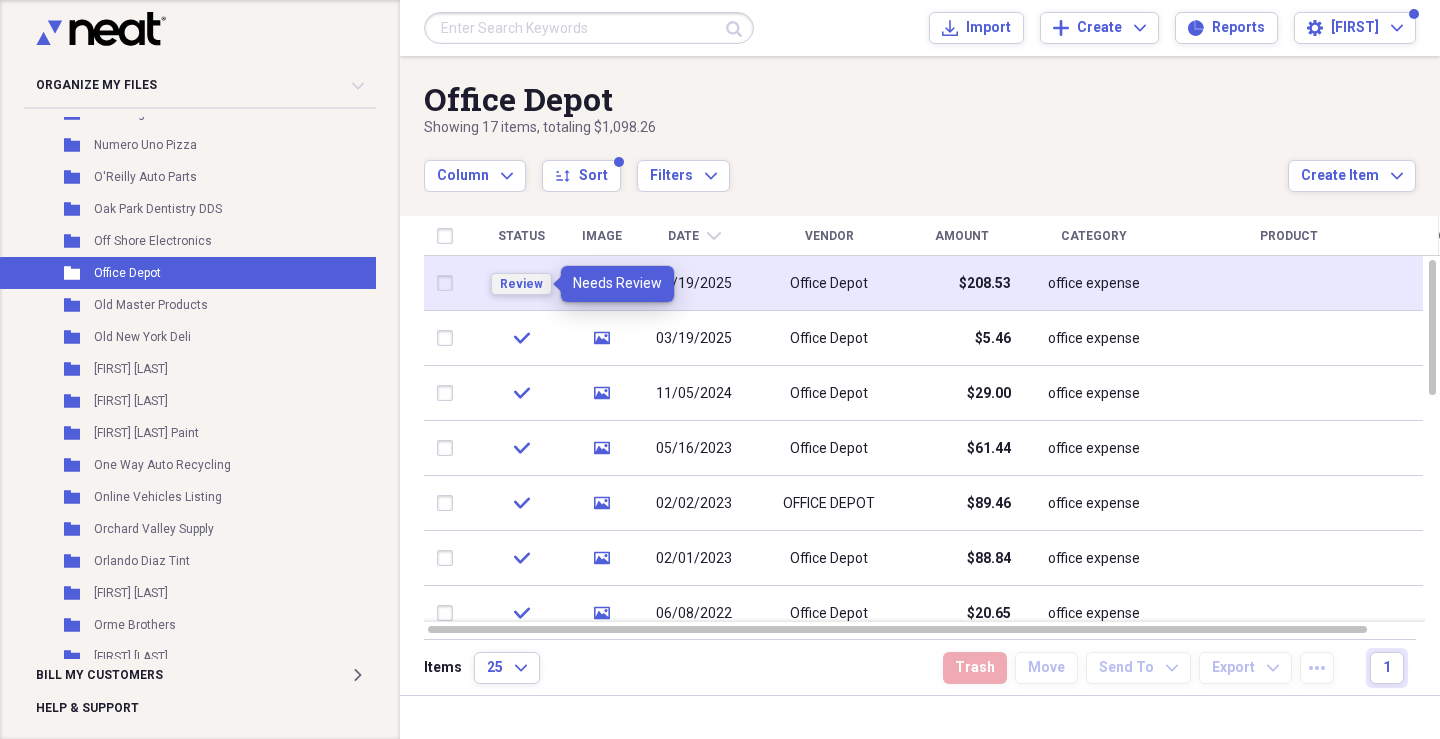click on "Review" at bounding box center (521, 284) 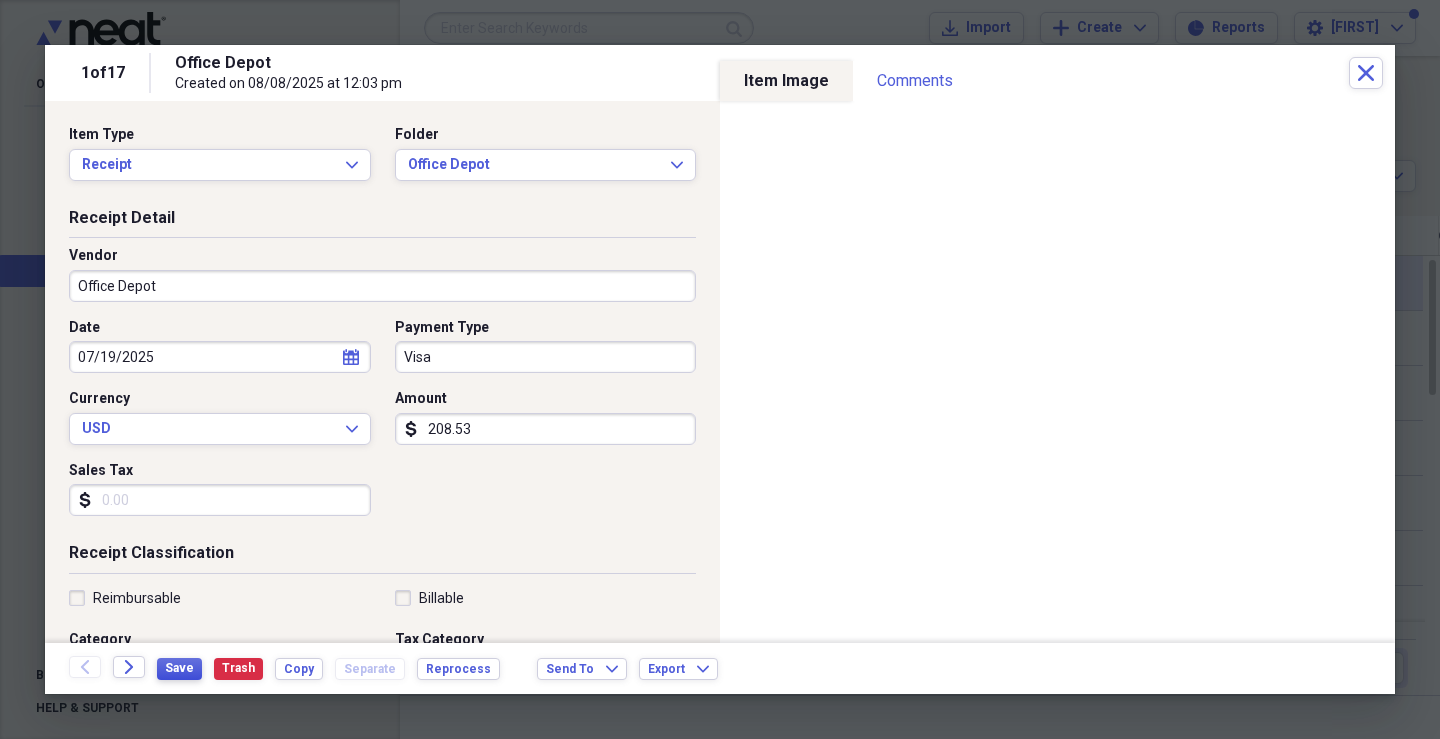 scroll, scrollTop: 300, scrollLeft: 0, axis: vertical 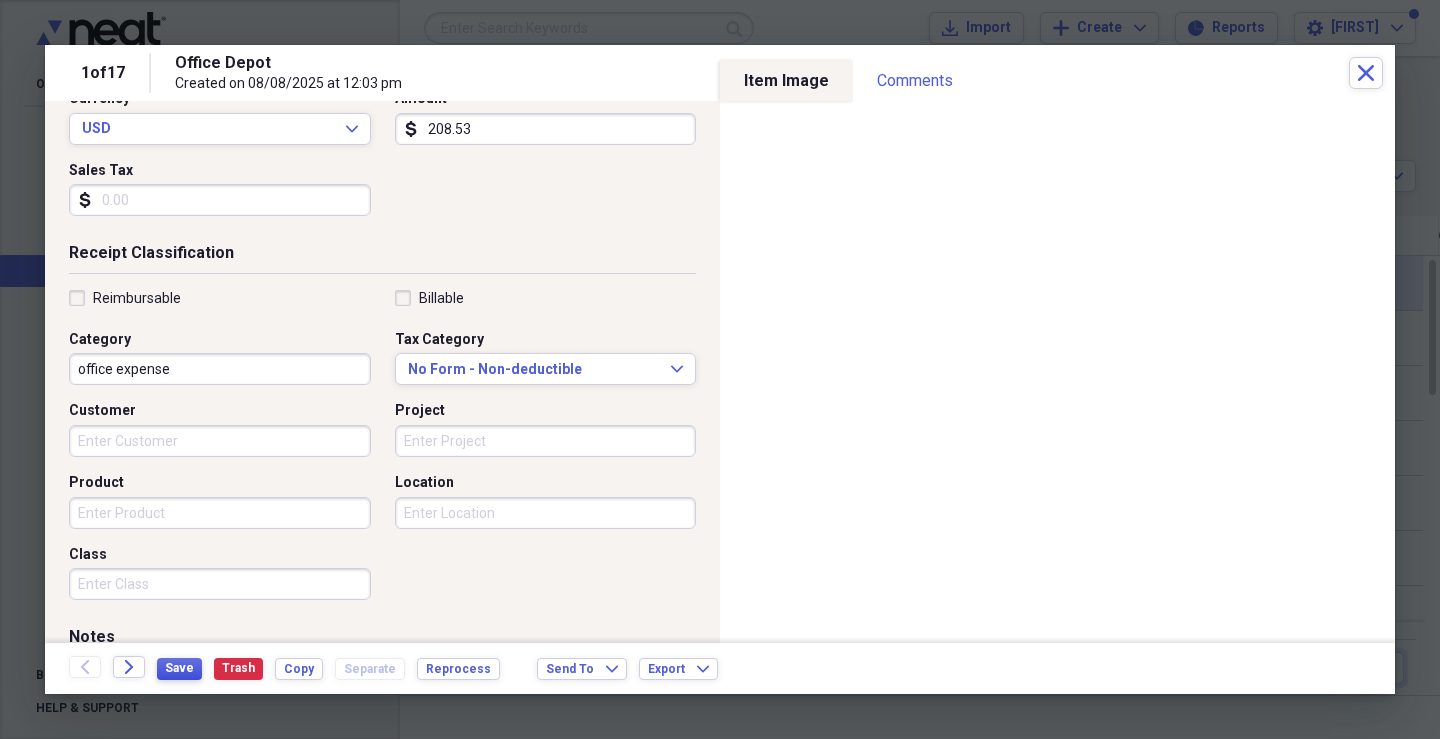 click on "Save" at bounding box center [179, 668] 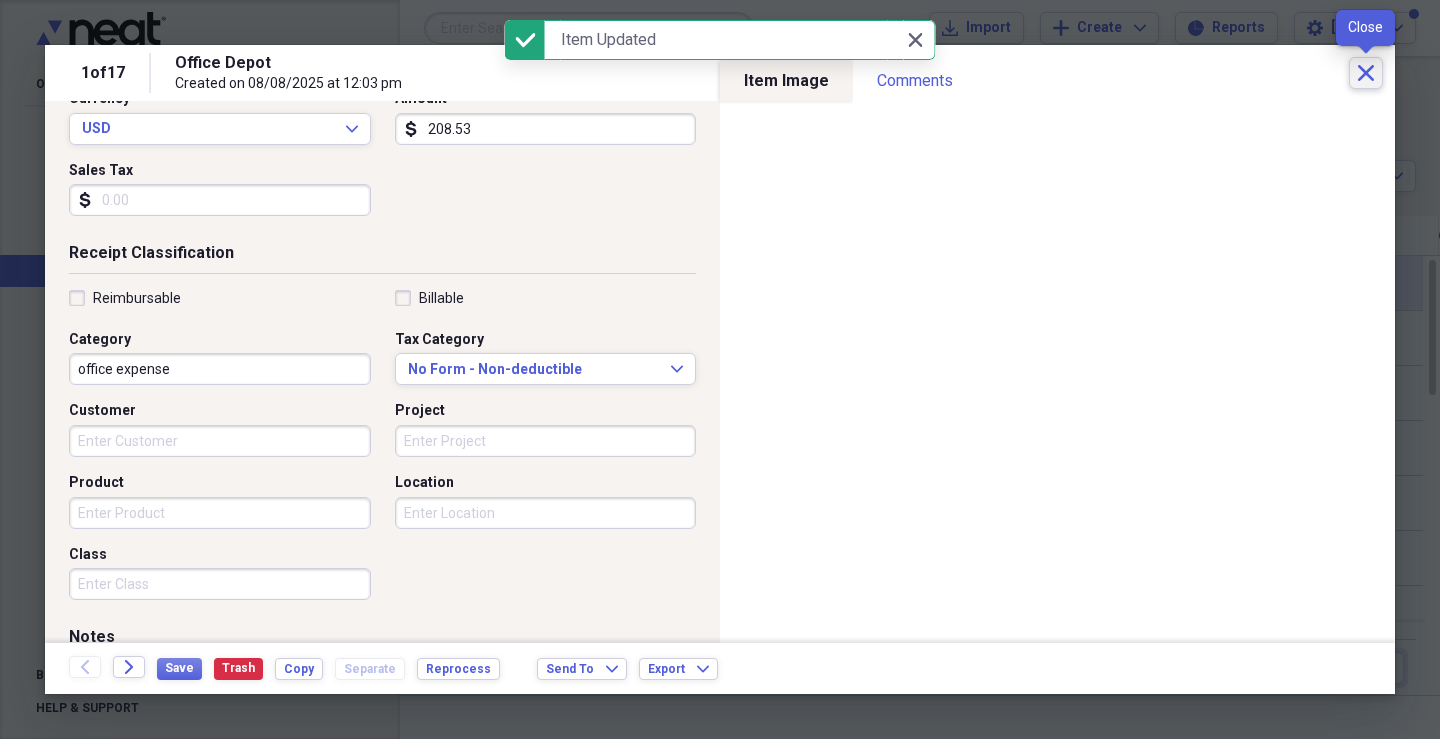click 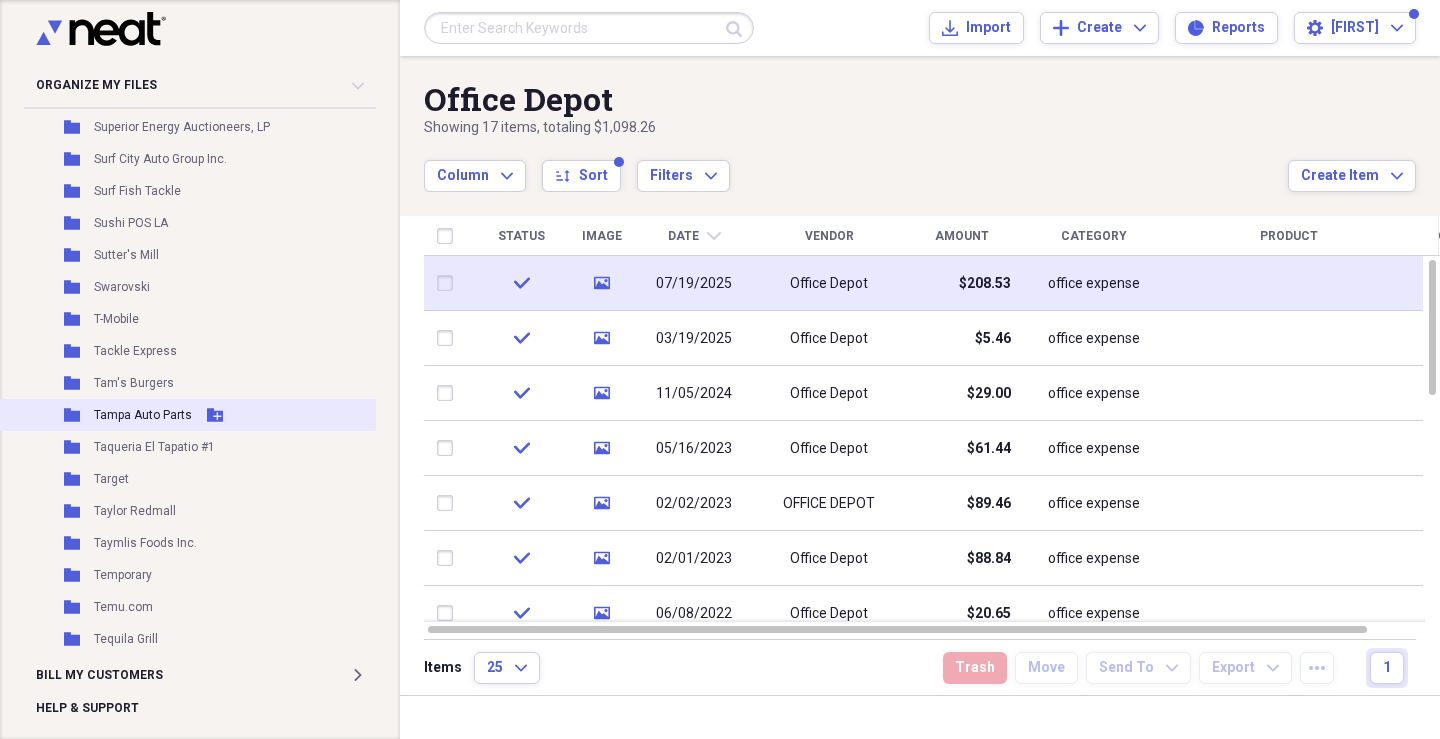 scroll, scrollTop: 29197, scrollLeft: 0, axis: vertical 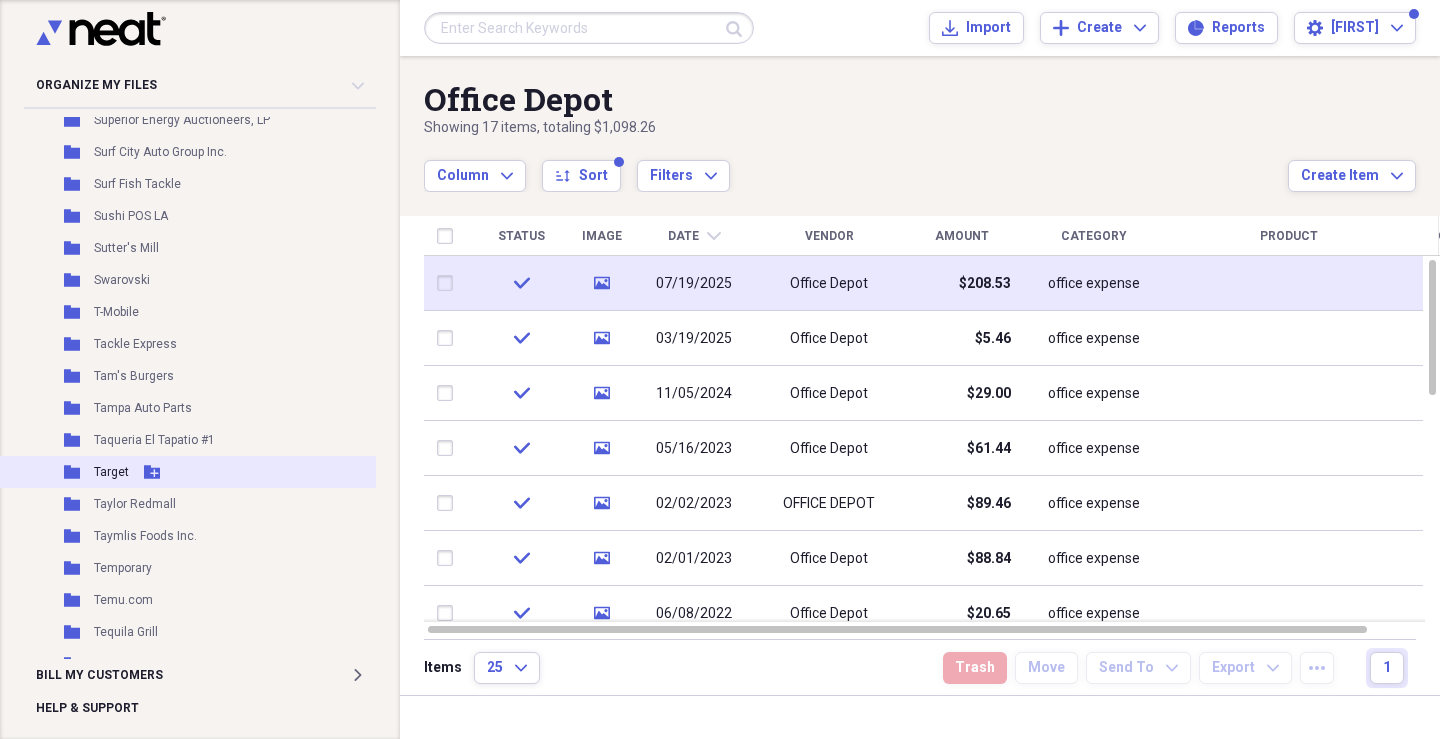click on "Target" at bounding box center [111, 472] 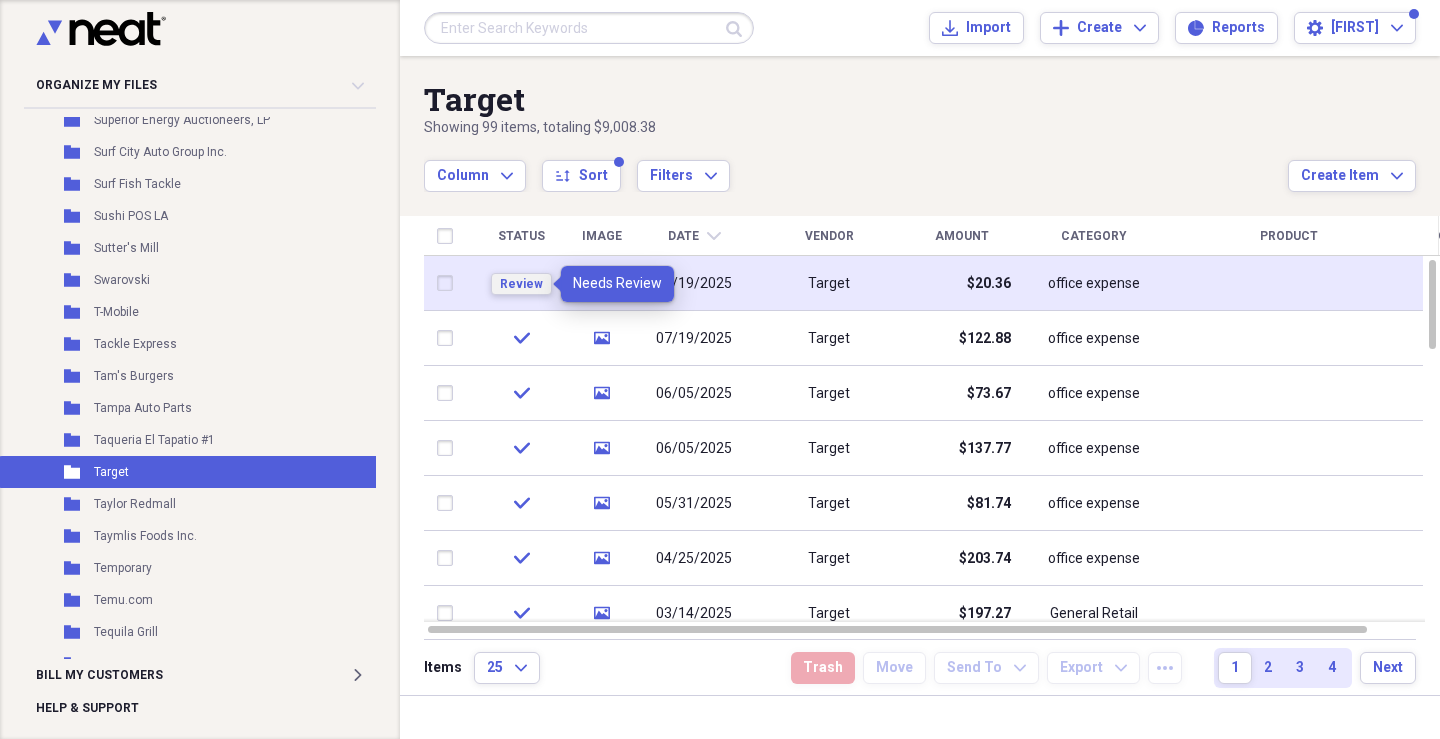 click on "Review" at bounding box center (521, 284) 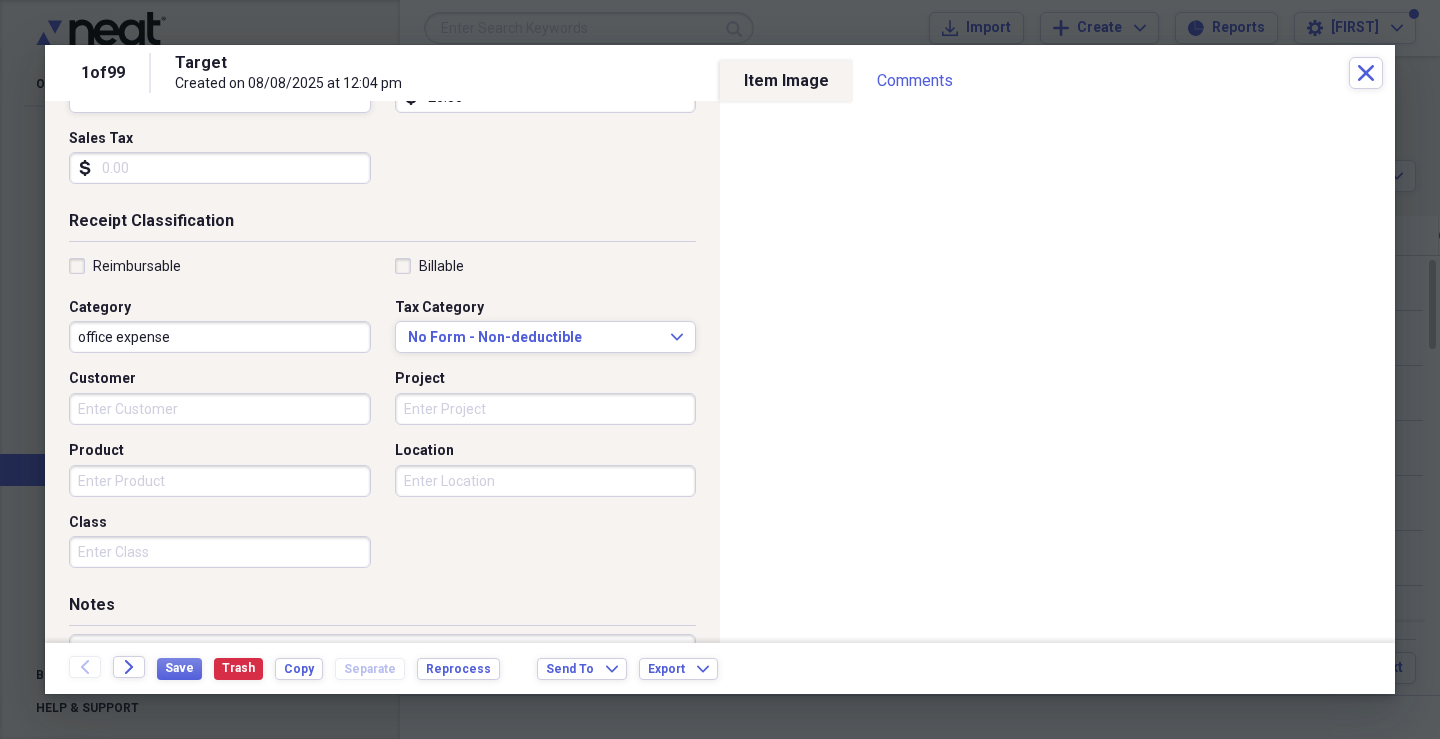 scroll, scrollTop: 400, scrollLeft: 0, axis: vertical 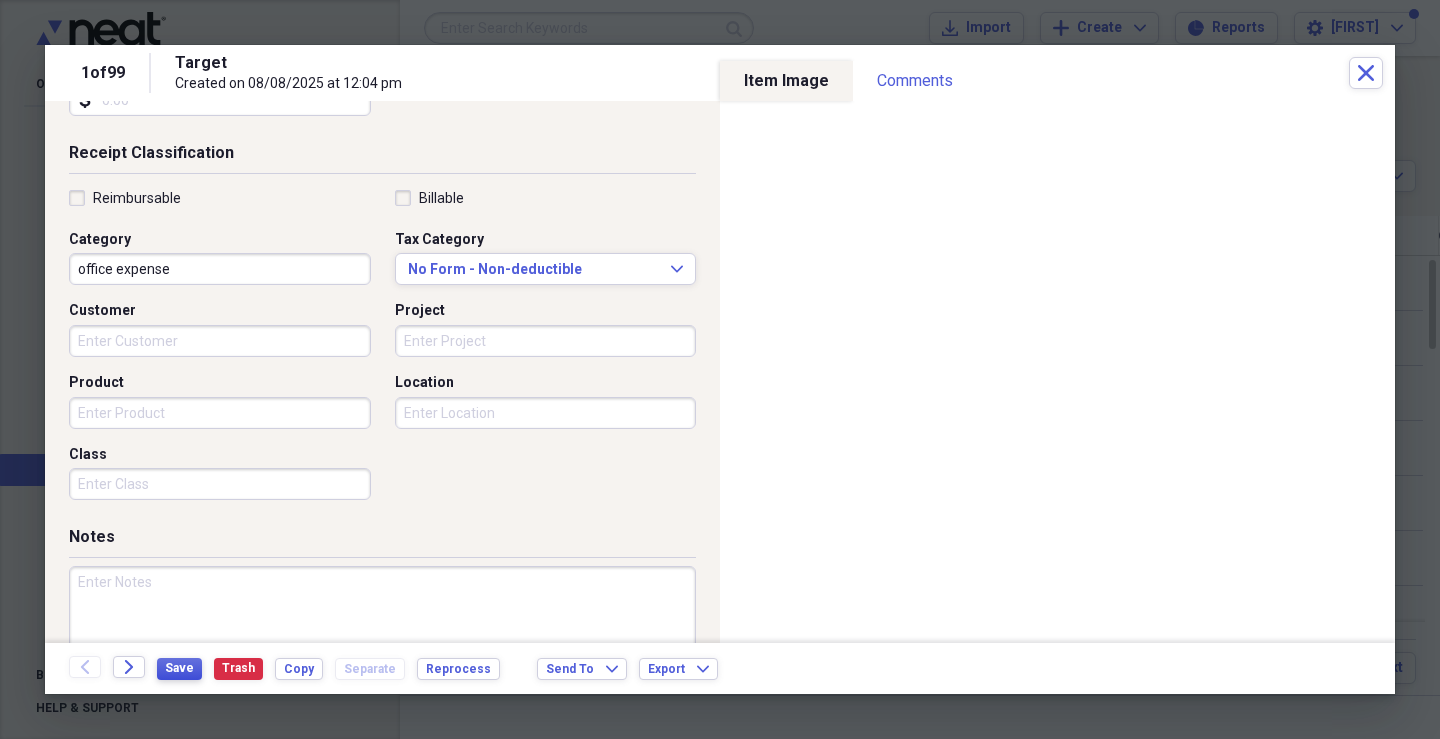 click on "Save" at bounding box center [179, 668] 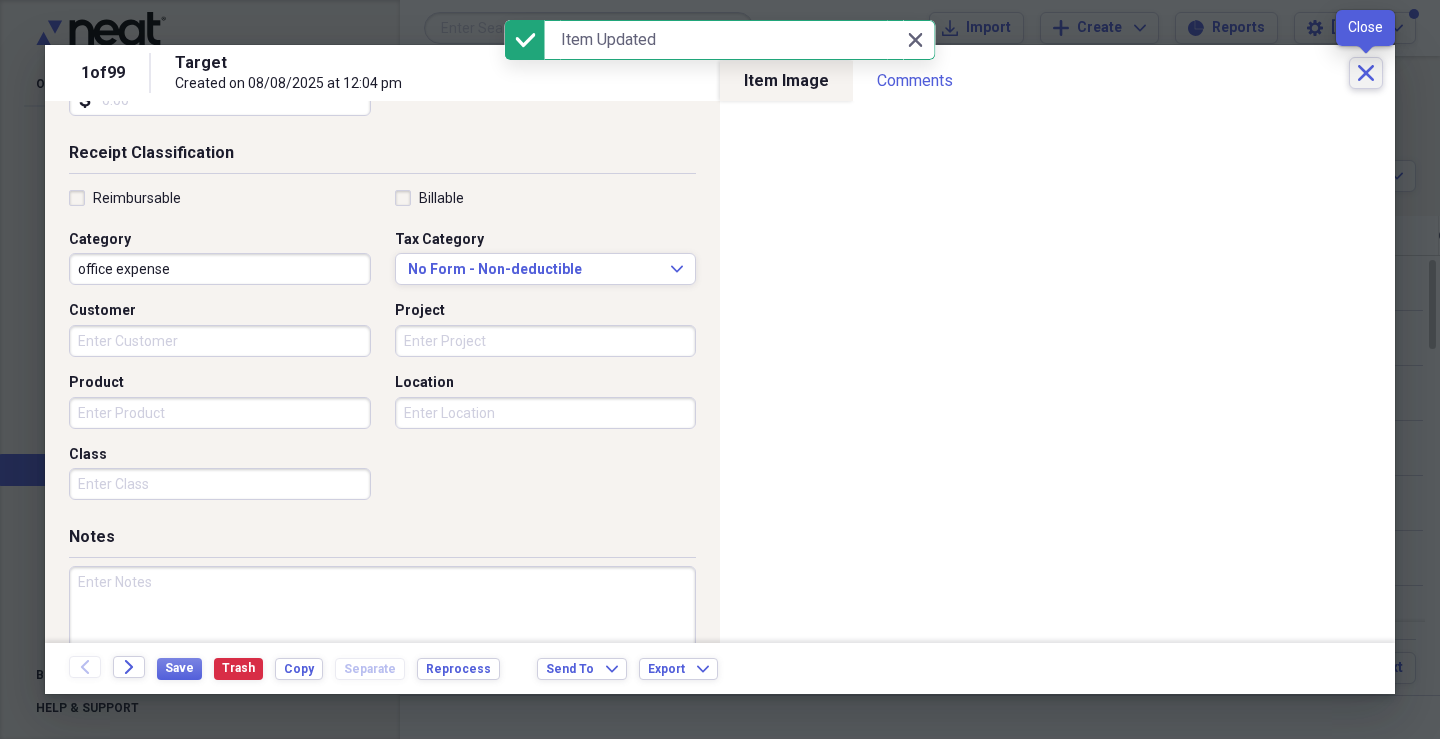 click 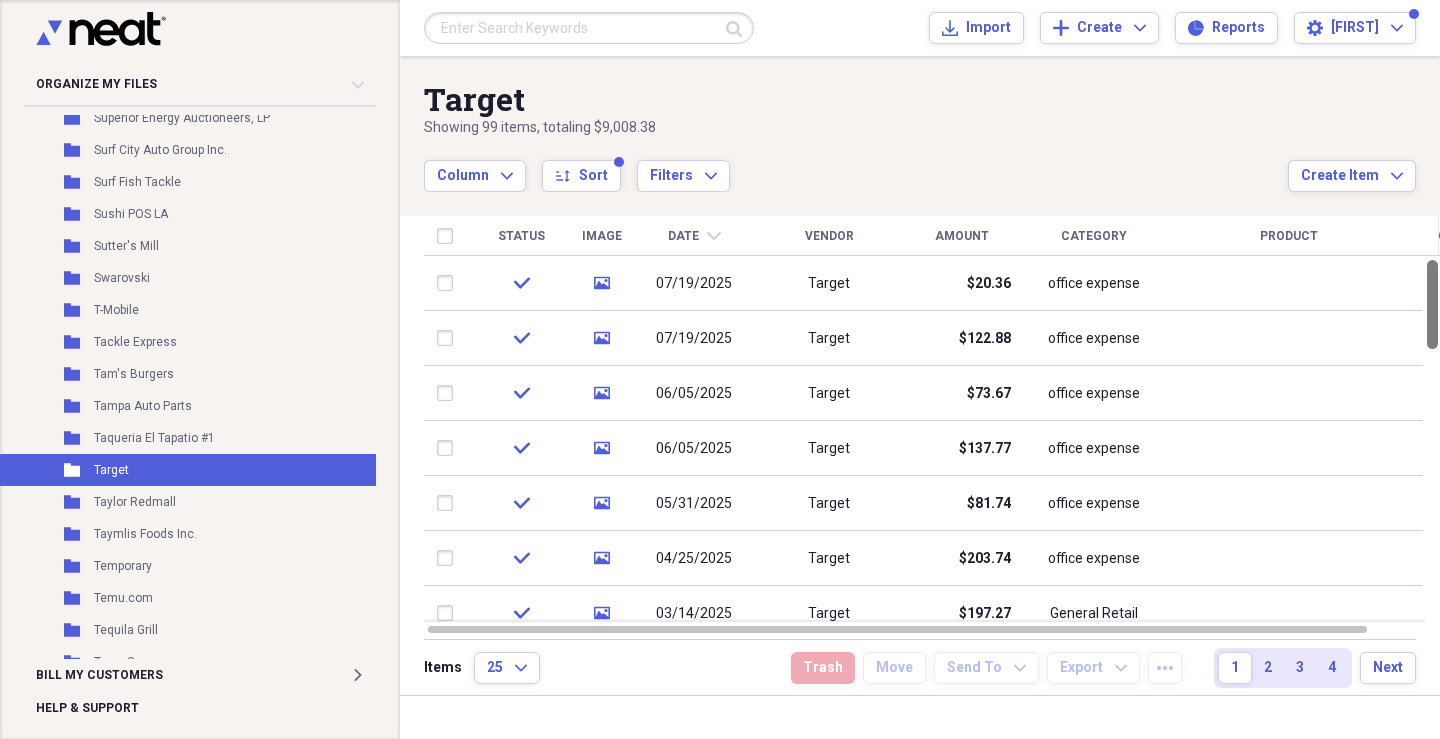 drag, startPoint x: 1438, startPoint y: 308, endPoint x: 1431, endPoint y: 284, distance: 25 